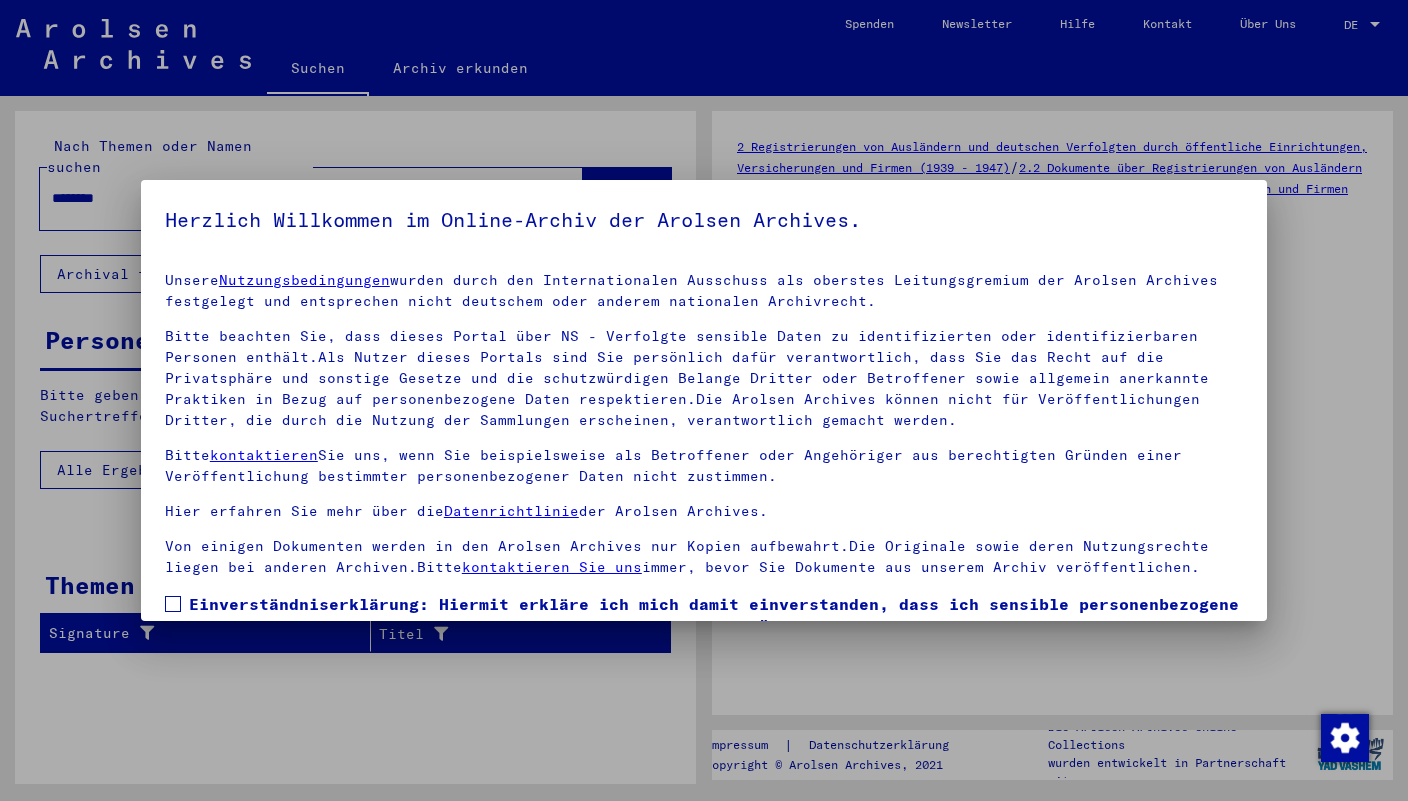 scroll, scrollTop: 0, scrollLeft: 0, axis: both 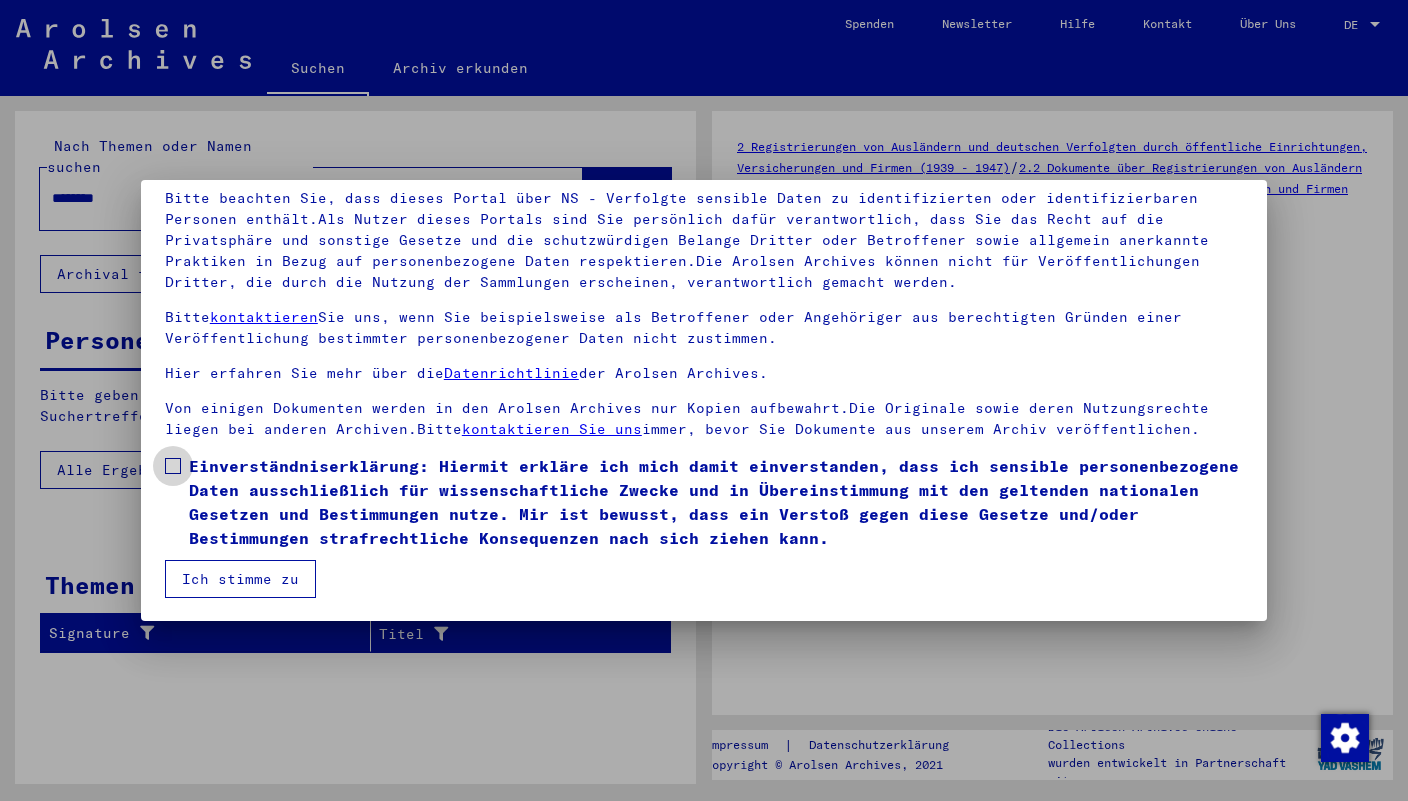 click at bounding box center (173, 466) 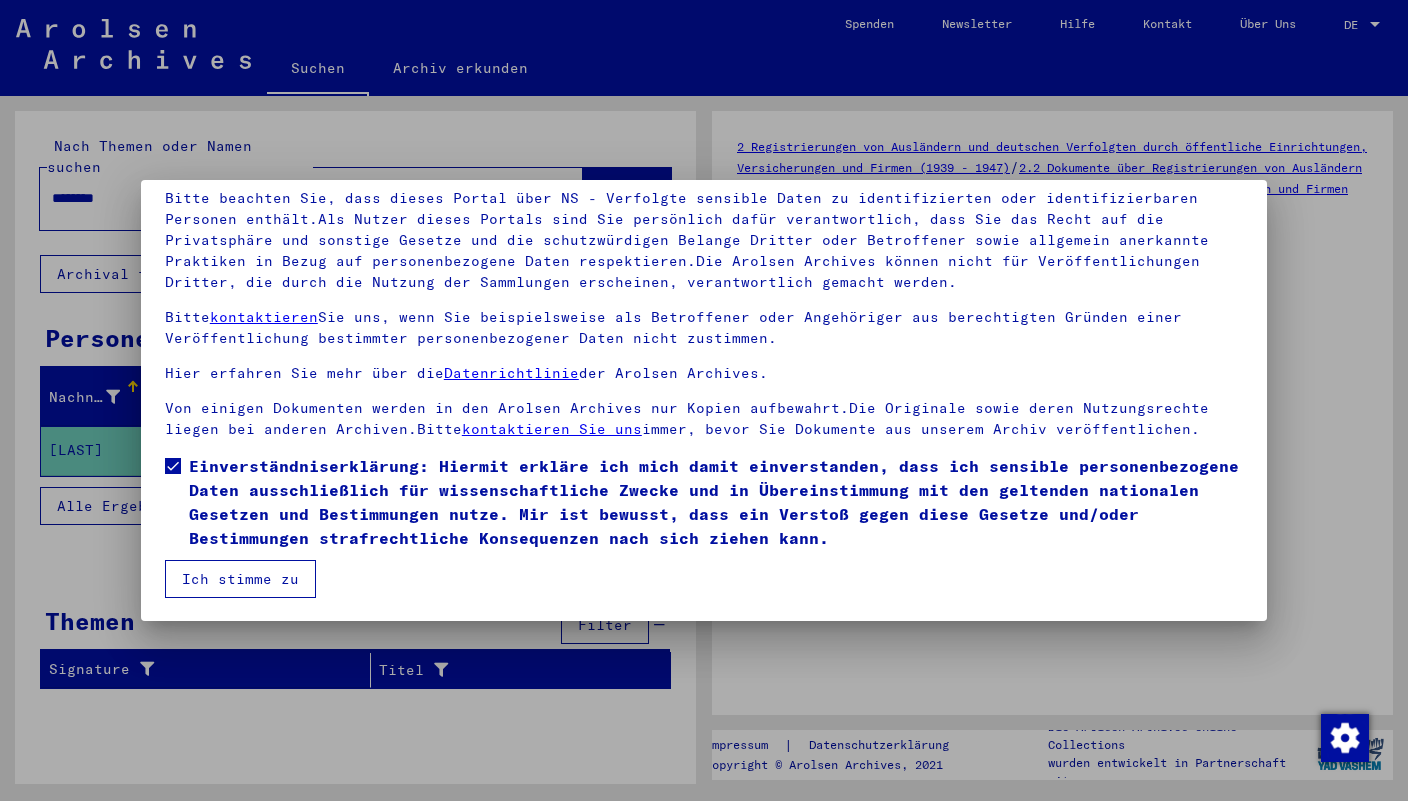 click on "Ich stimme zu" at bounding box center (240, 579) 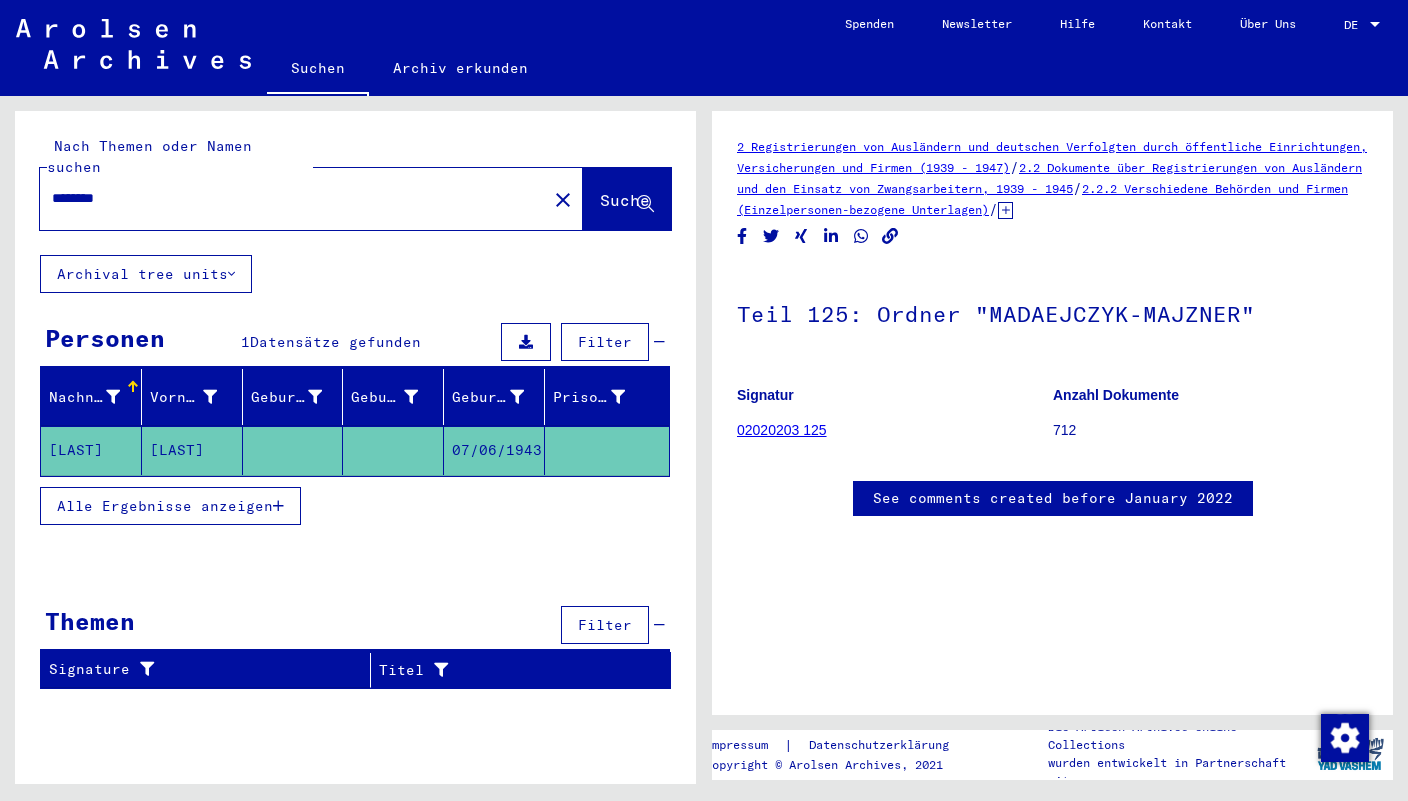 drag, startPoint x: 134, startPoint y: 184, endPoint x: -34, endPoint y: 176, distance: 168.19037 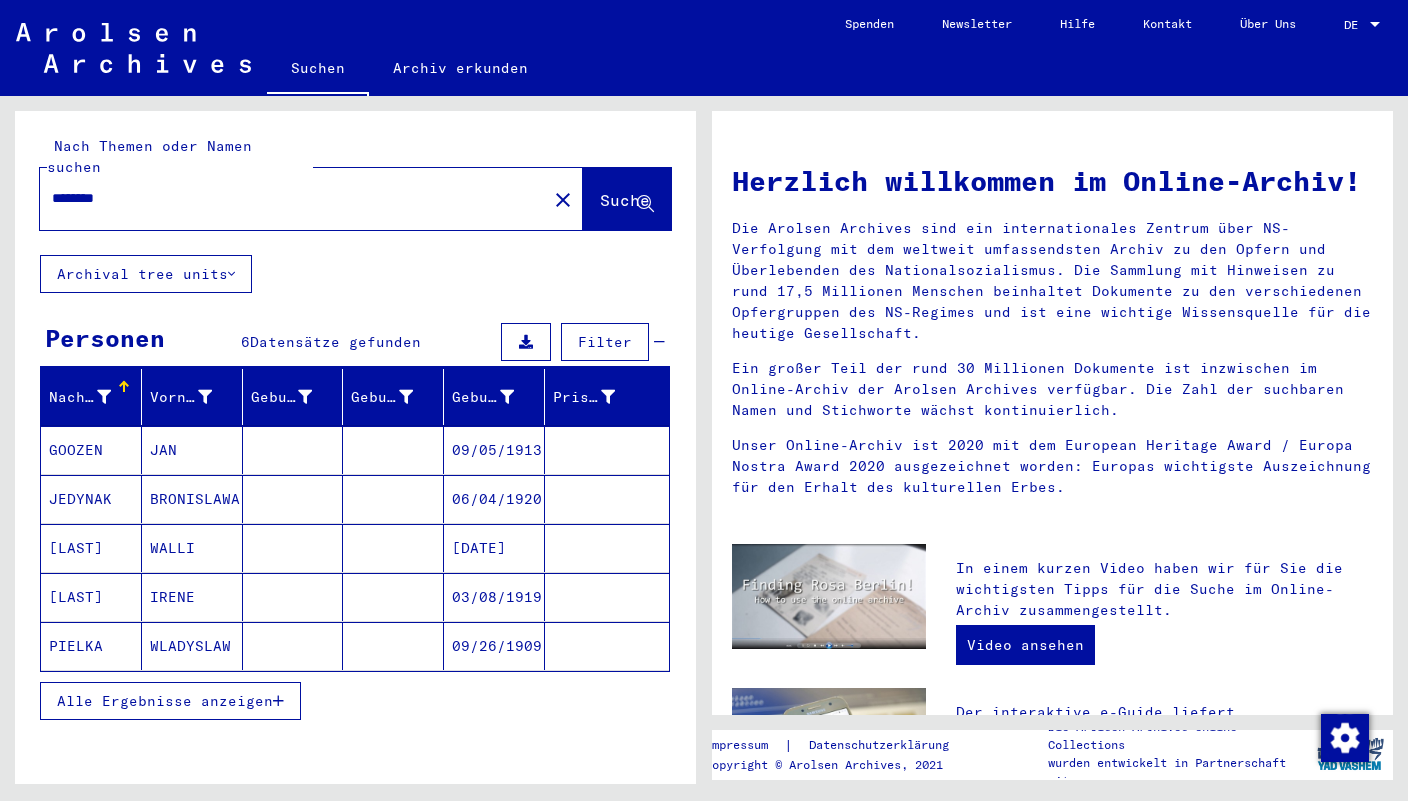 click on "GOOZEN" at bounding box center [91, 499] 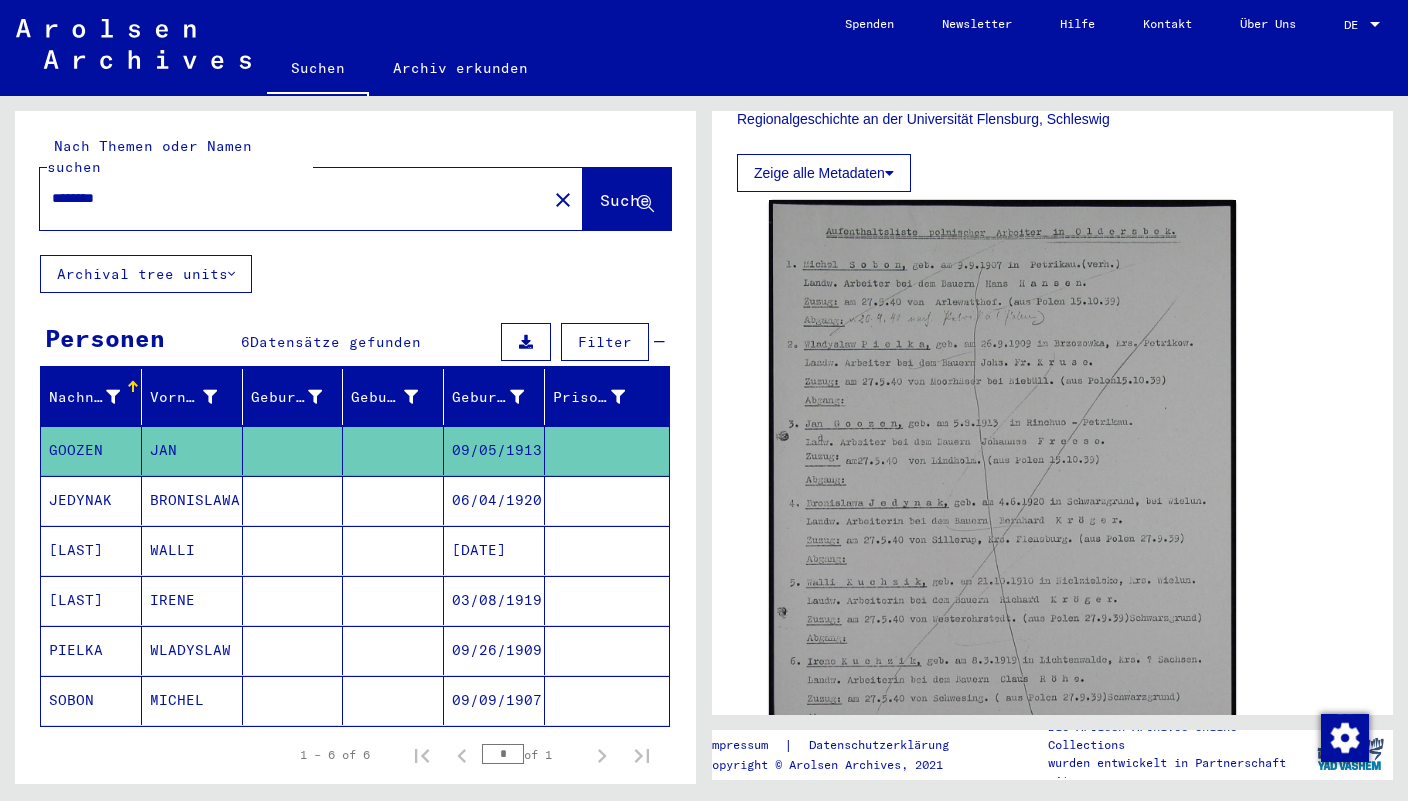scroll, scrollTop: 599, scrollLeft: 0, axis: vertical 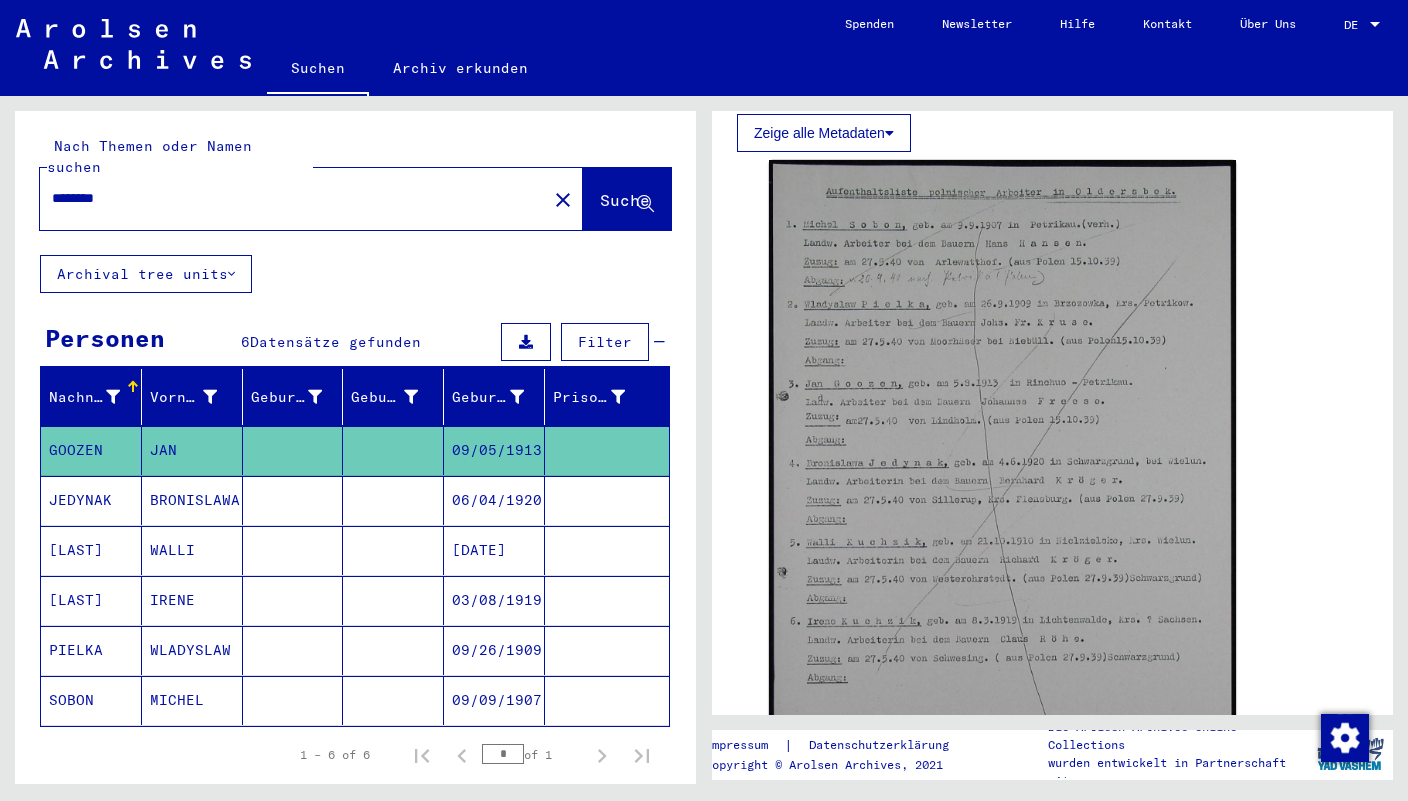 click on "********" at bounding box center (293, 198) 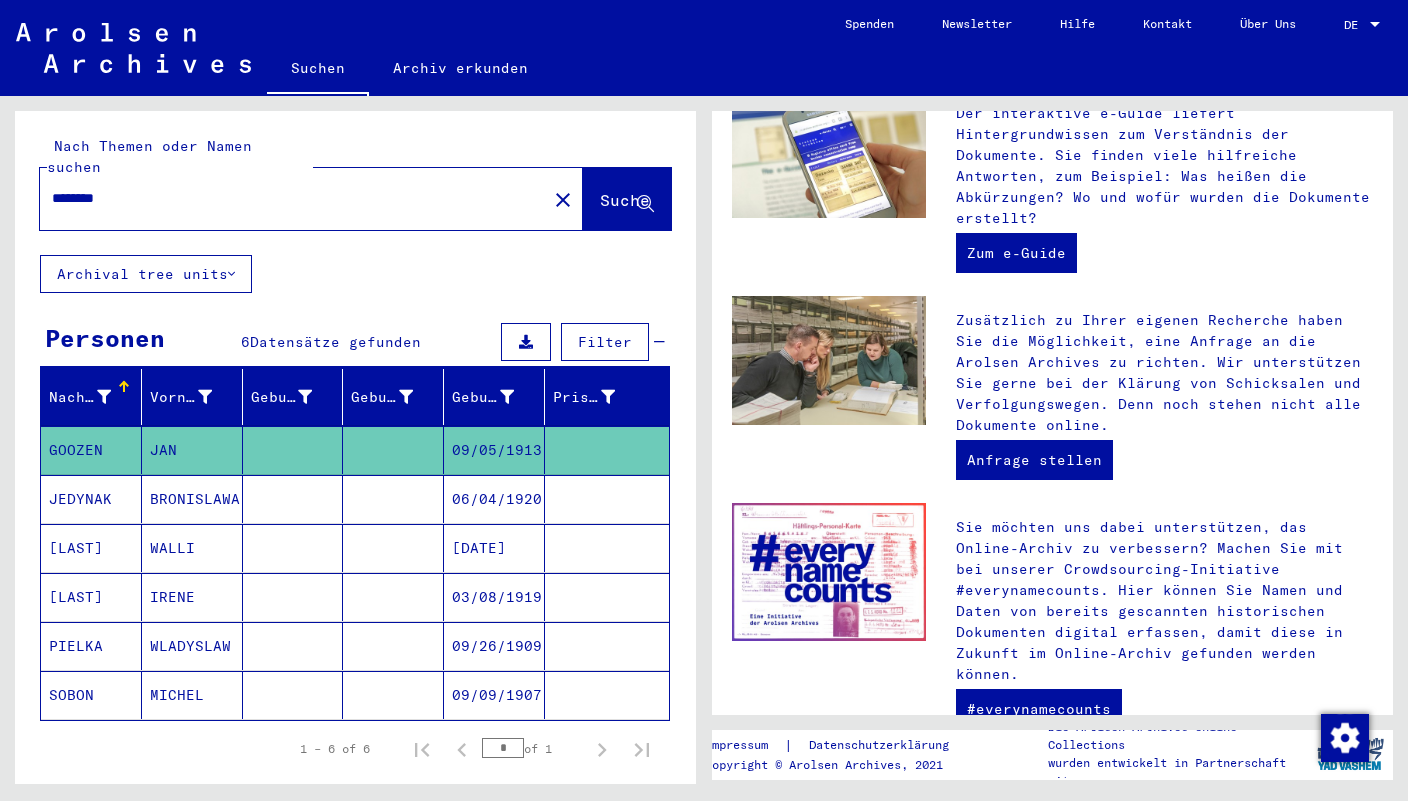 scroll, scrollTop: 0, scrollLeft: 0, axis: both 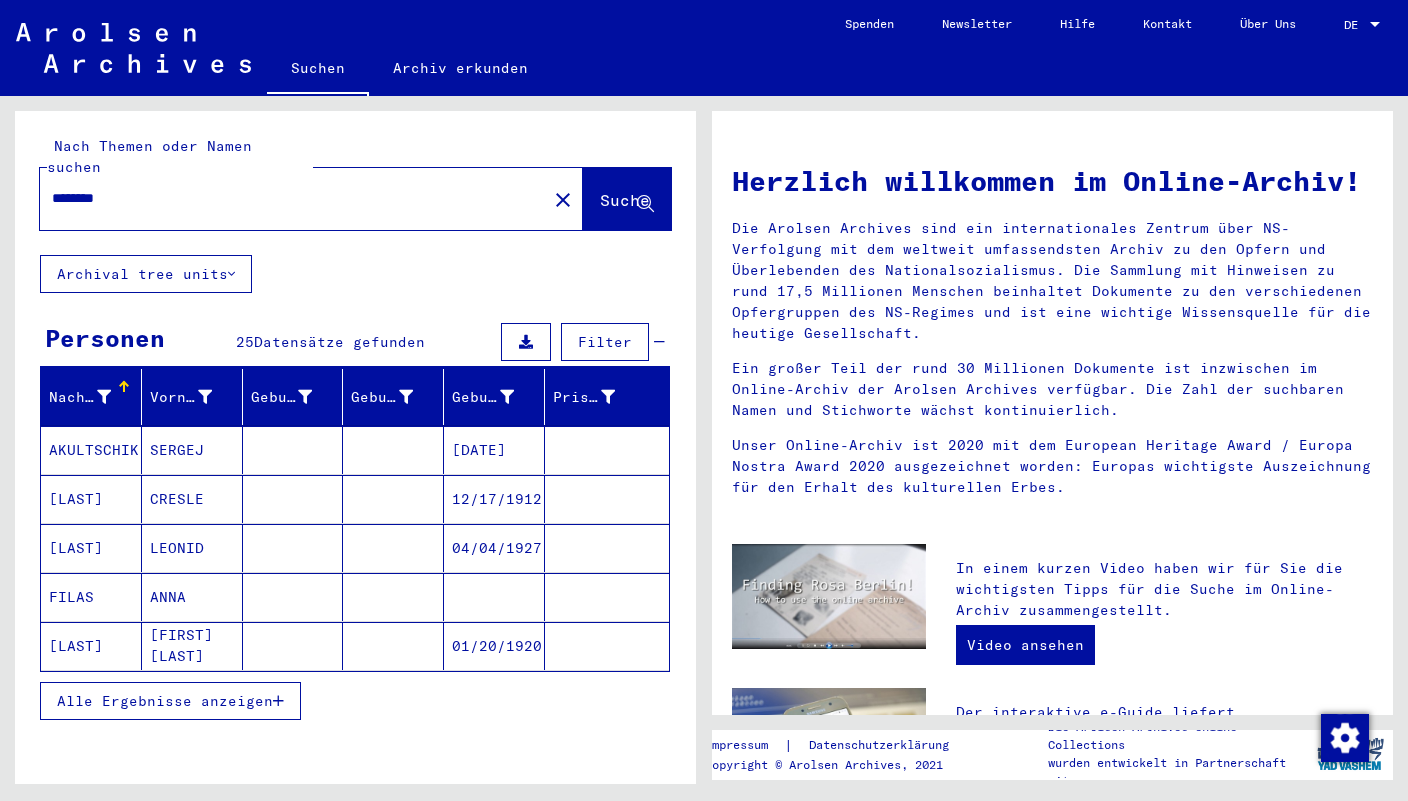 click on "[LAST]" at bounding box center (91, 548) 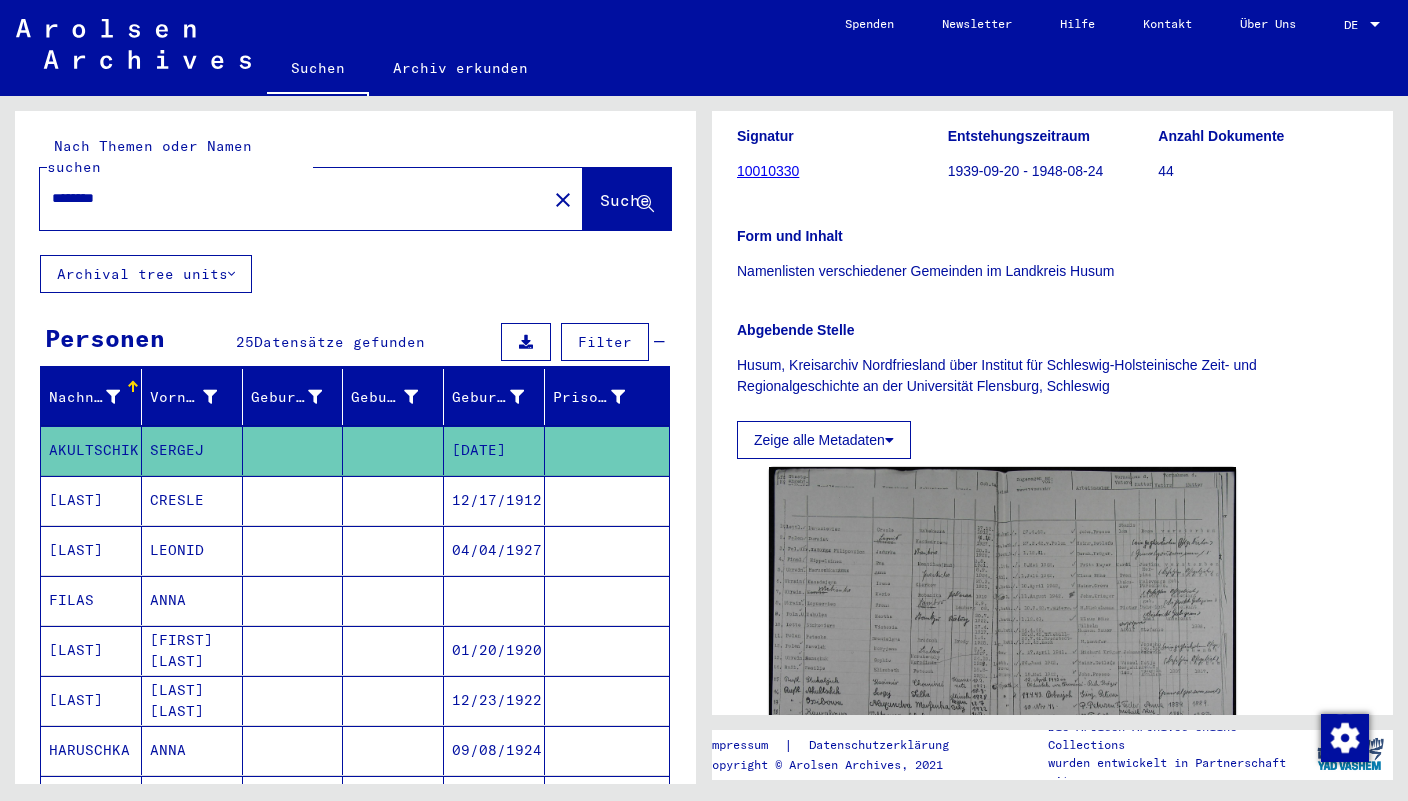 scroll, scrollTop: 425, scrollLeft: 0, axis: vertical 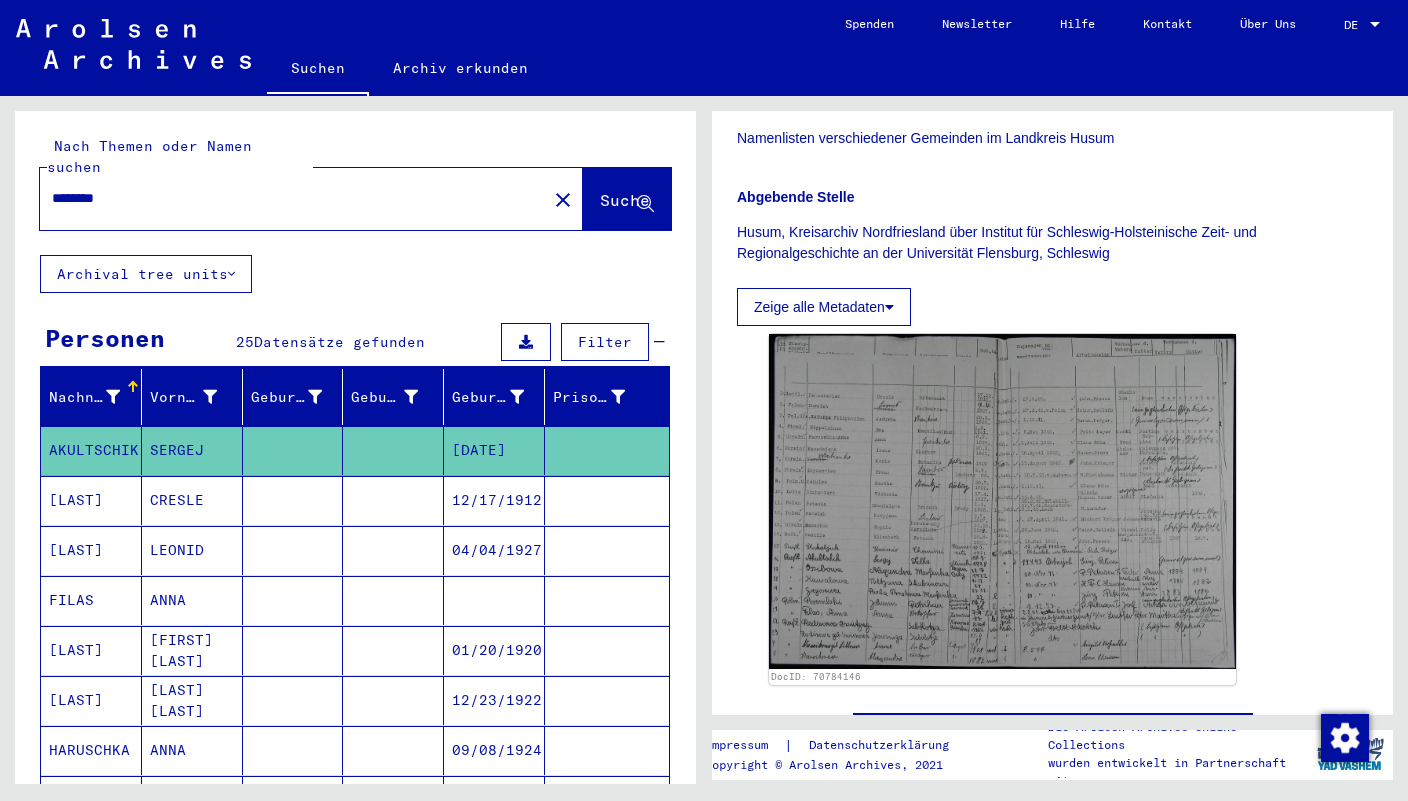click 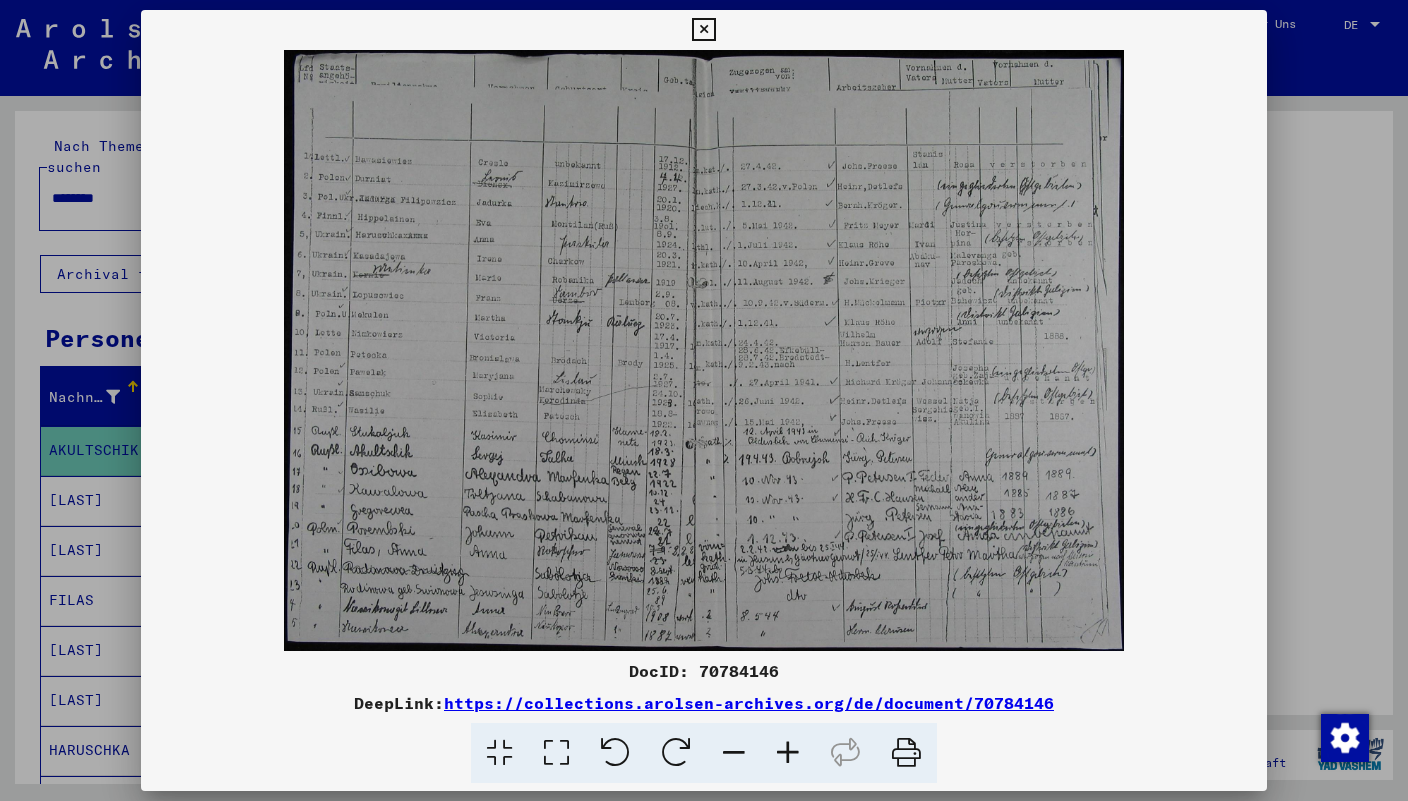 click on "DocID: 70784146" at bounding box center (704, 671) 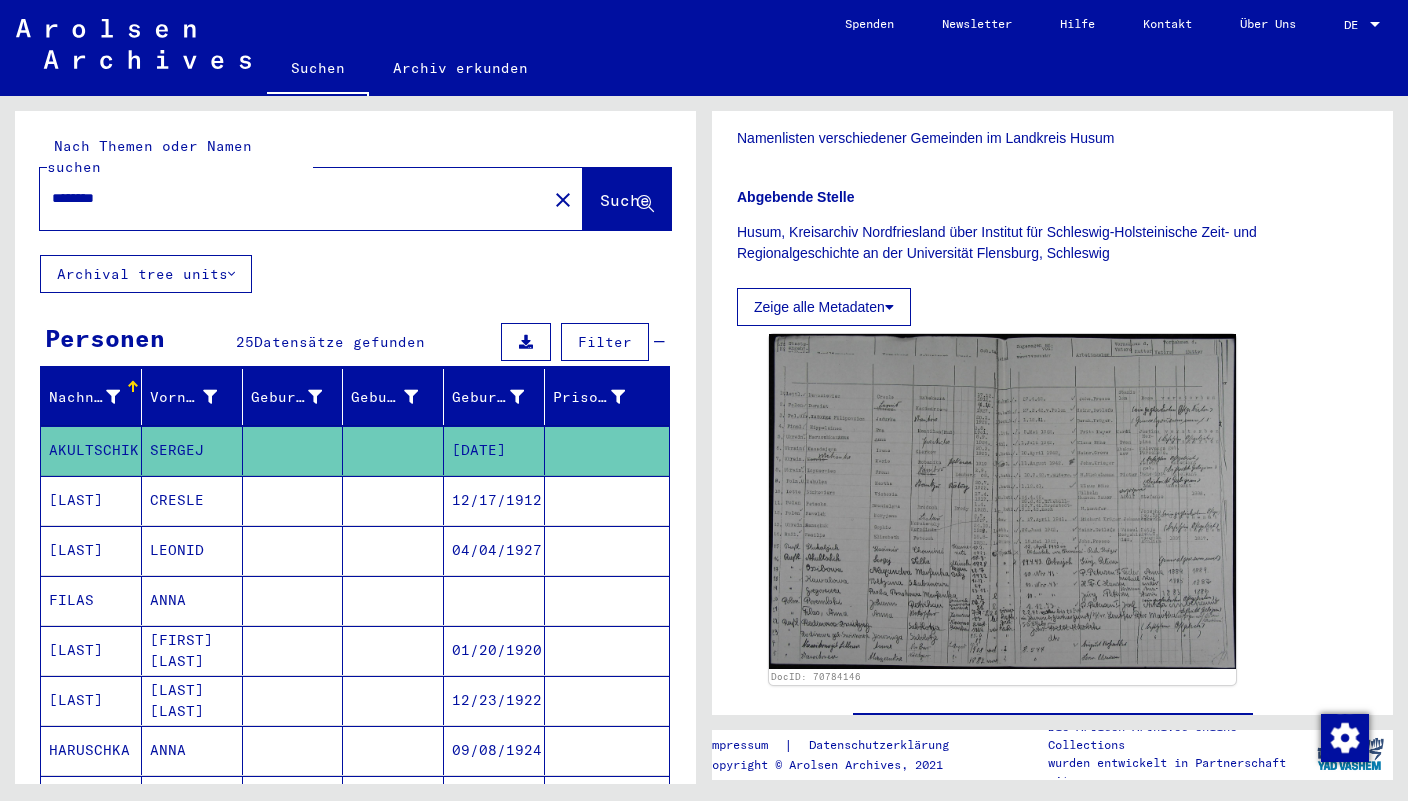 click on "********" at bounding box center (293, 198) 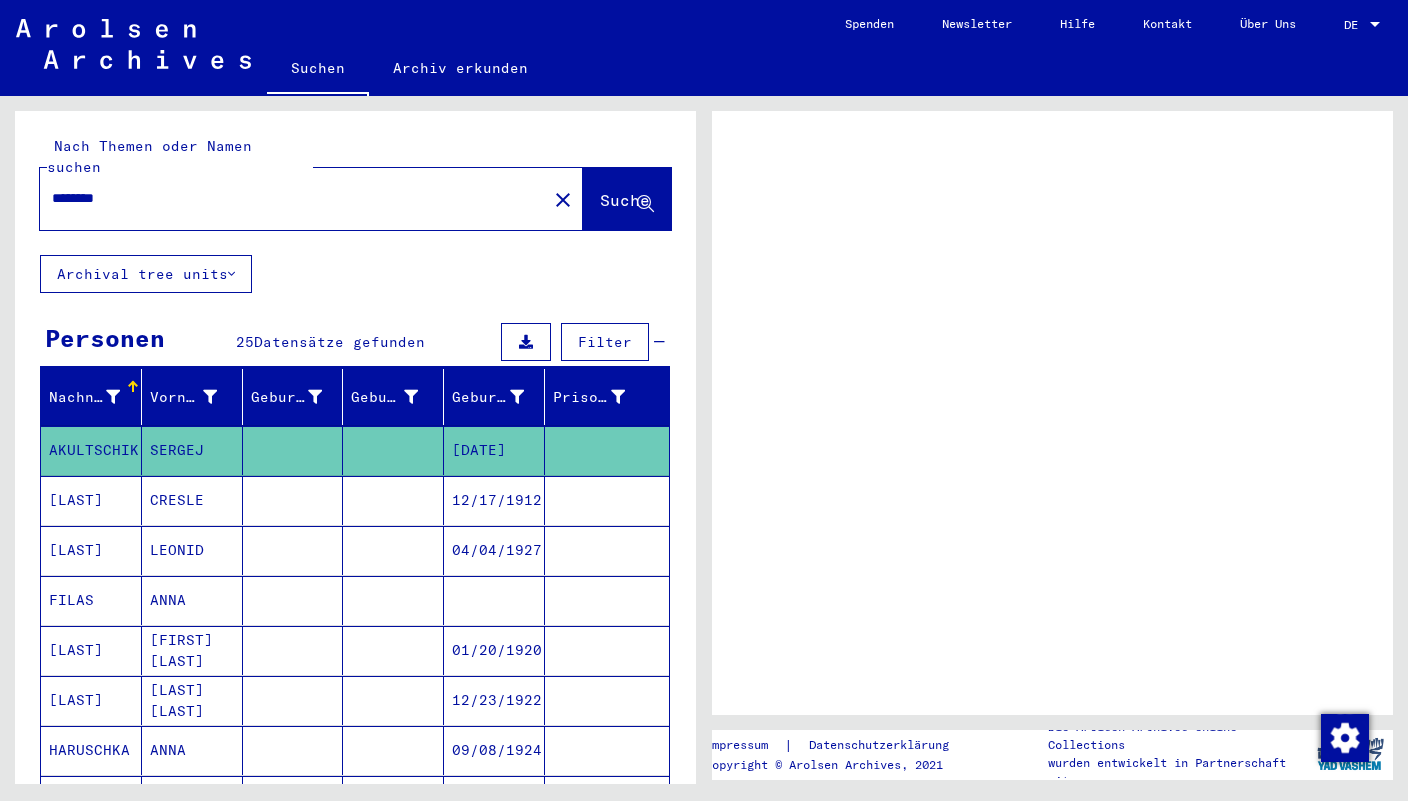 scroll, scrollTop: 0, scrollLeft: 0, axis: both 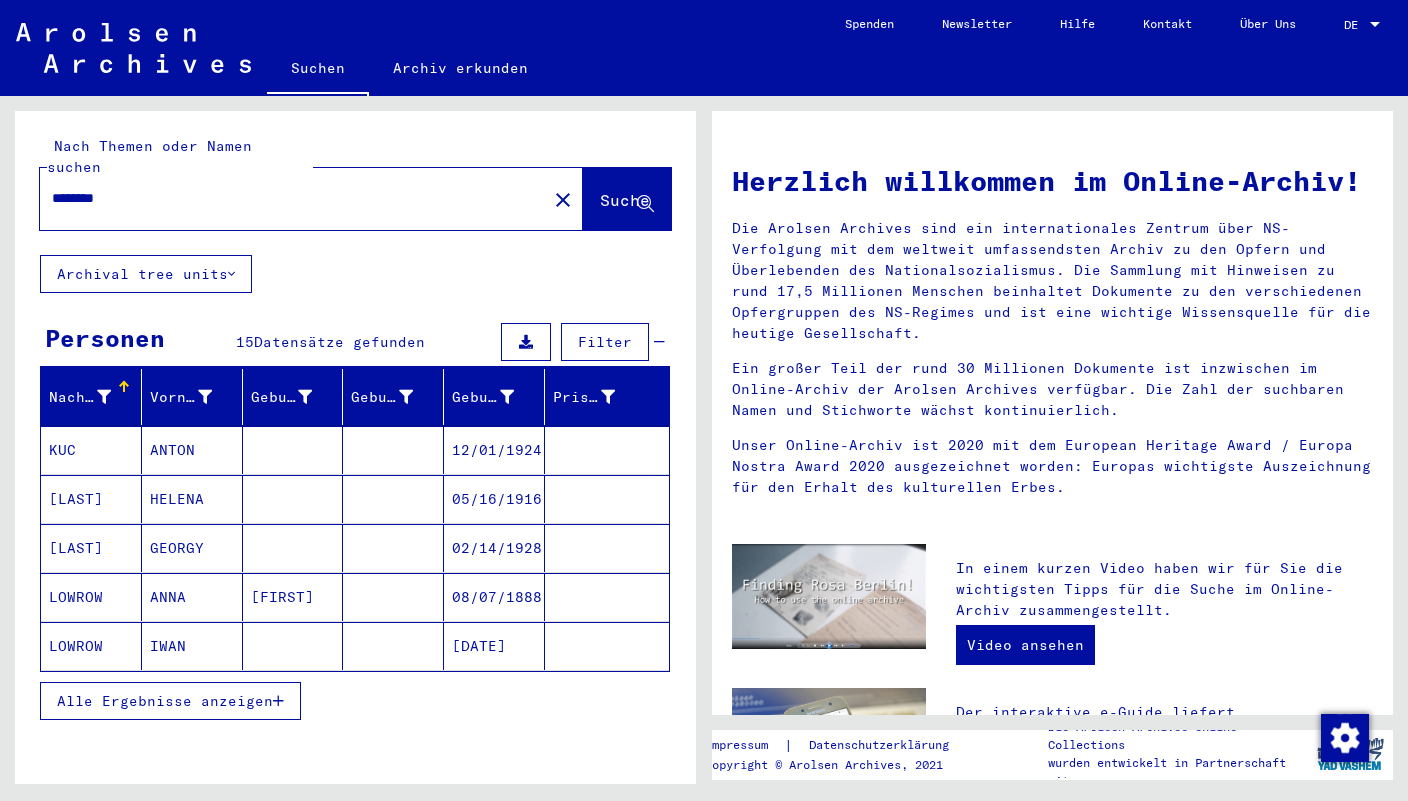 click on "KUC" at bounding box center [91, 499] 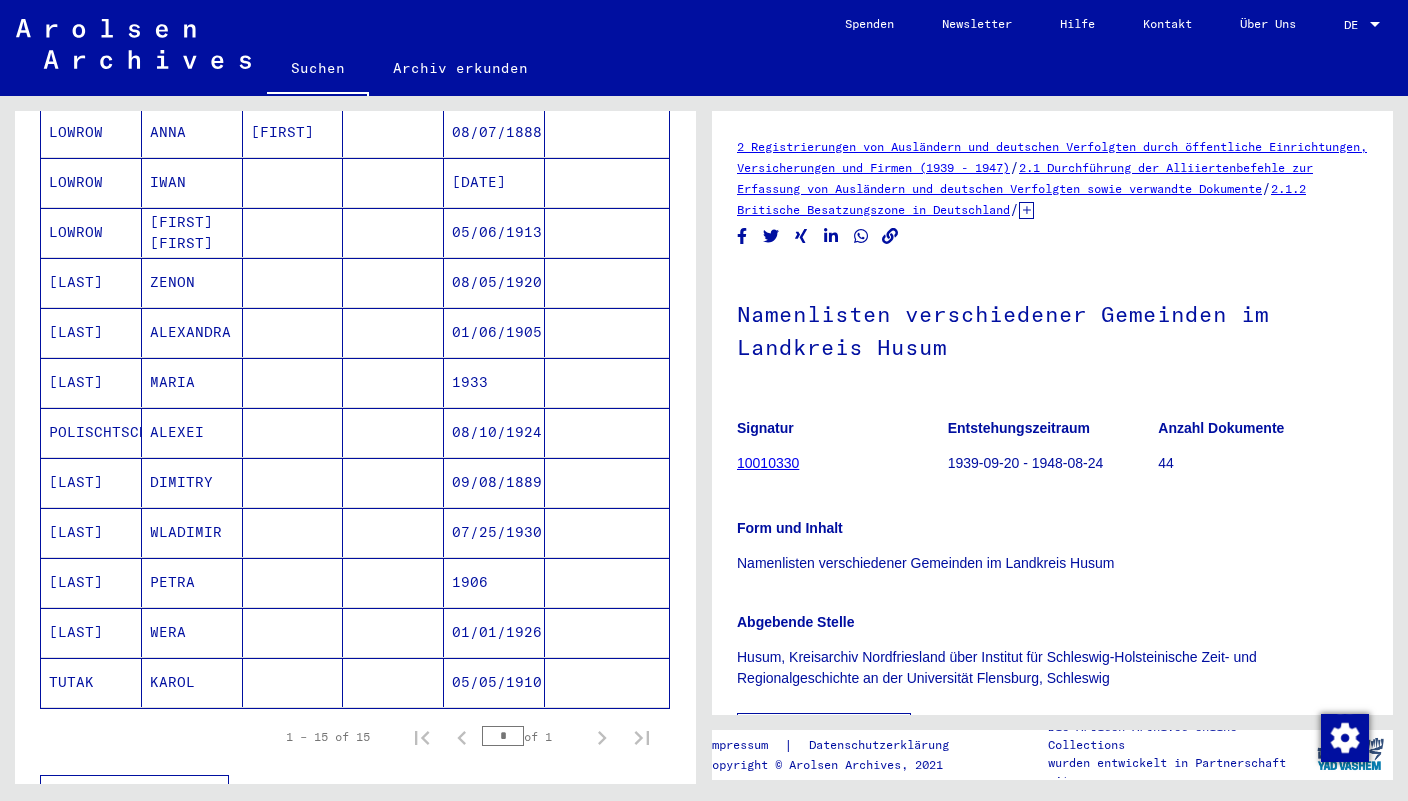 scroll, scrollTop: 469, scrollLeft: 0, axis: vertical 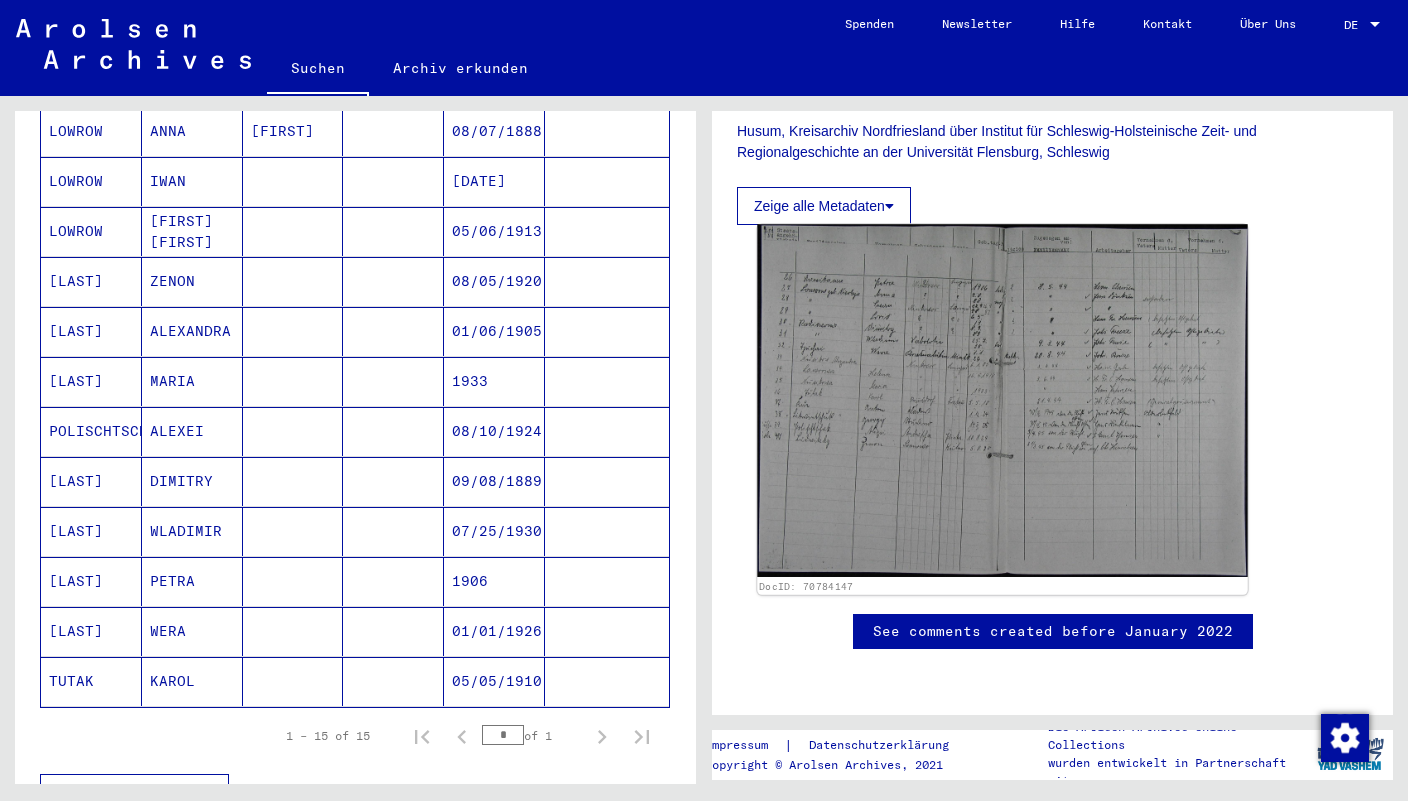 click 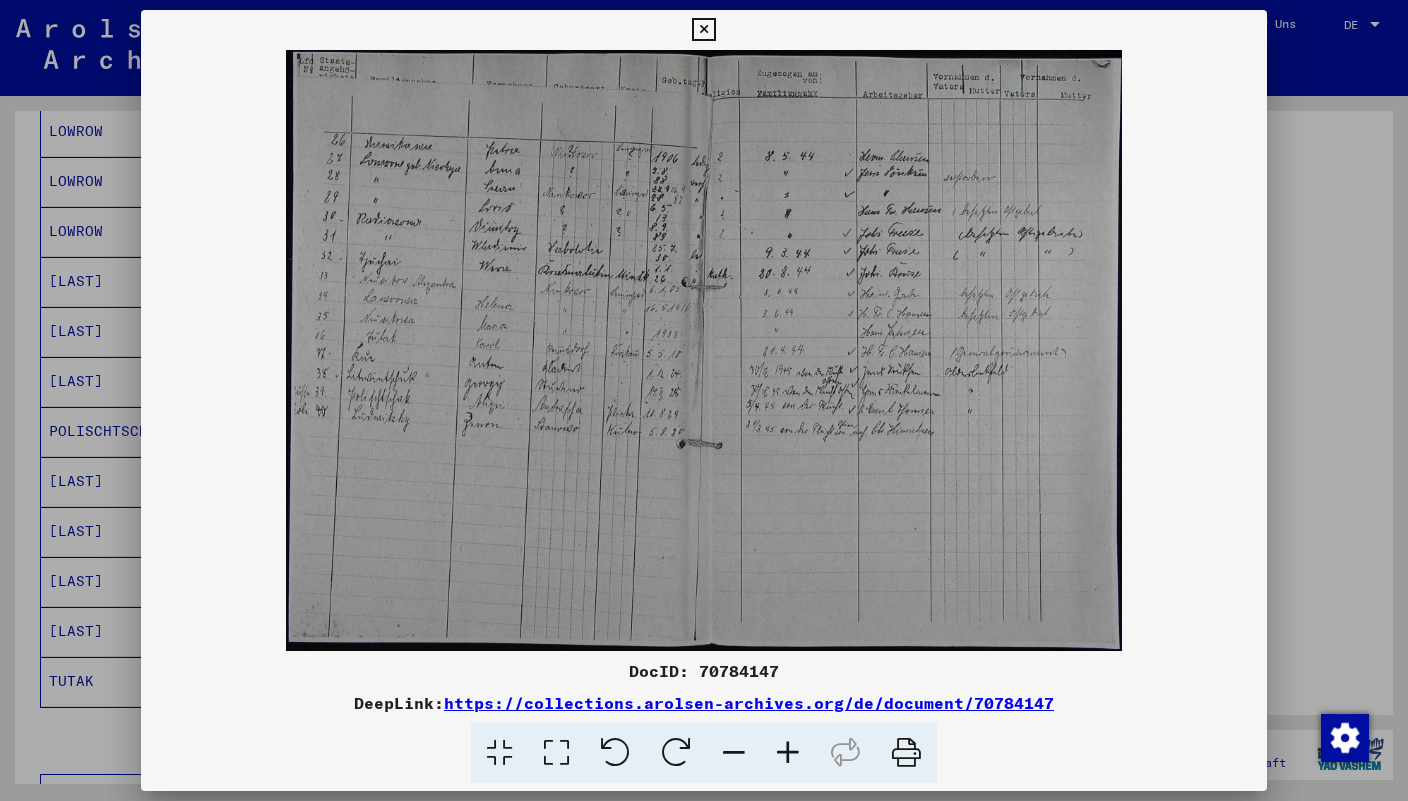 click on "DocID: 70784147" at bounding box center (704, 671) 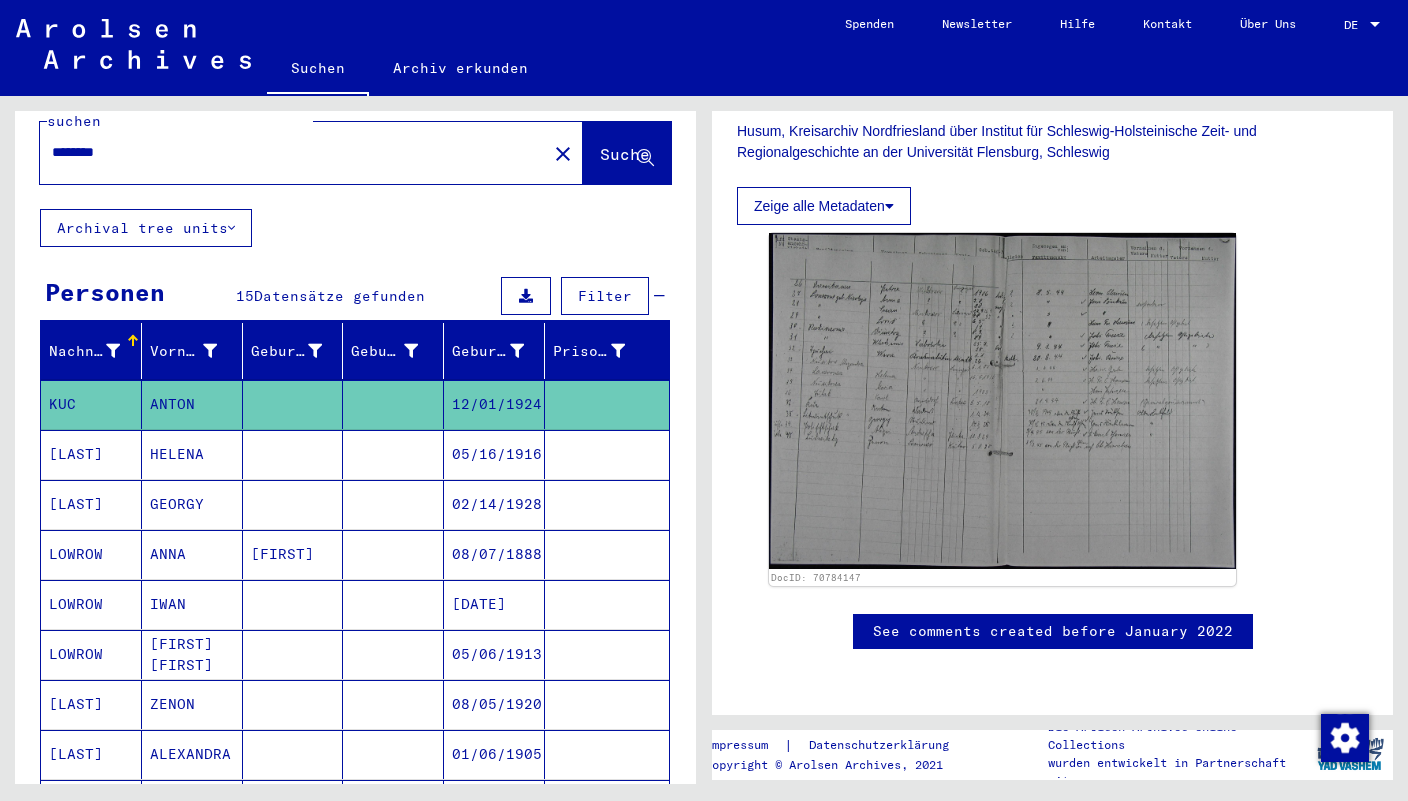 scroll, scrollTop: 0, scrollLeft: 0, axis: both 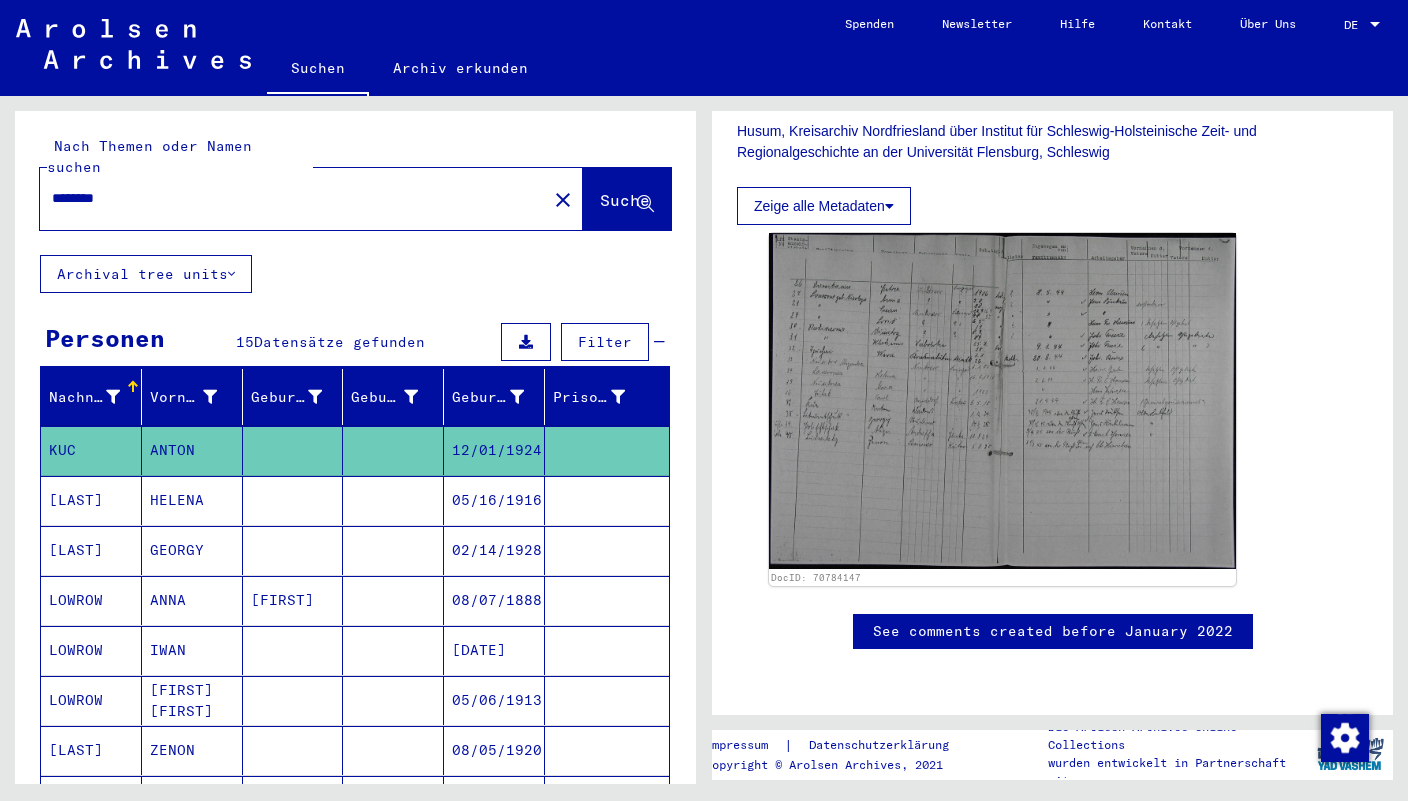 click on "********" at bounding box center [293, 198] 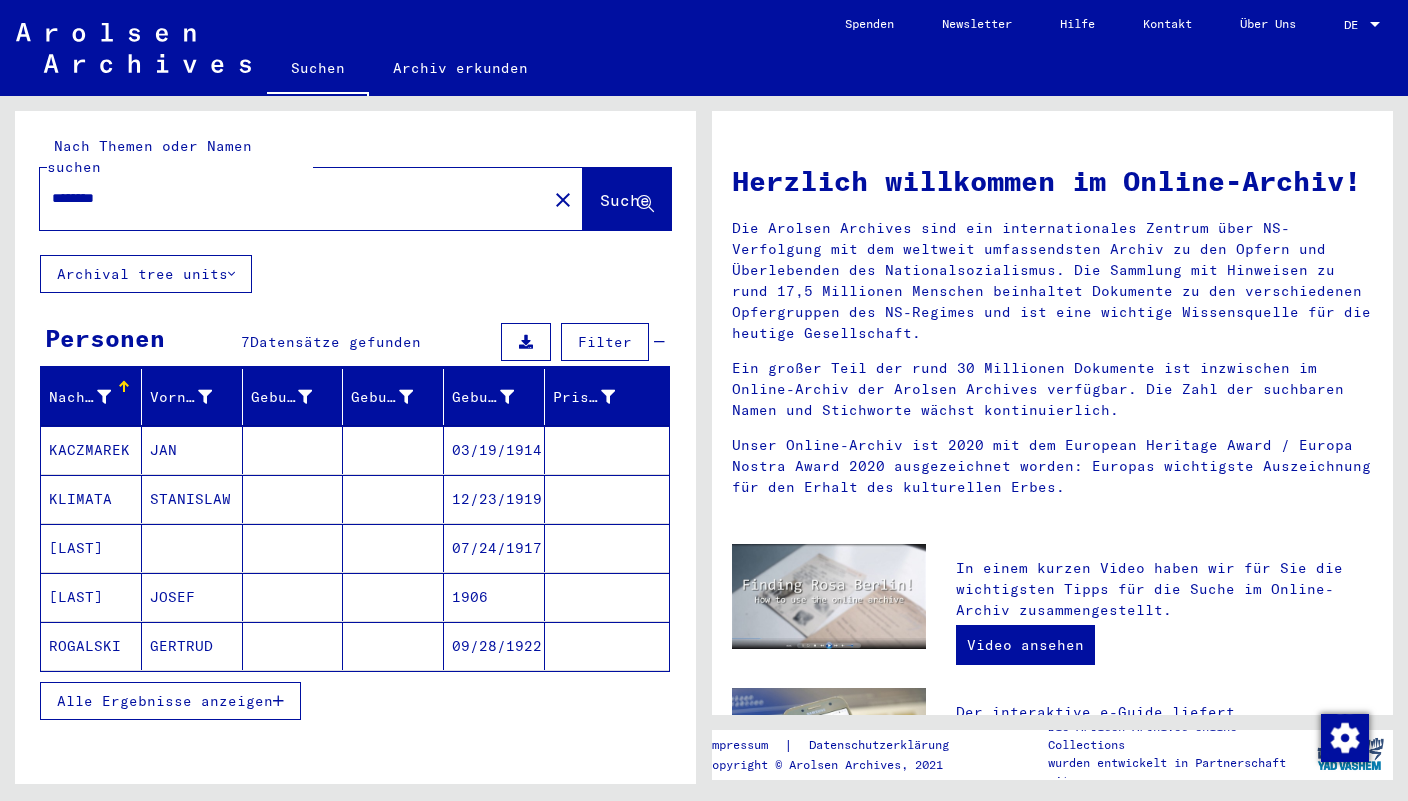 click on "KACZMAREK" at bounding box center (91, 499) 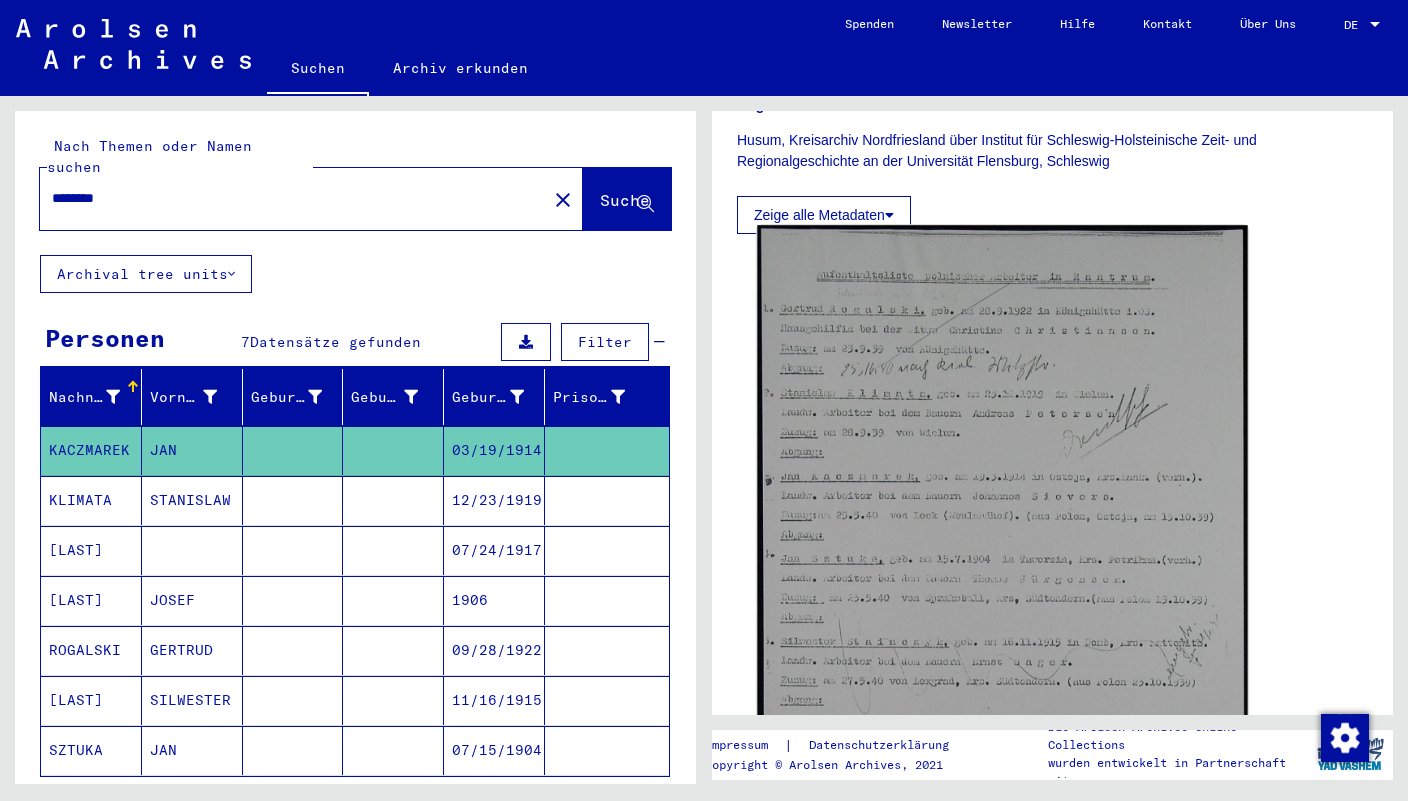 scroll, scrollTop: 531, scrollLeft: 0, axis: vertical 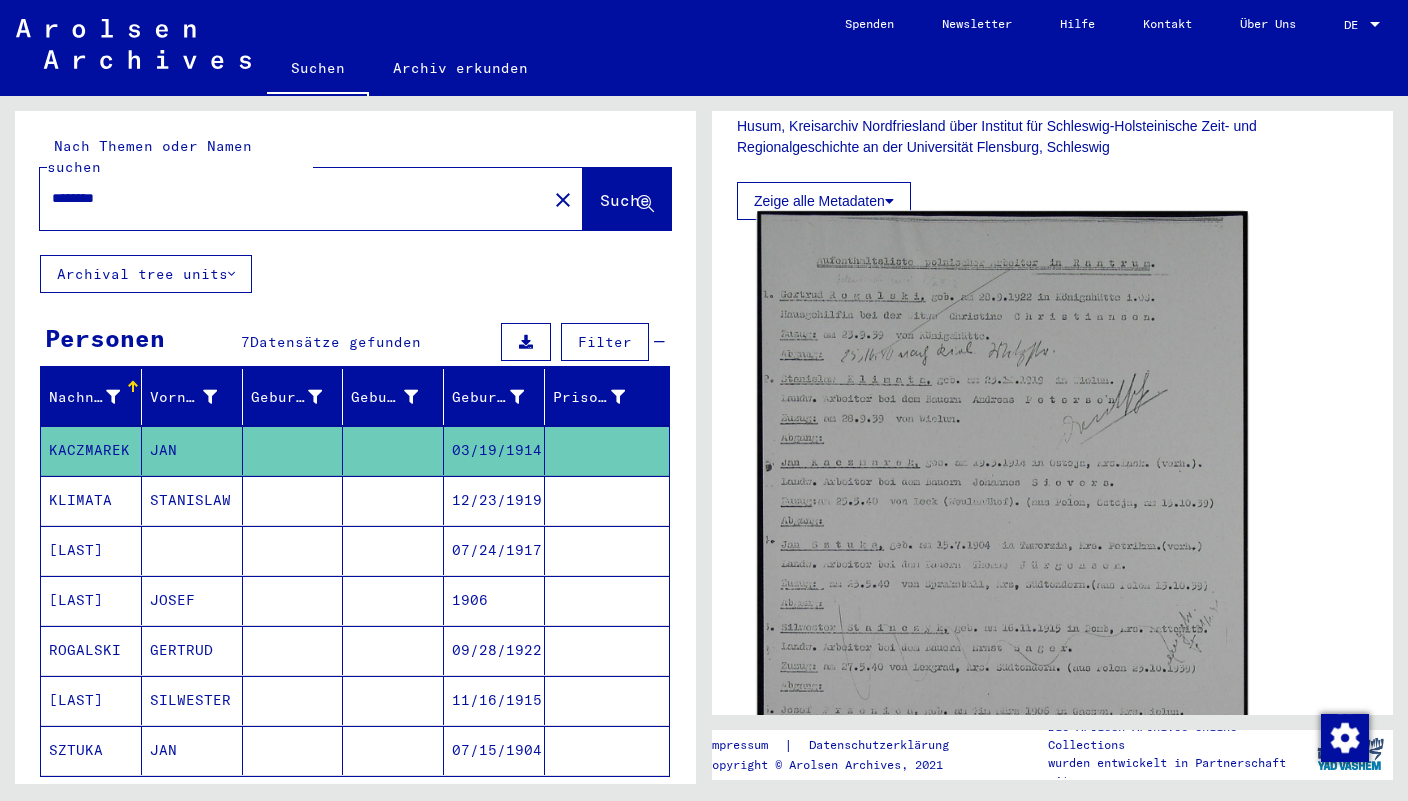 click 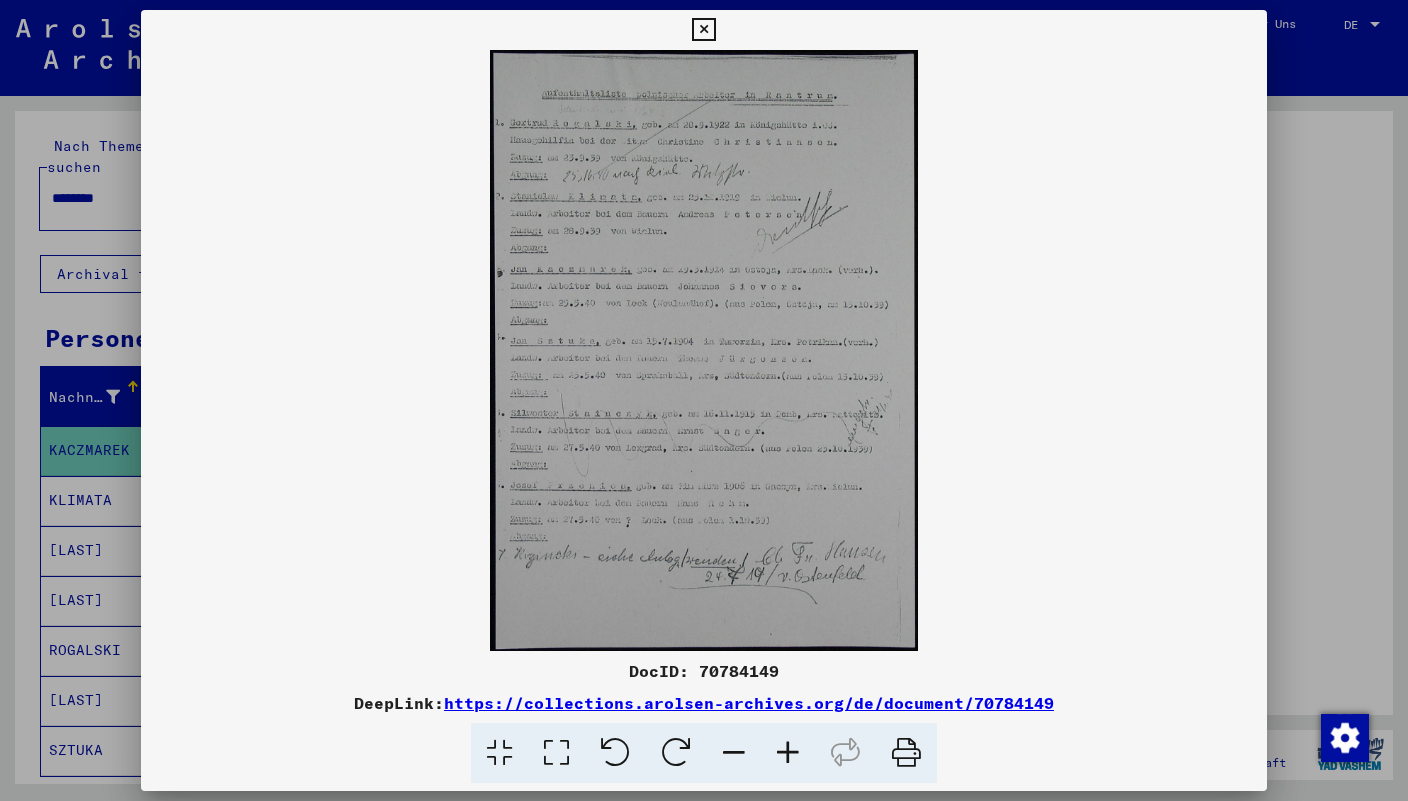 click at bounding box center (703, 30) 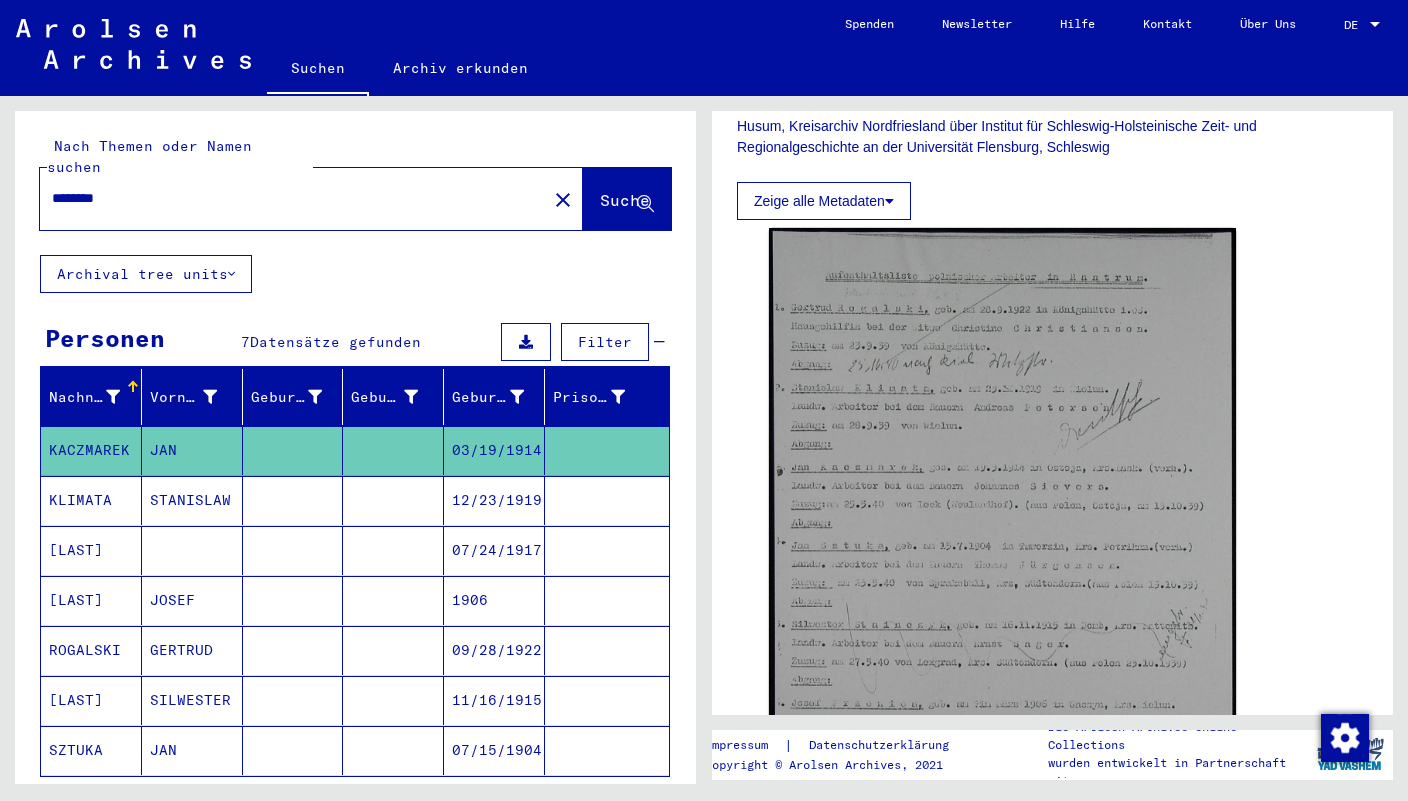 click on "********" at bounding box center [293, 198] 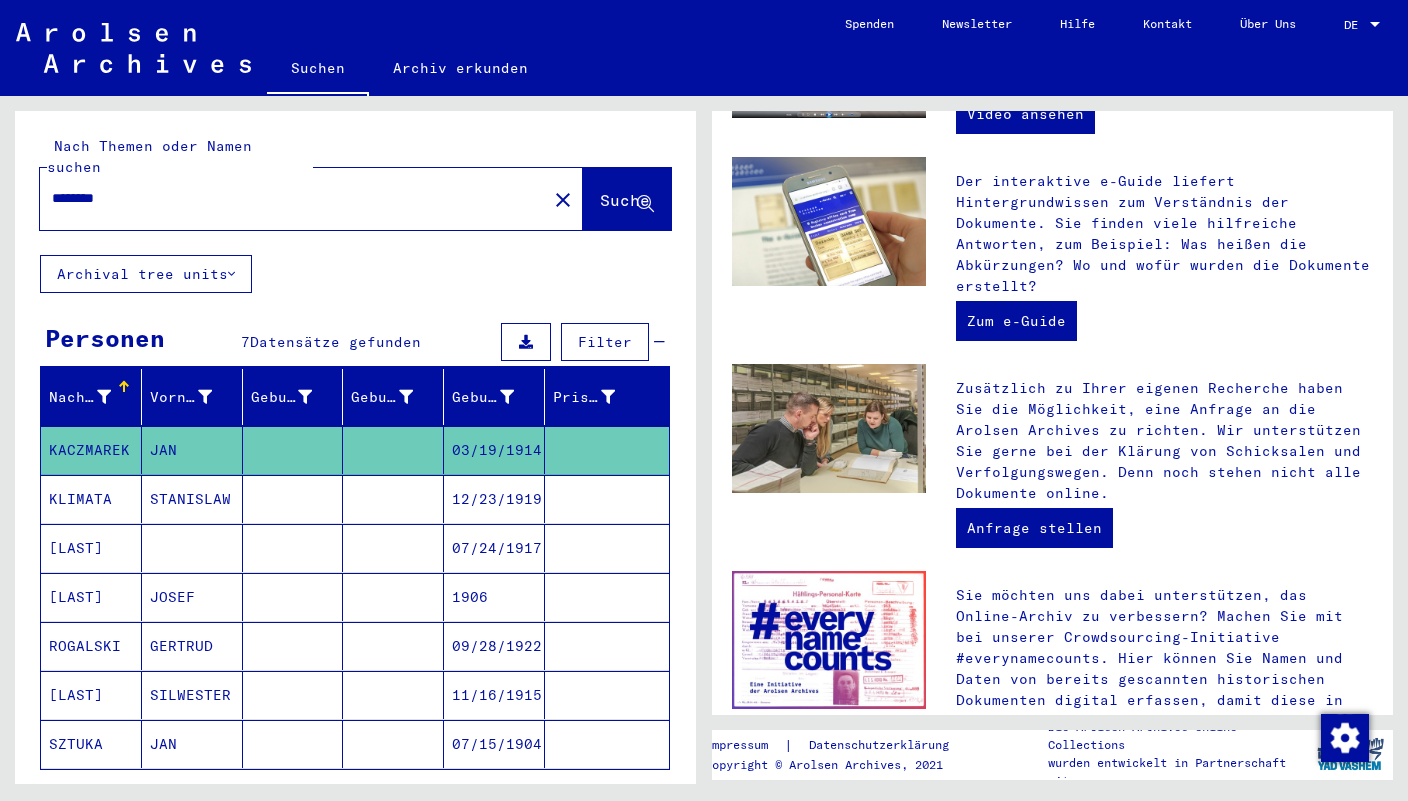 scroll, scrollTop: 0, scrollLeft: 0, axis: both 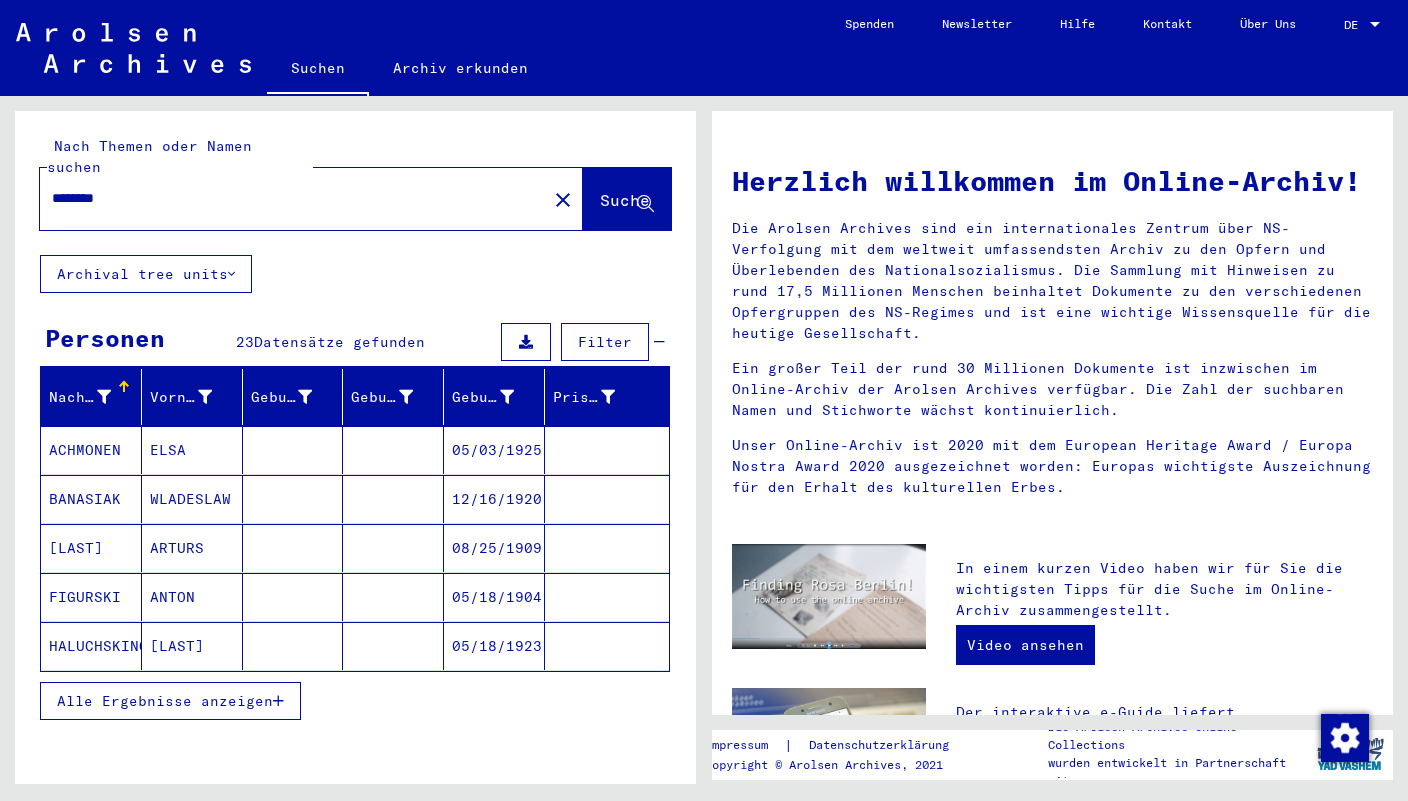 click on "ACHMONEN" at bounding box center [91, 499] 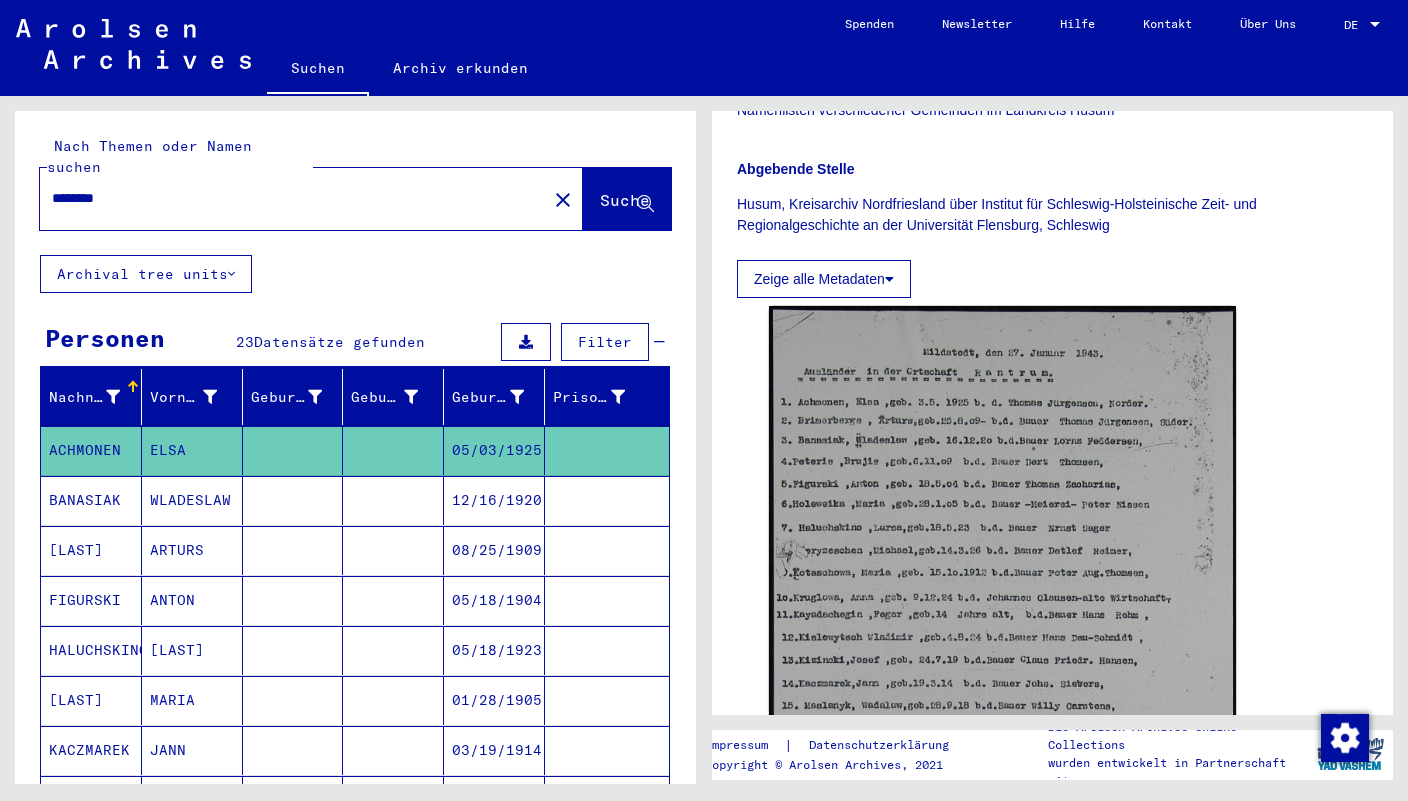 scroll, scrollTop: 456, scrollLeft: 0, axis: vertical 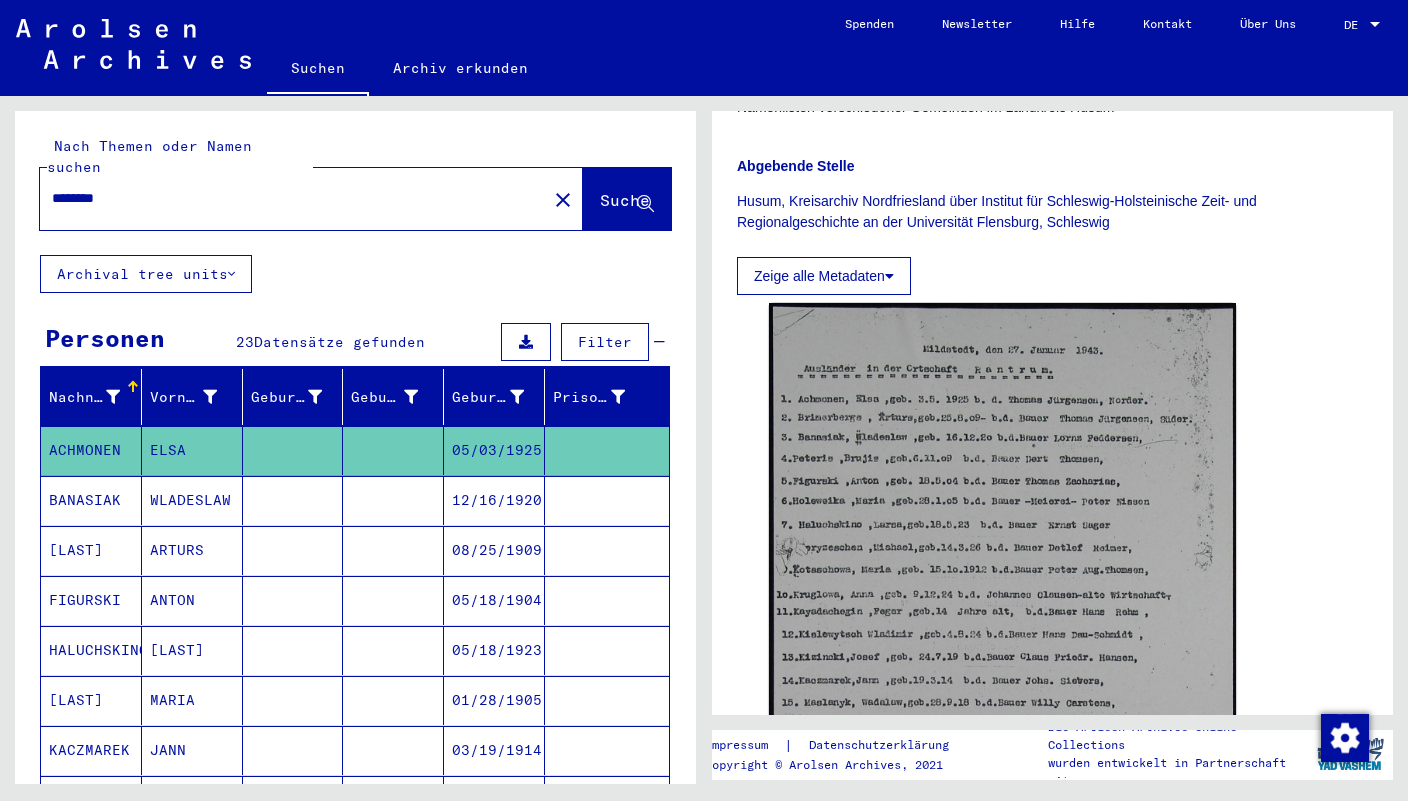 click 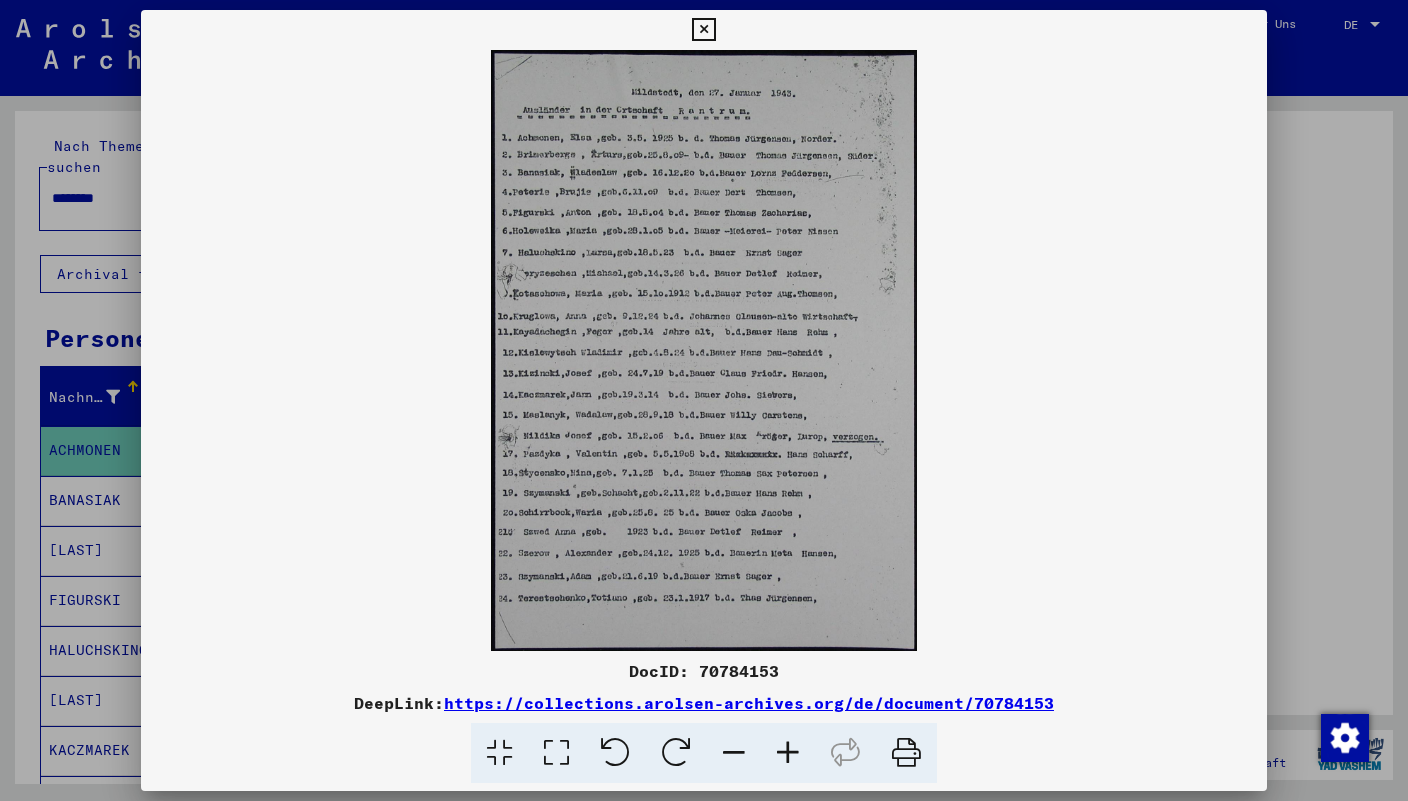 click on "DocID: 70784153" at bounding box center [704, 671] 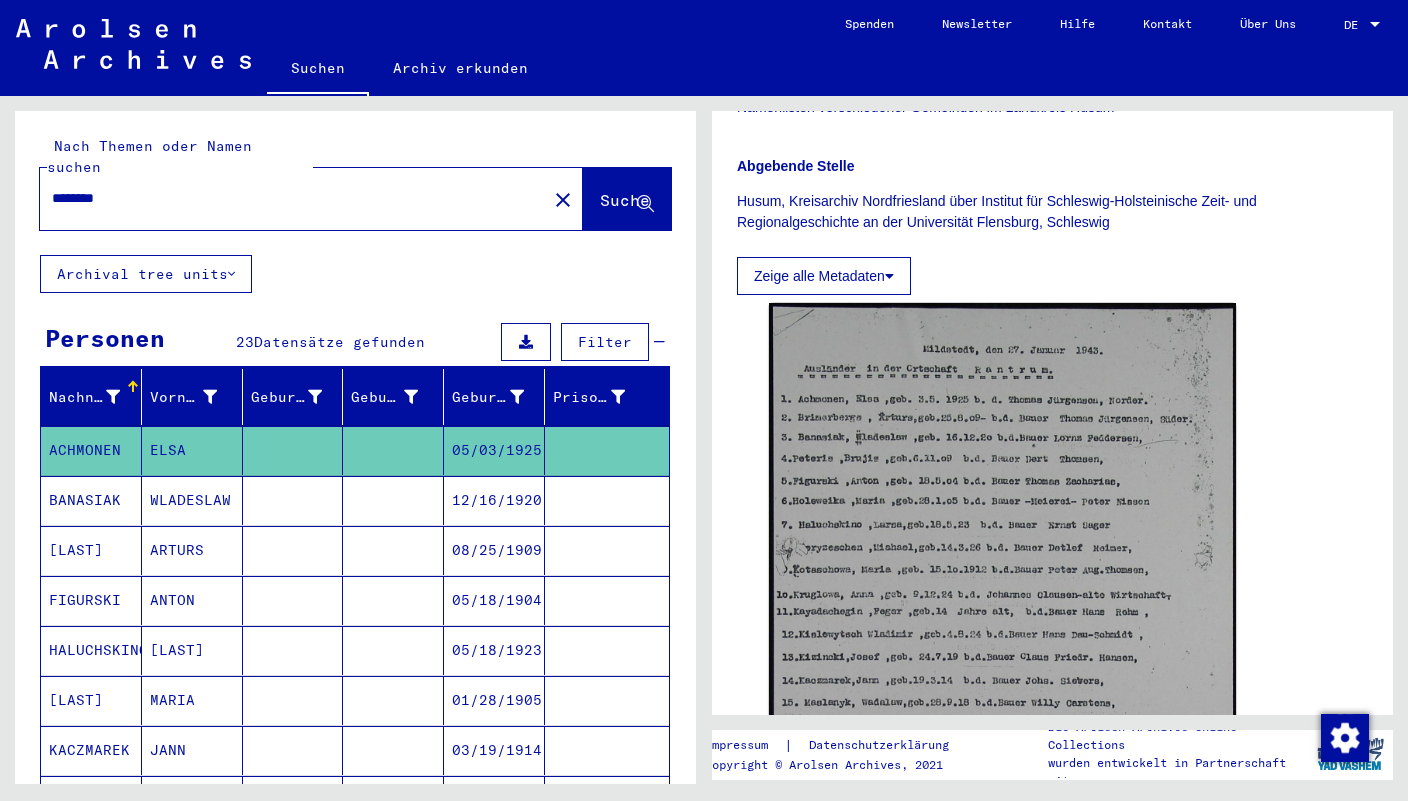 click on "********" at bounding box center (293, 198) 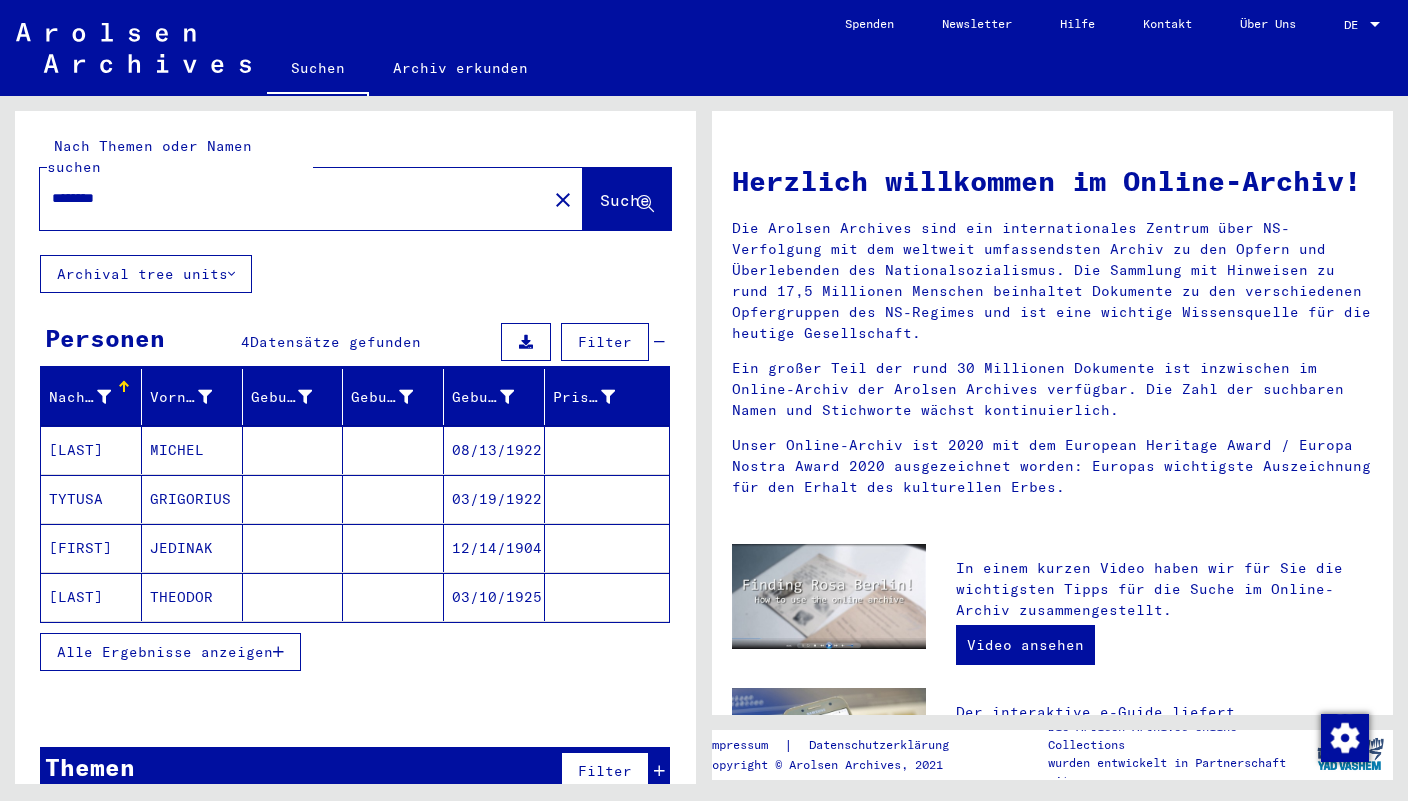 click on "[LAST]" at bounding box center [91, 499] 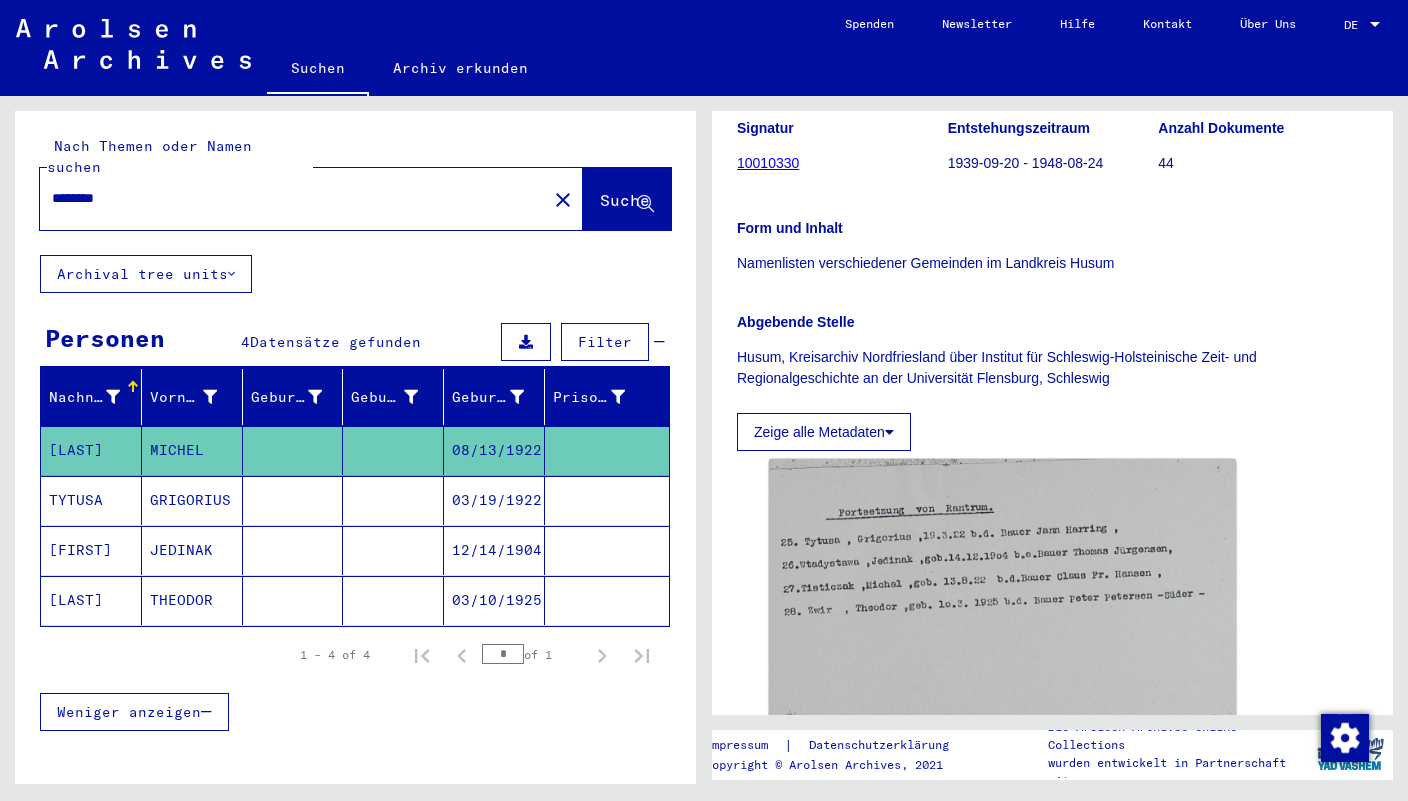 scroll, scrollTop: 442, scrollLeft: 0, axis: vertical 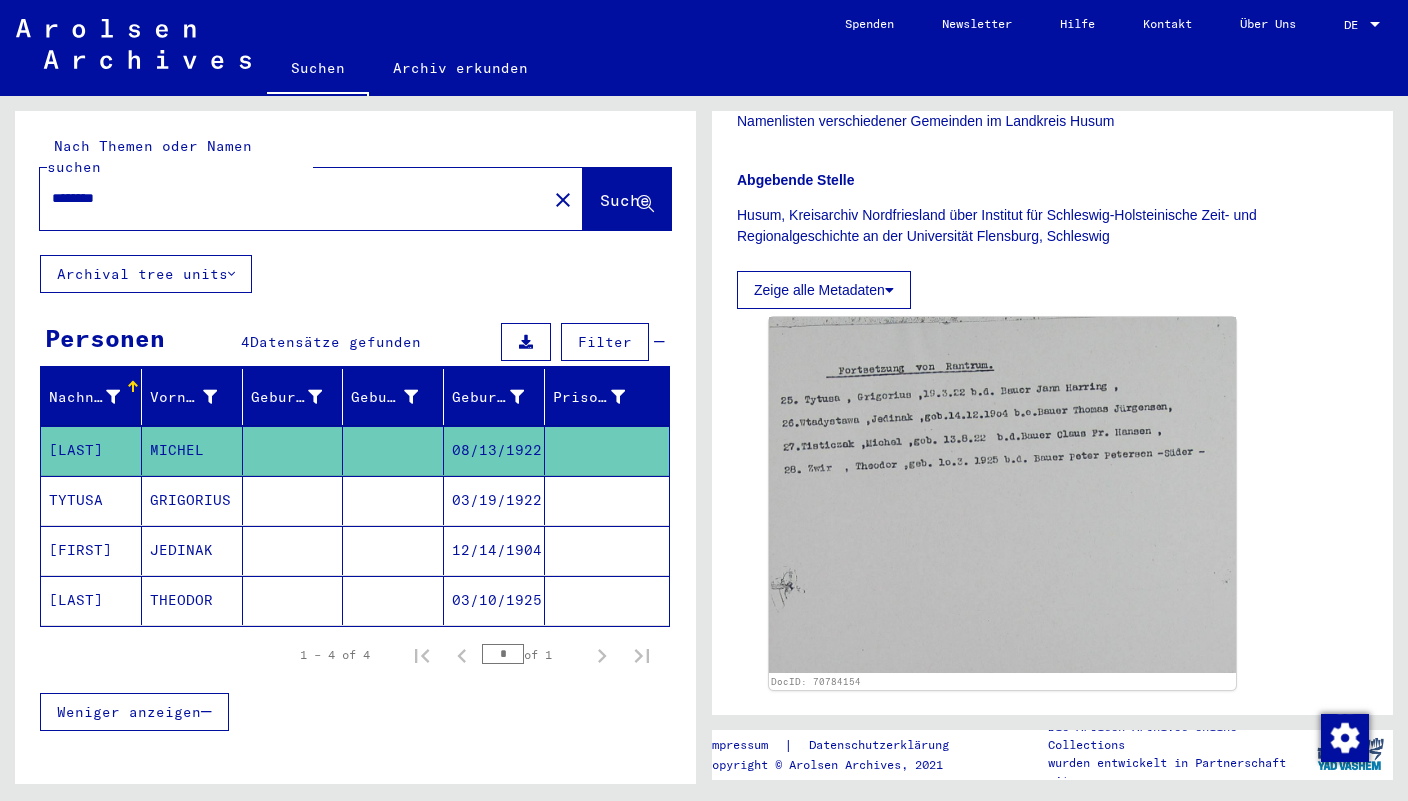 click 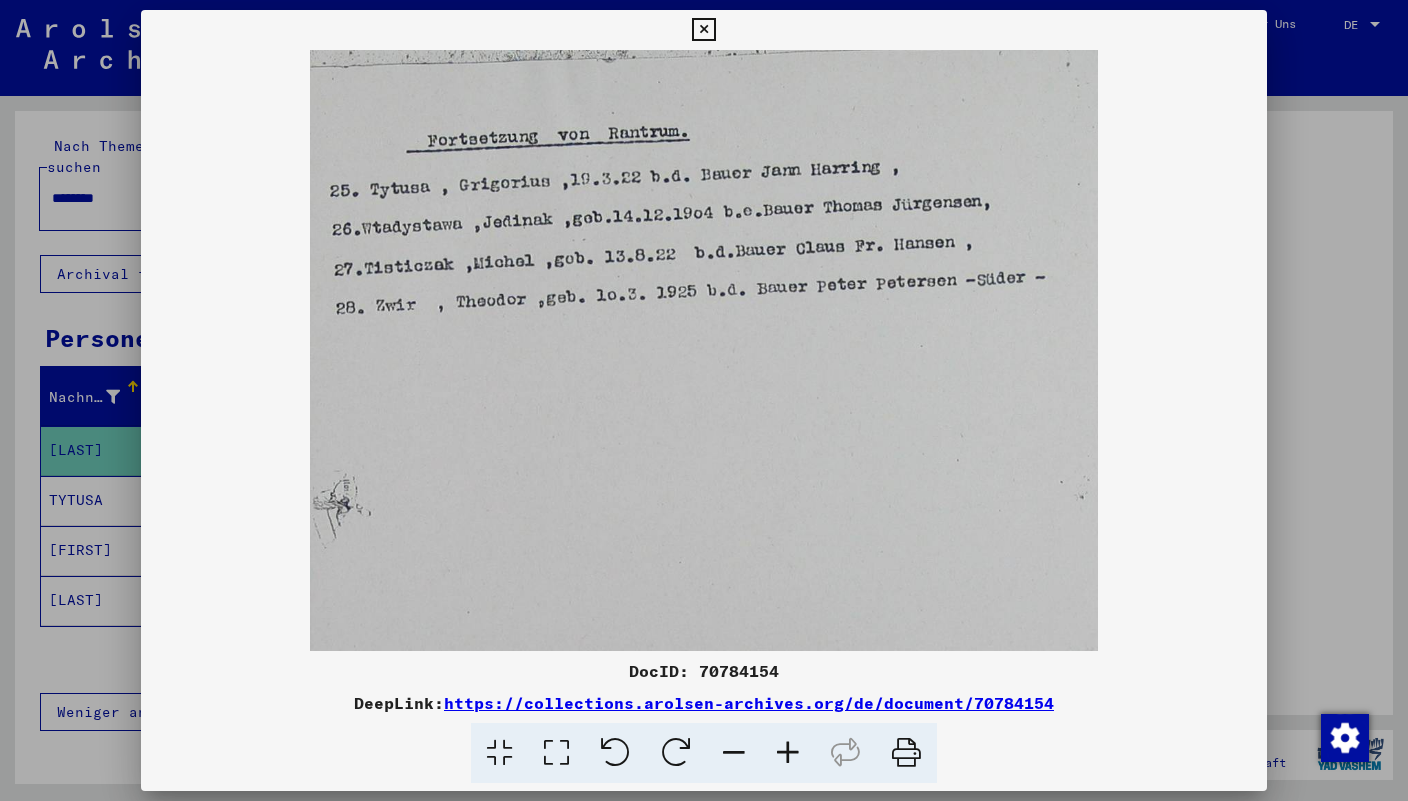 click on "DocID: 70784154" at bounding box center [704, 671] 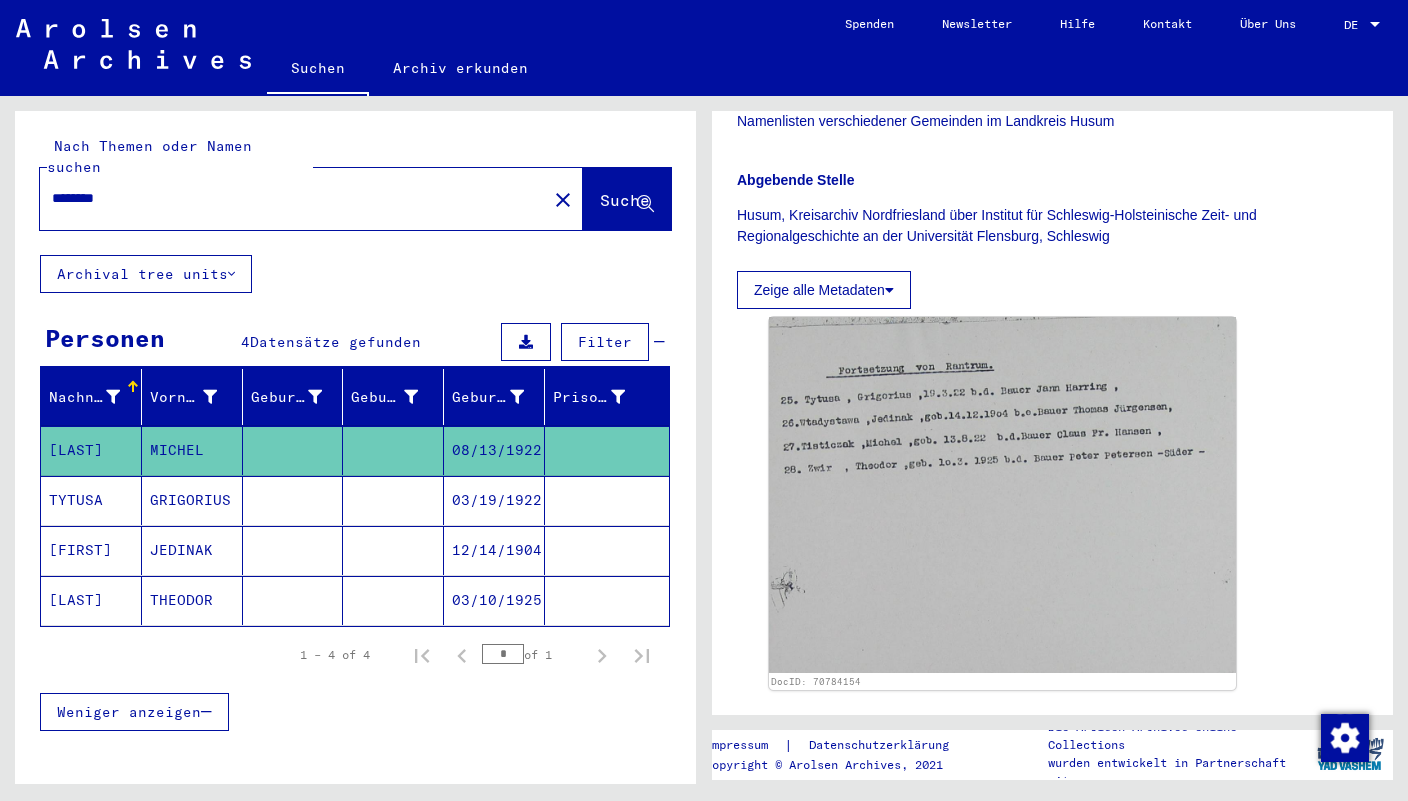 click on "********" at bounding box center (293, 198) 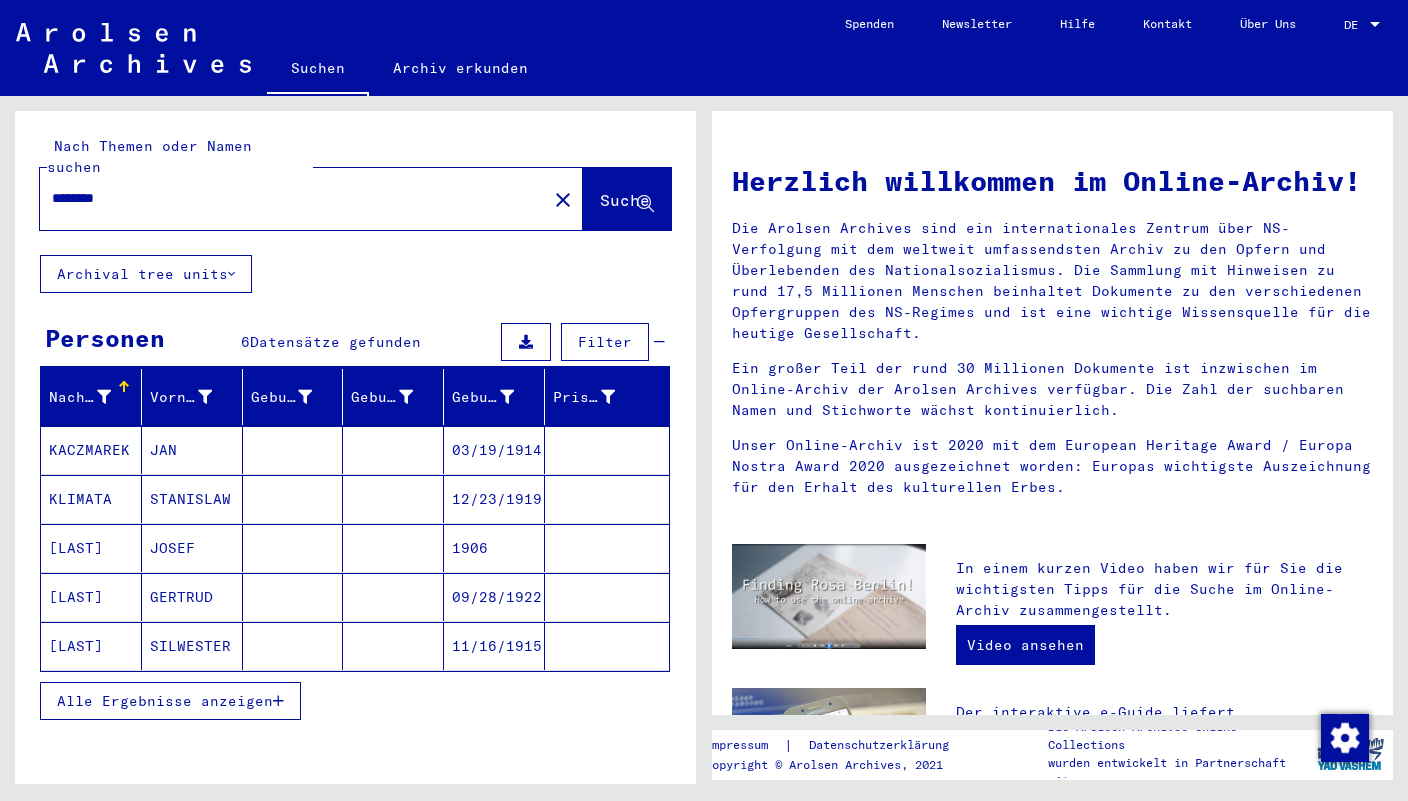 click on "KACZMAREK" at bounding box center [91, 499] 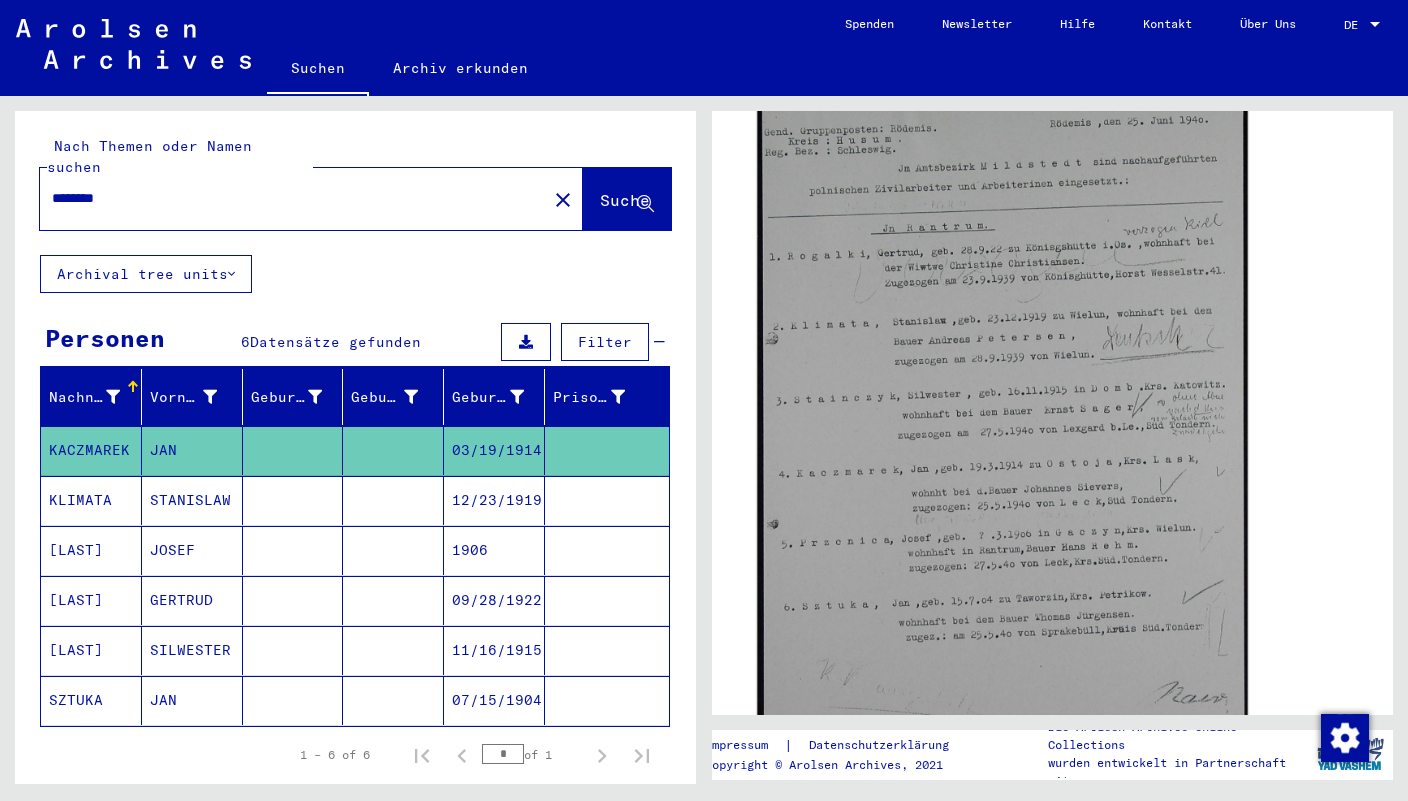 scroll, scrollTop: 660, scrollLeft: 0, axis: vertical 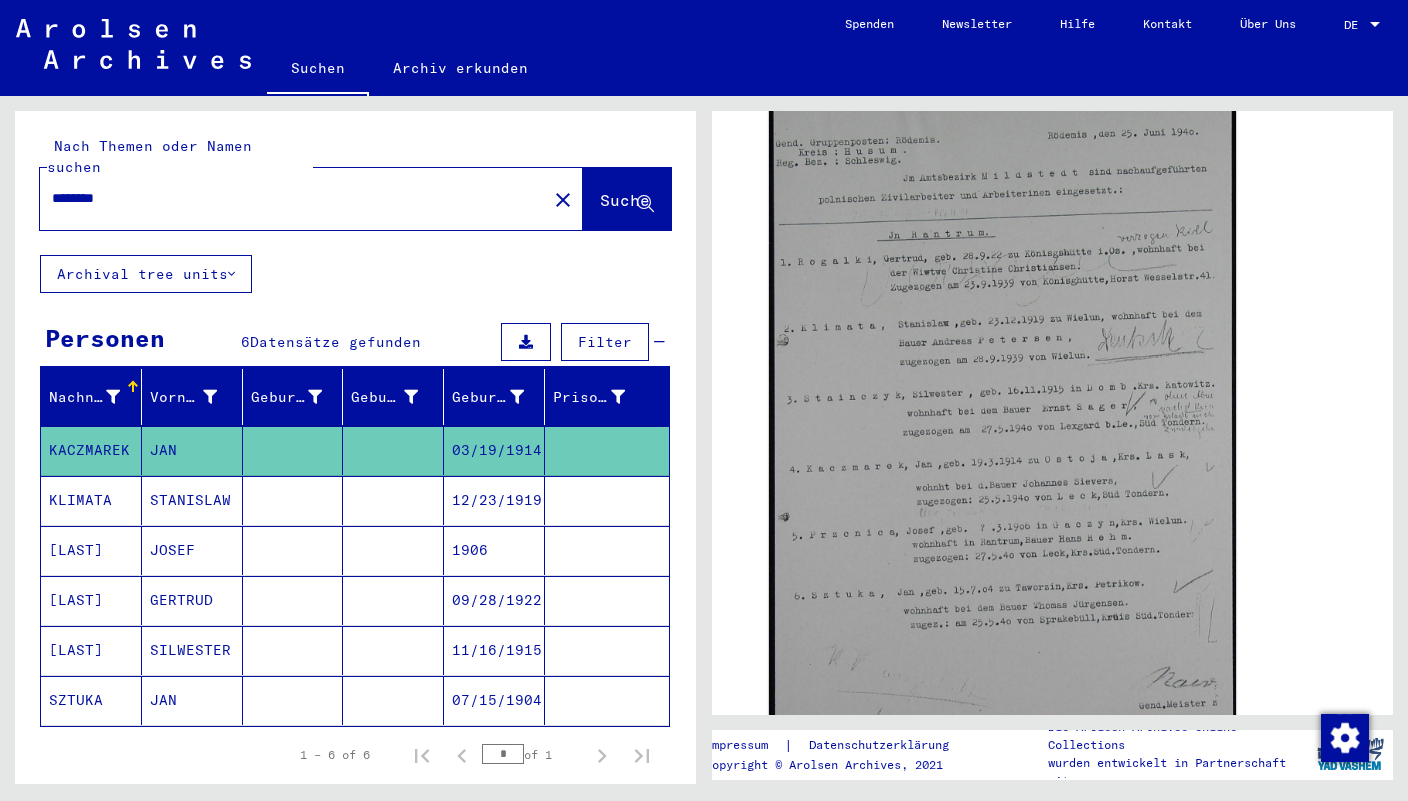 click on "********" at bounding box center [293, 198] 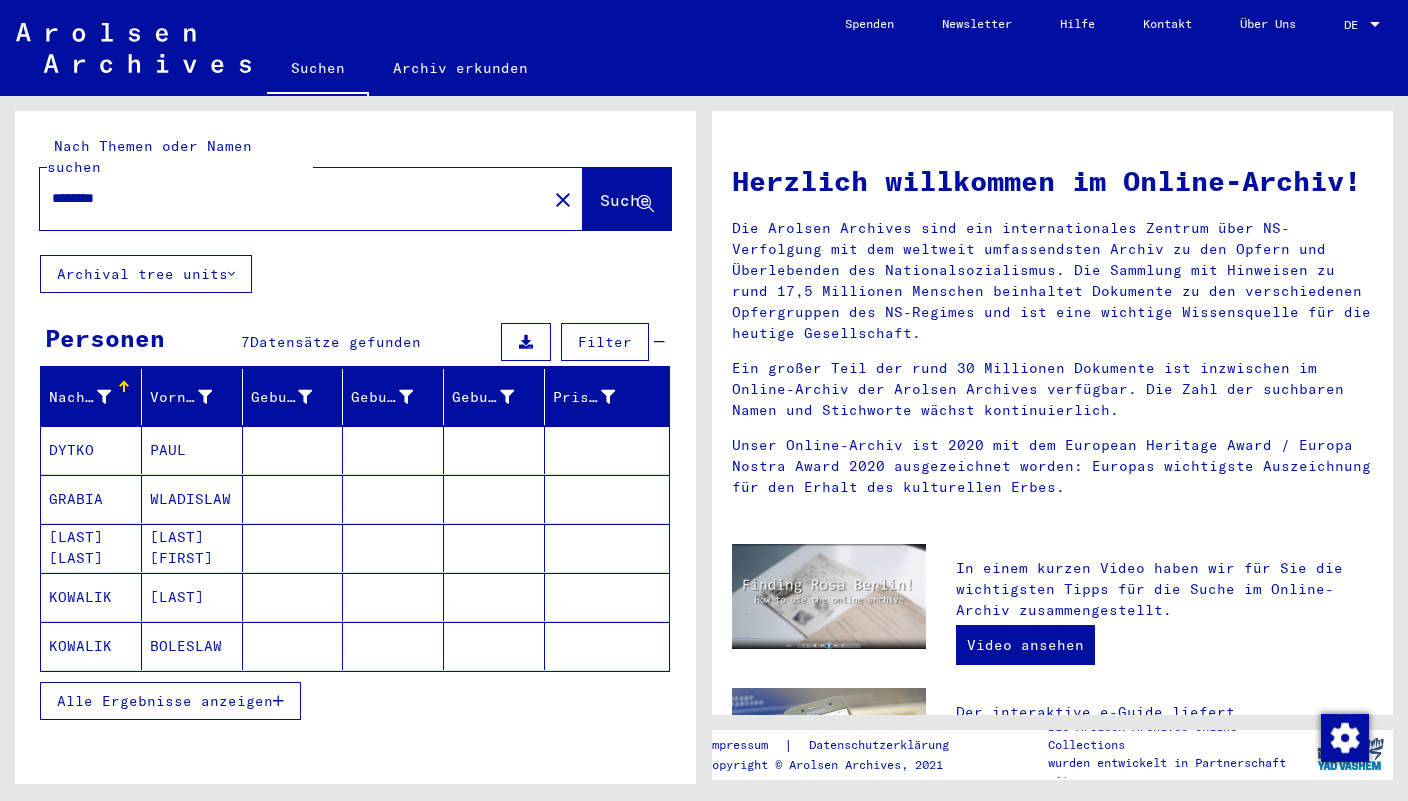click on "DYTKO" at bounding box center [91, 499] 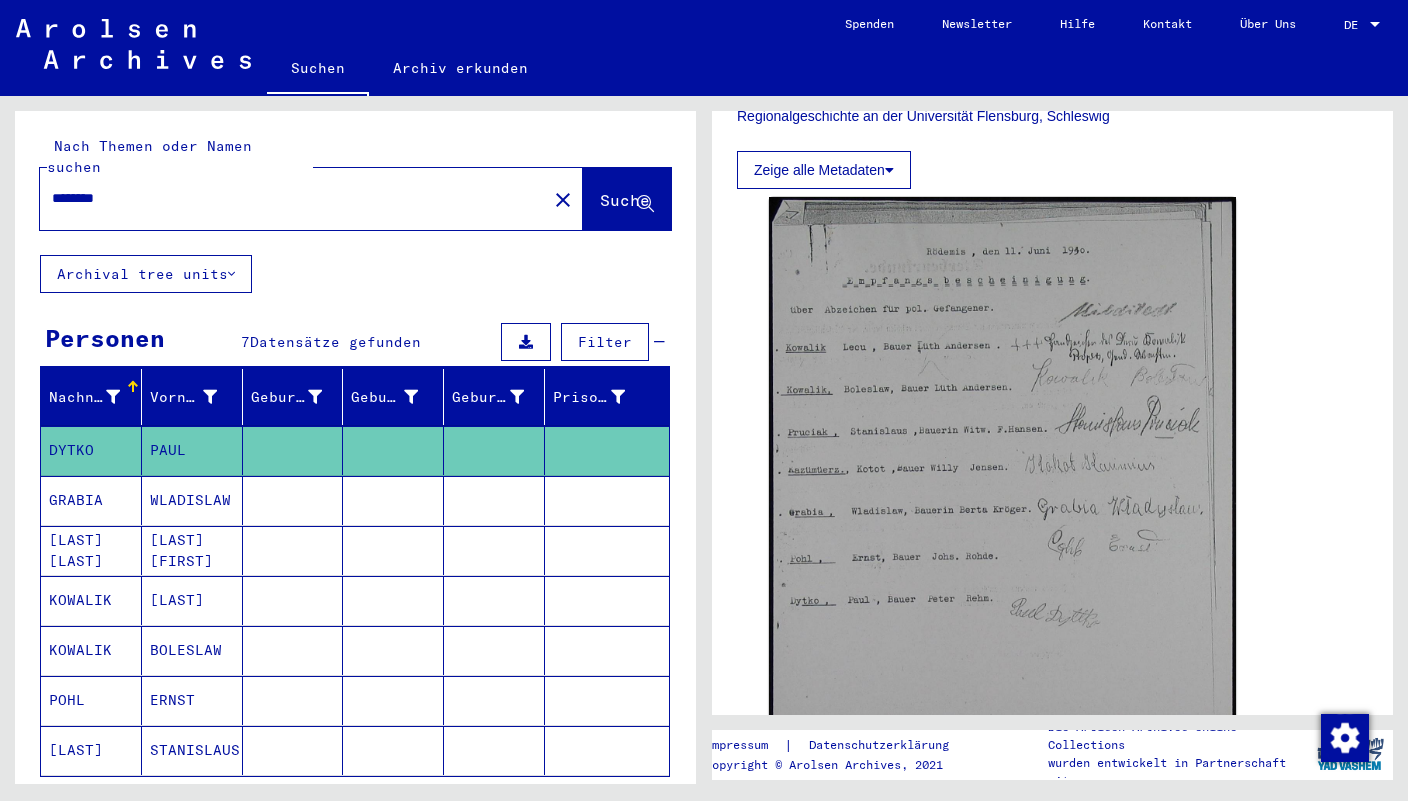 scroll, scrollTop: 563, scrollLeft: 0, axis: vertical 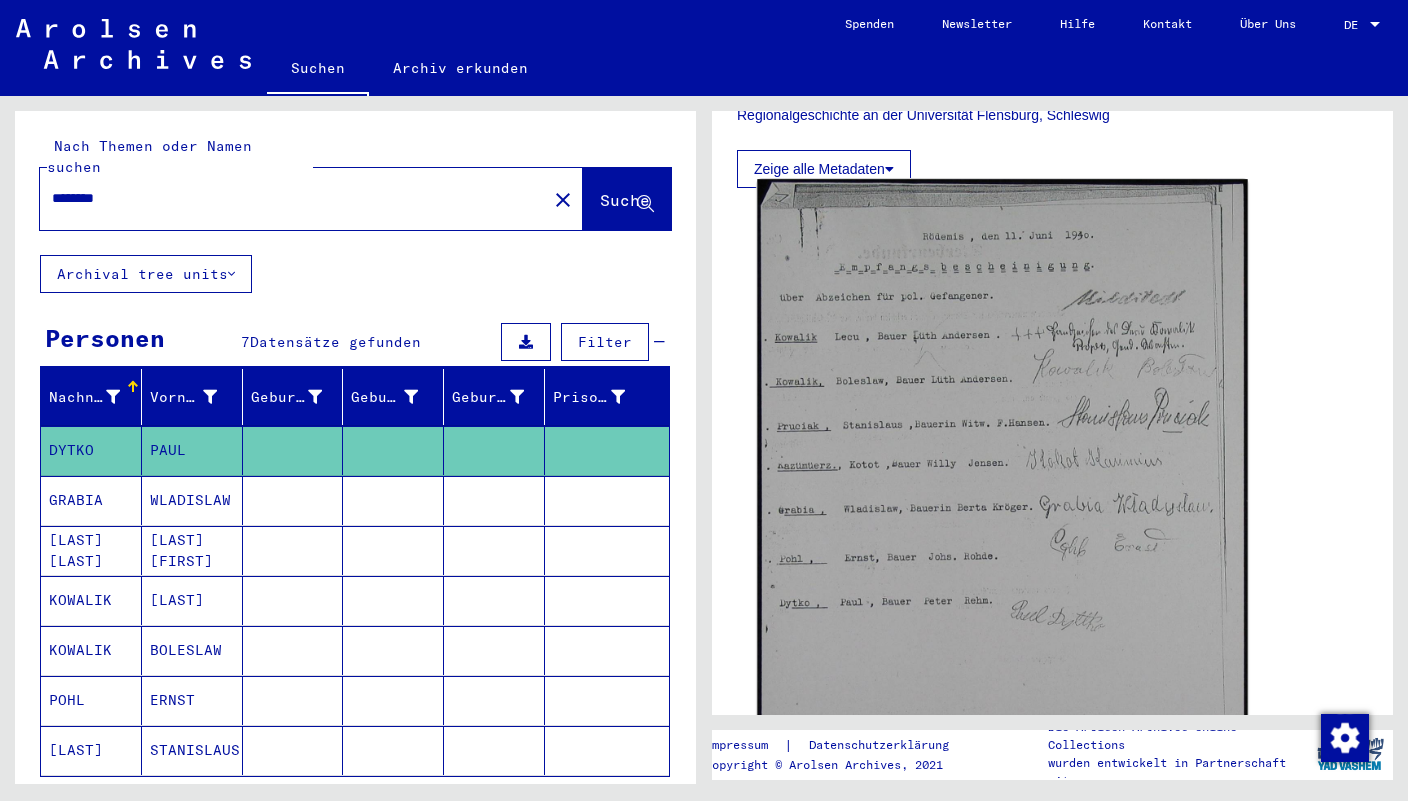 click 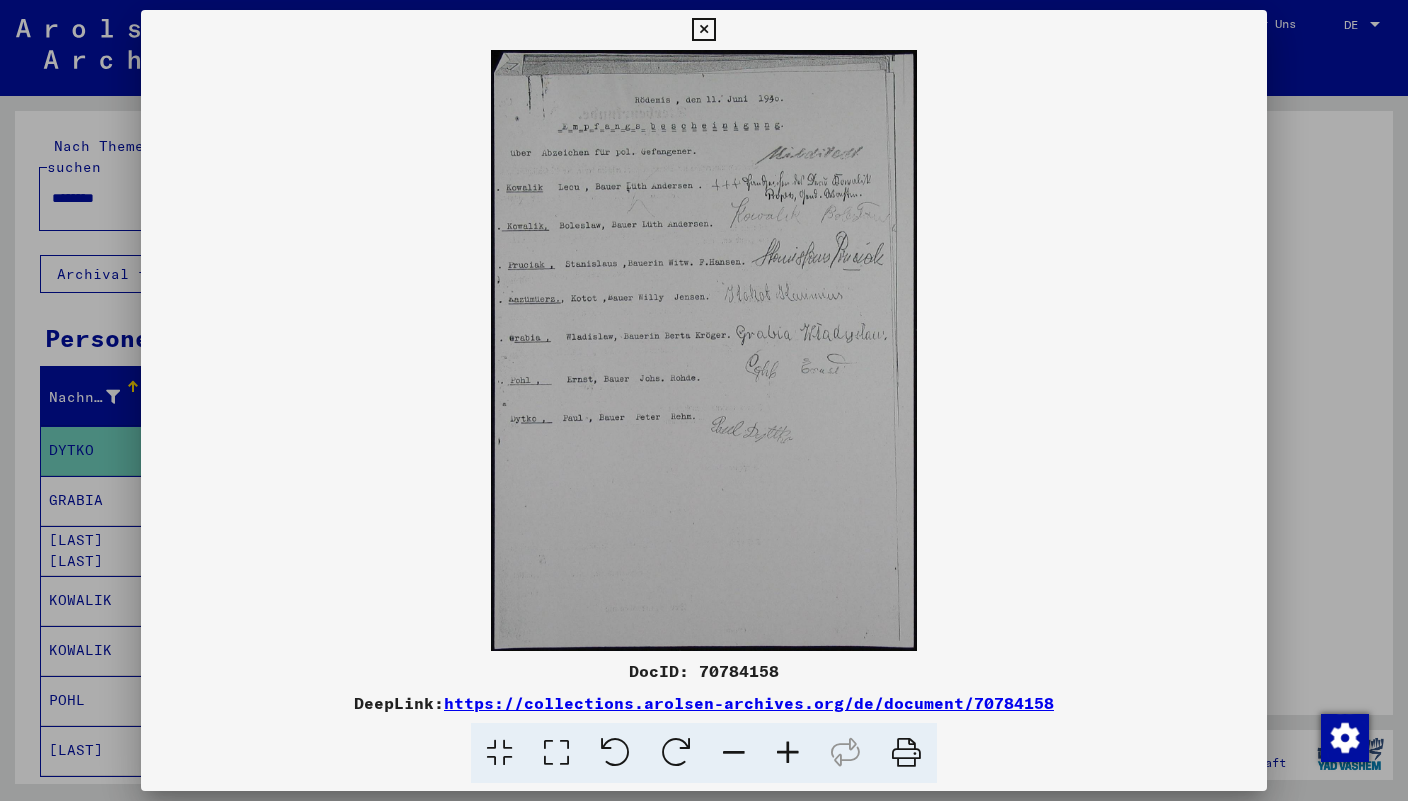 click on "DocID: 70784158" at bounding box center (704, 671) 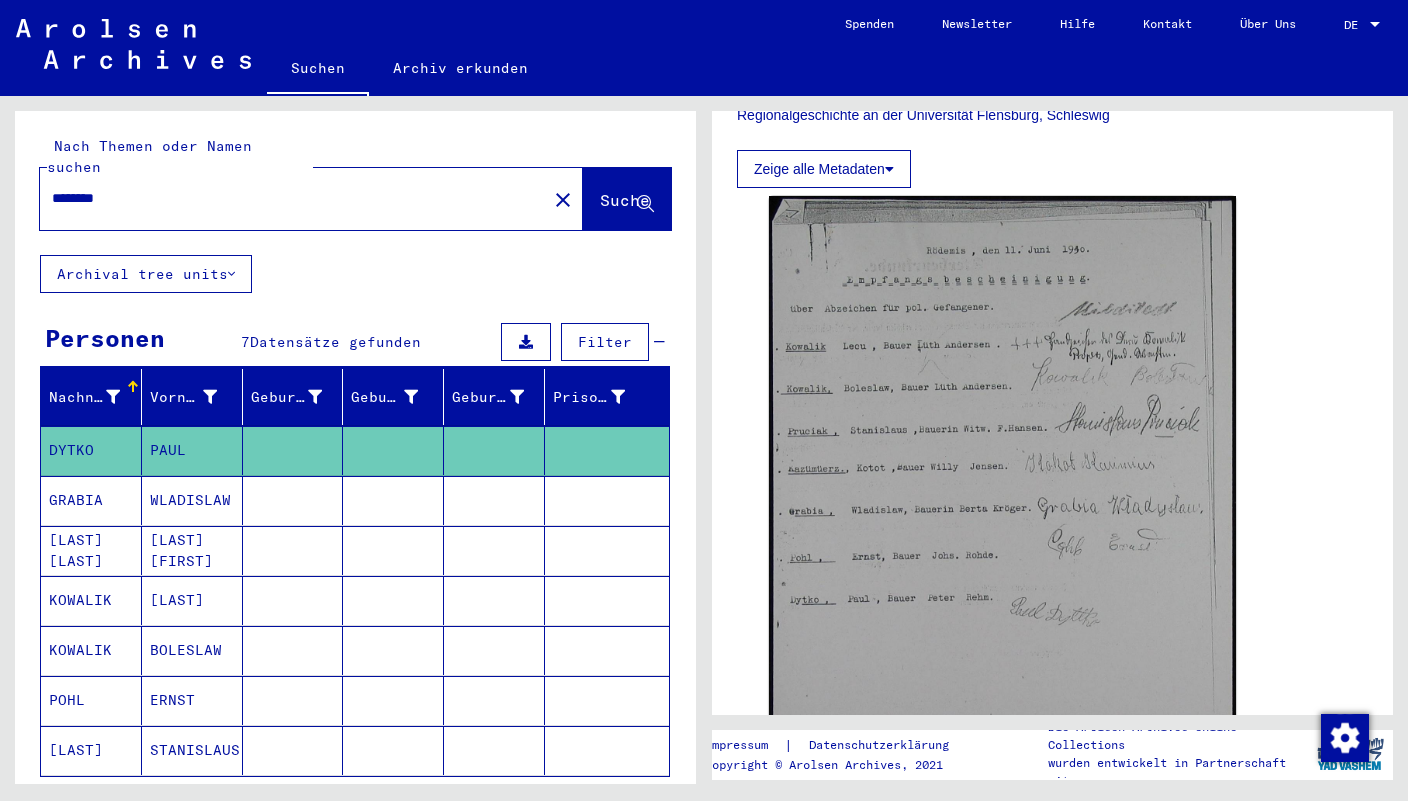 click on "********" at bounding box center (293, 198) 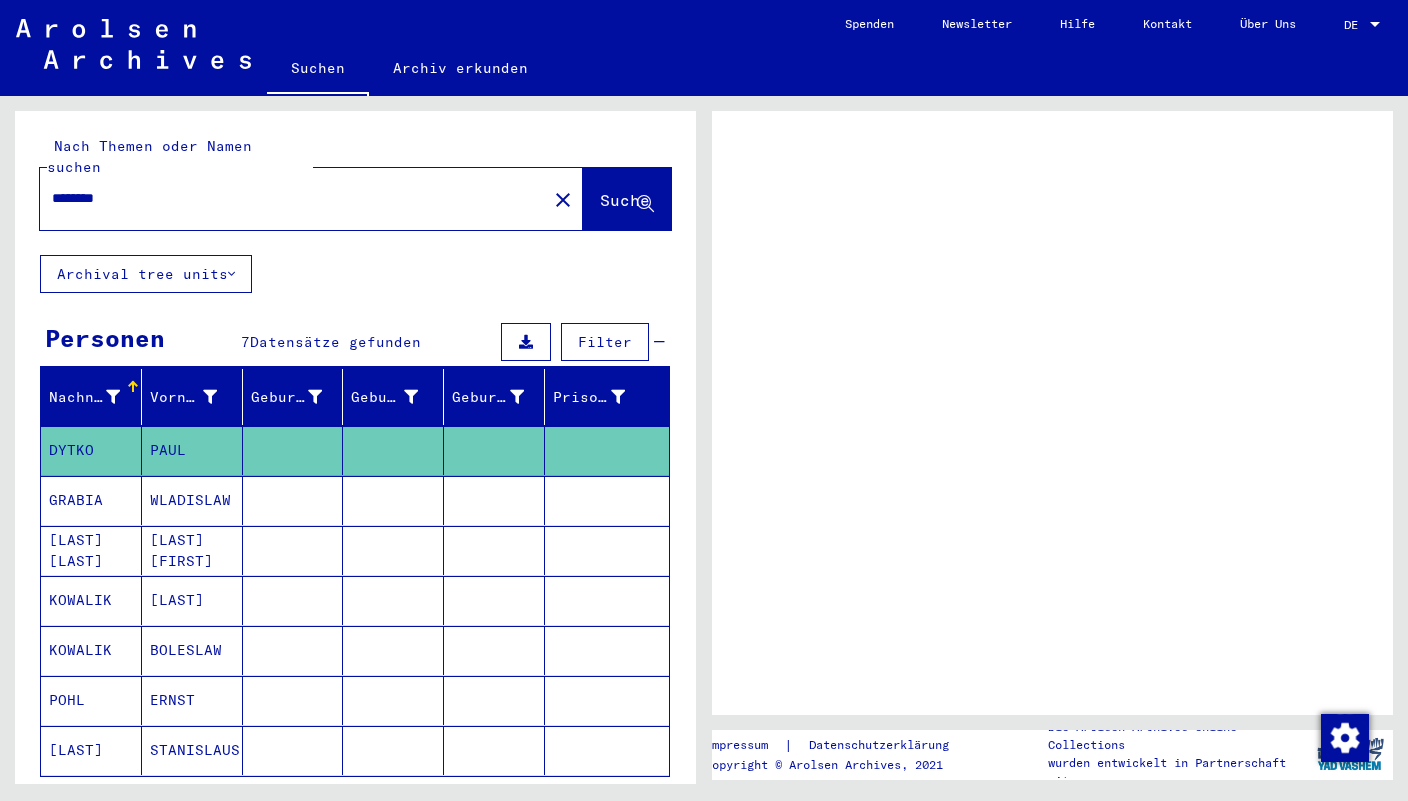 scroll, scrollTop: 0, scrollLeft: 0, axis: both 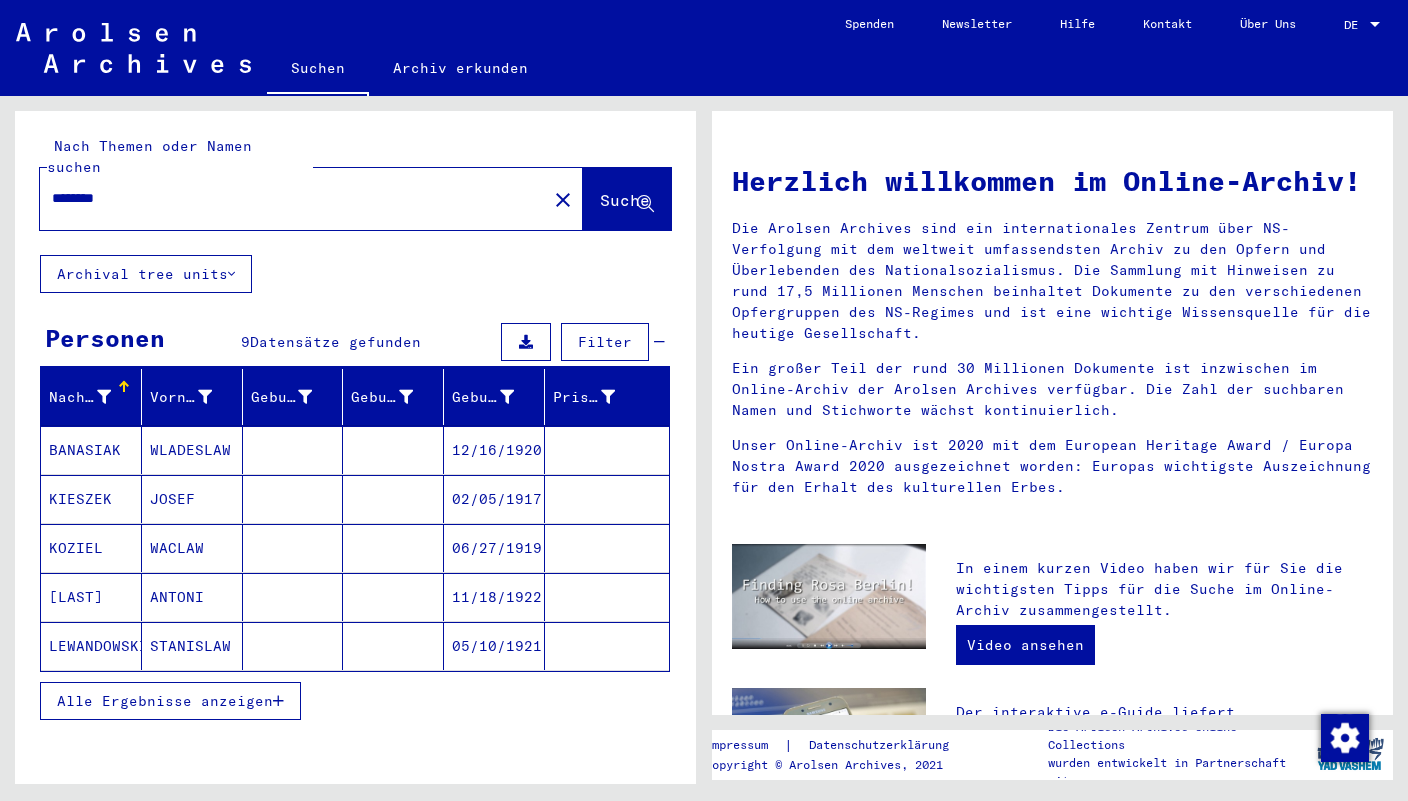 click on "BANASIAK" at bounding box center [91, 499] 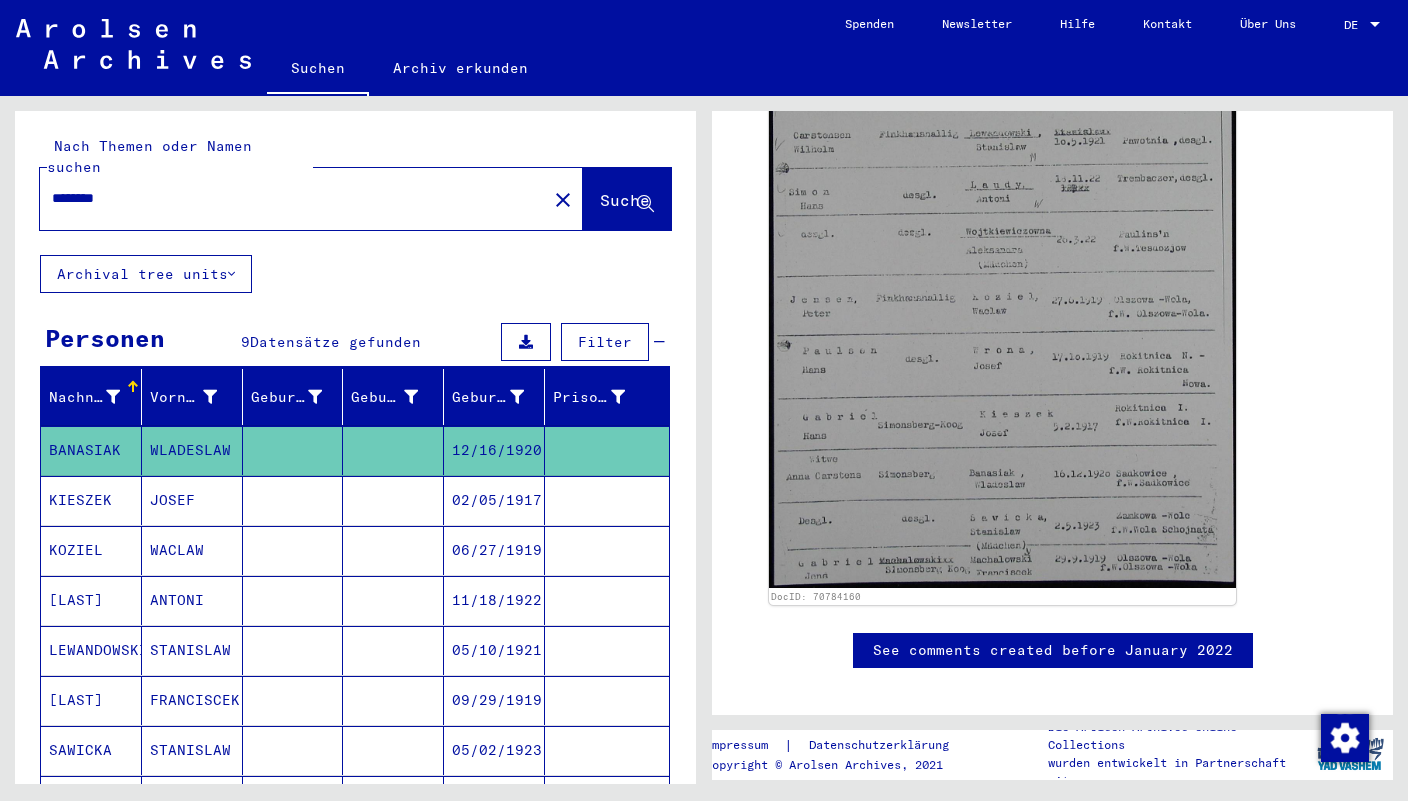 scroll, scrollTop: 831, scrollLeft: 0, axis: vertical 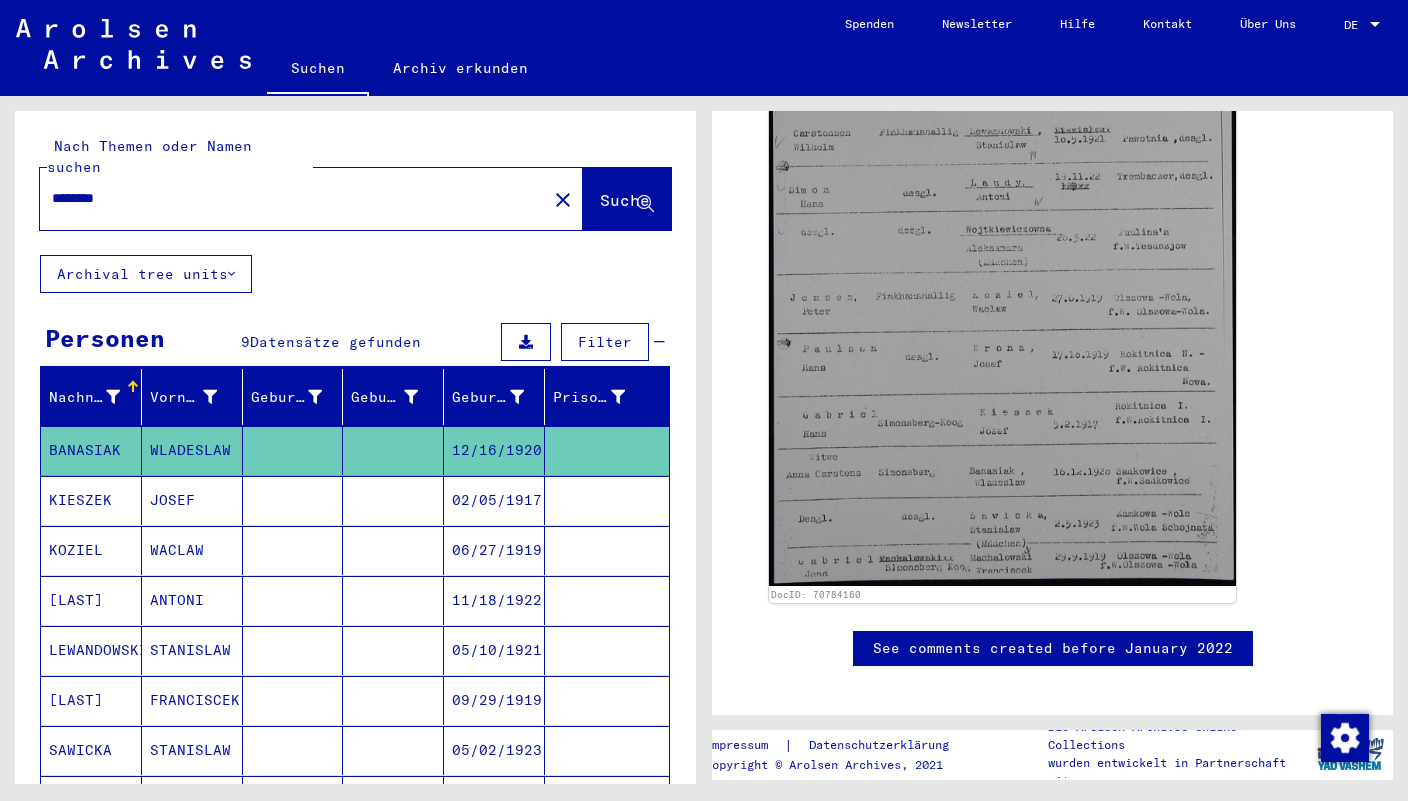 click 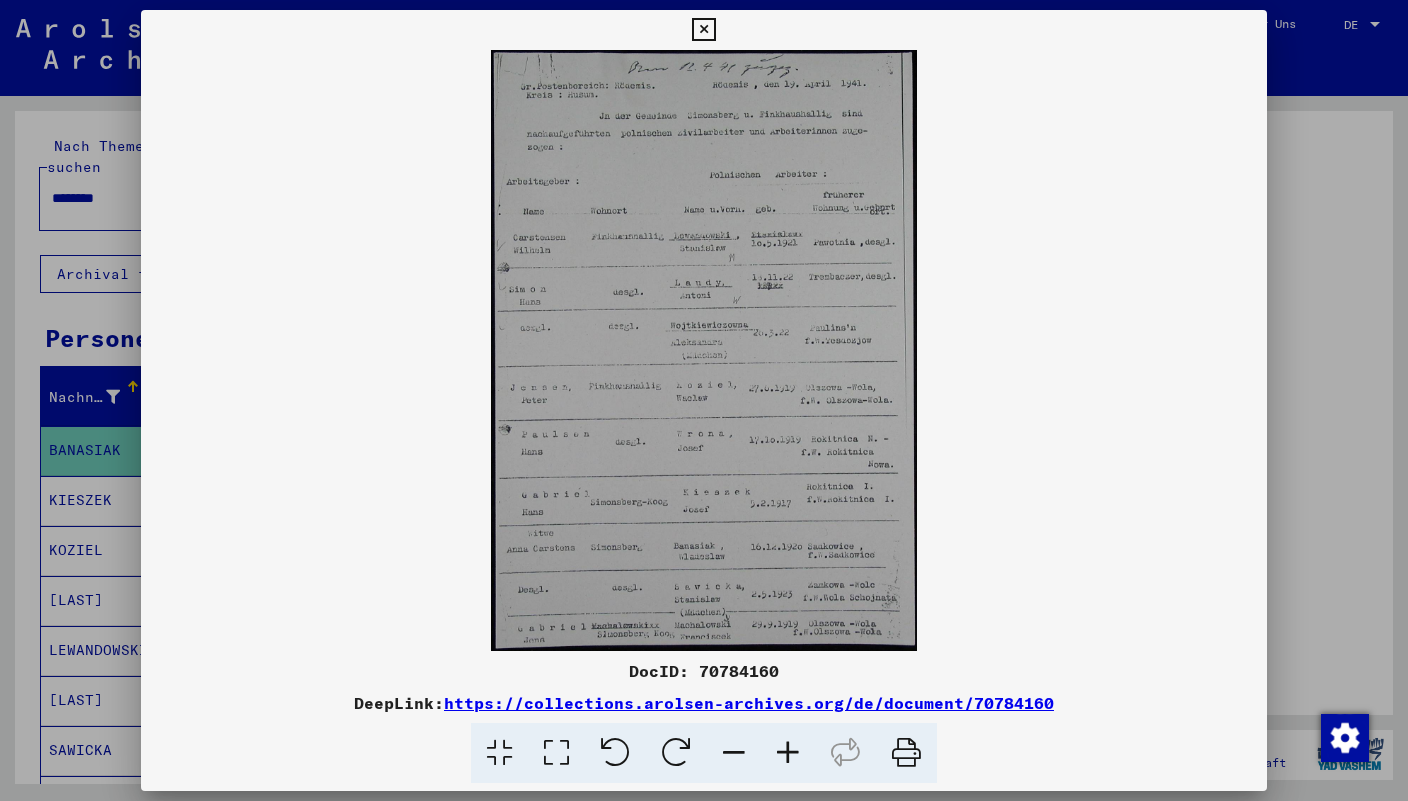 click on "DocID: 70784160" at bounding box center (704, 671) 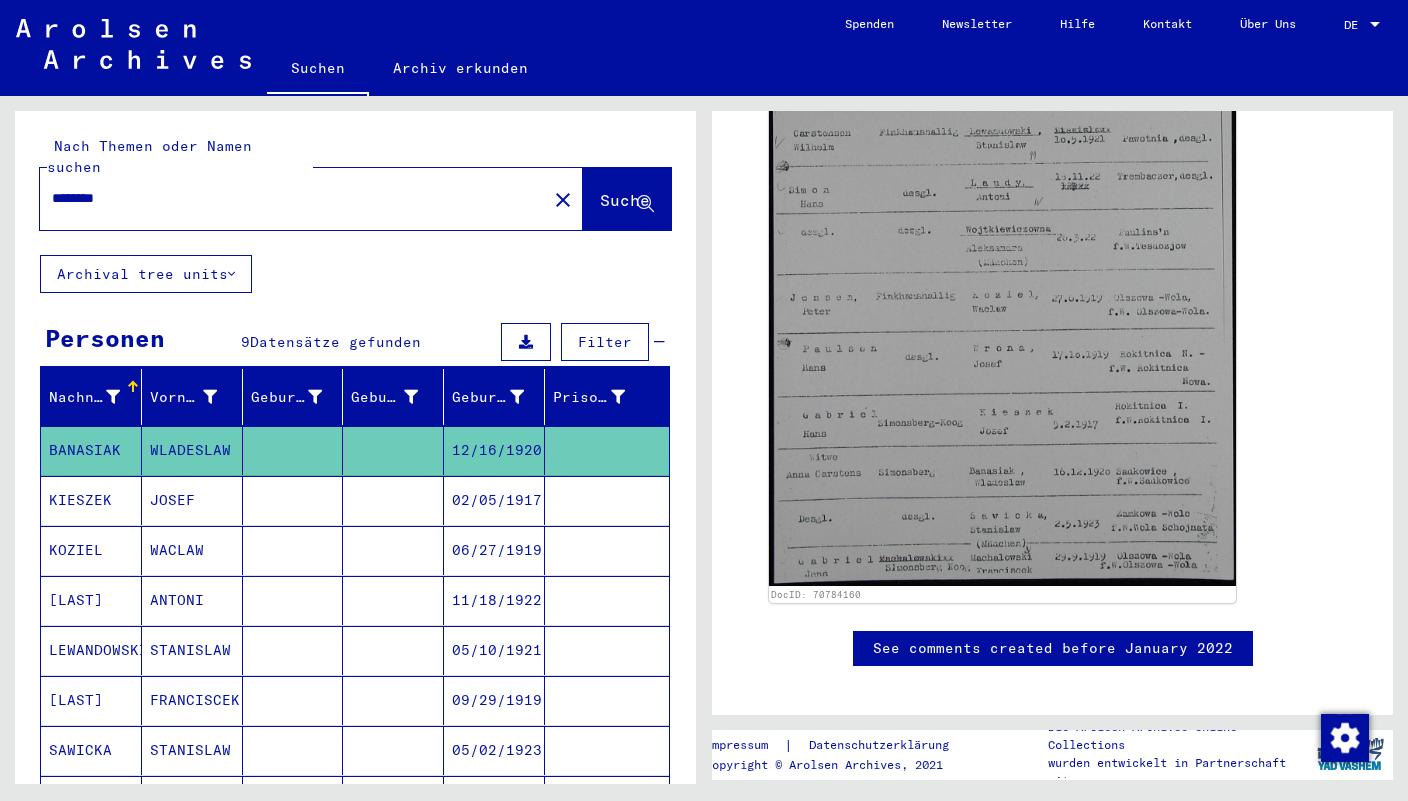 click on "********" at bounding box center (293, 198) 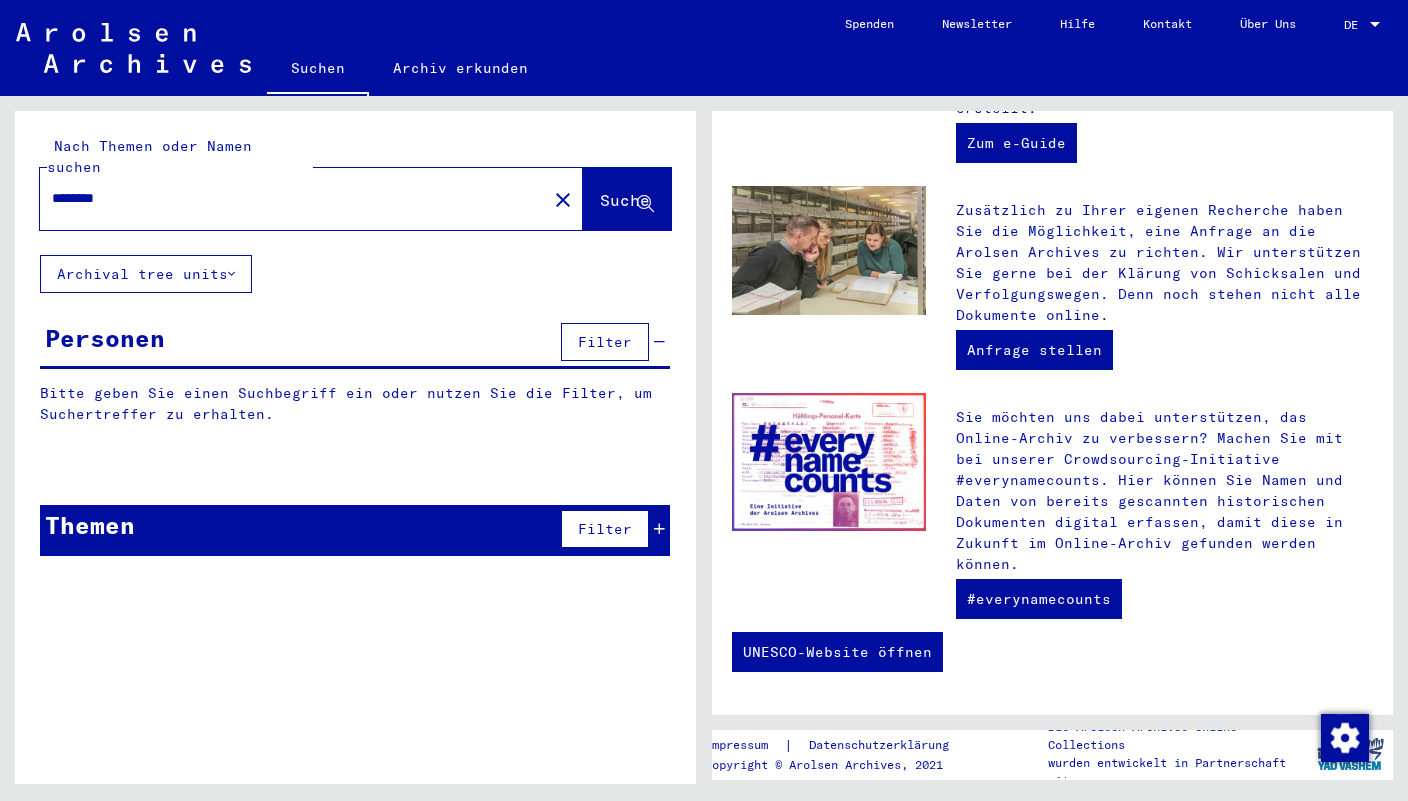 scroll, scrollTop: 0, scrollLeft: 0, axis: both 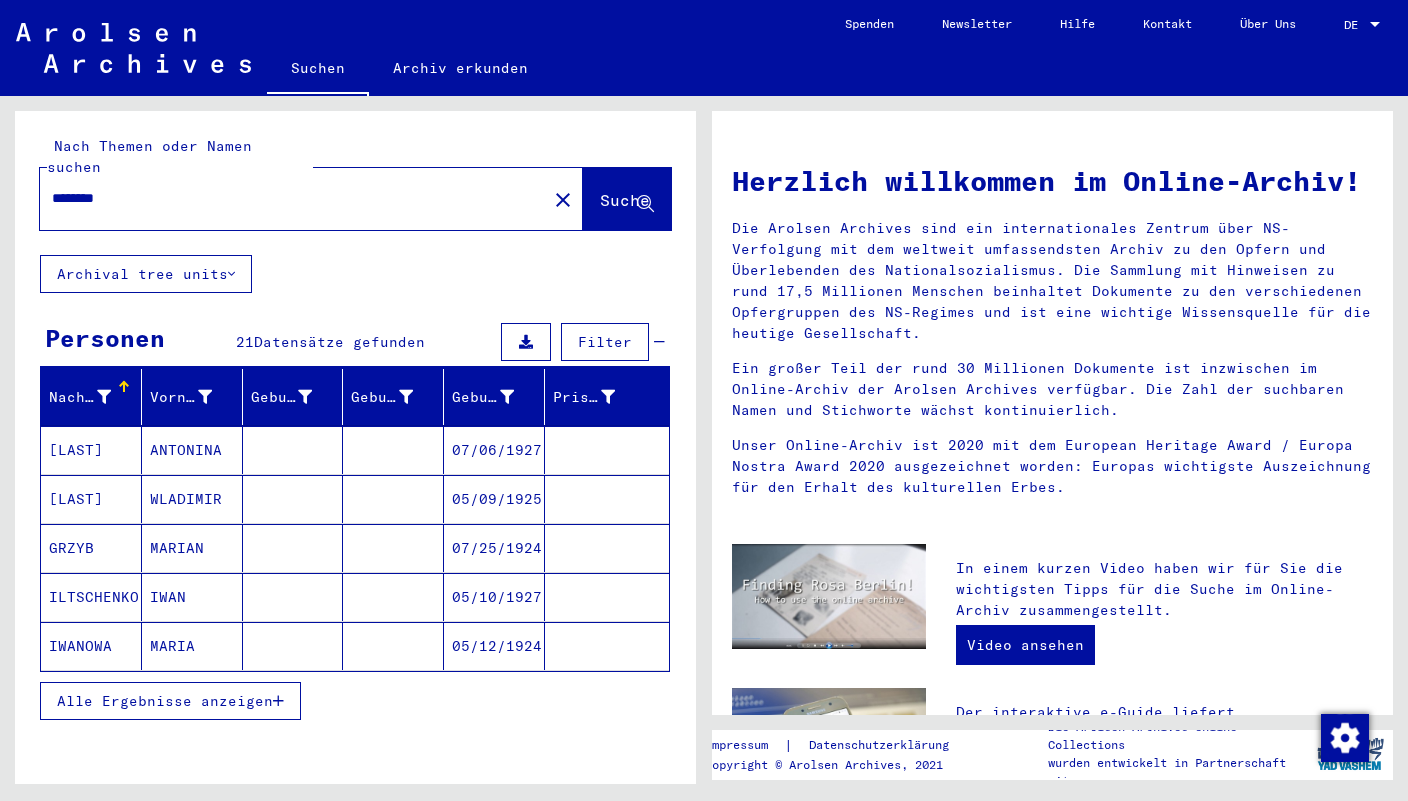 click on "[LAST]" at bounding box center [91, 499] 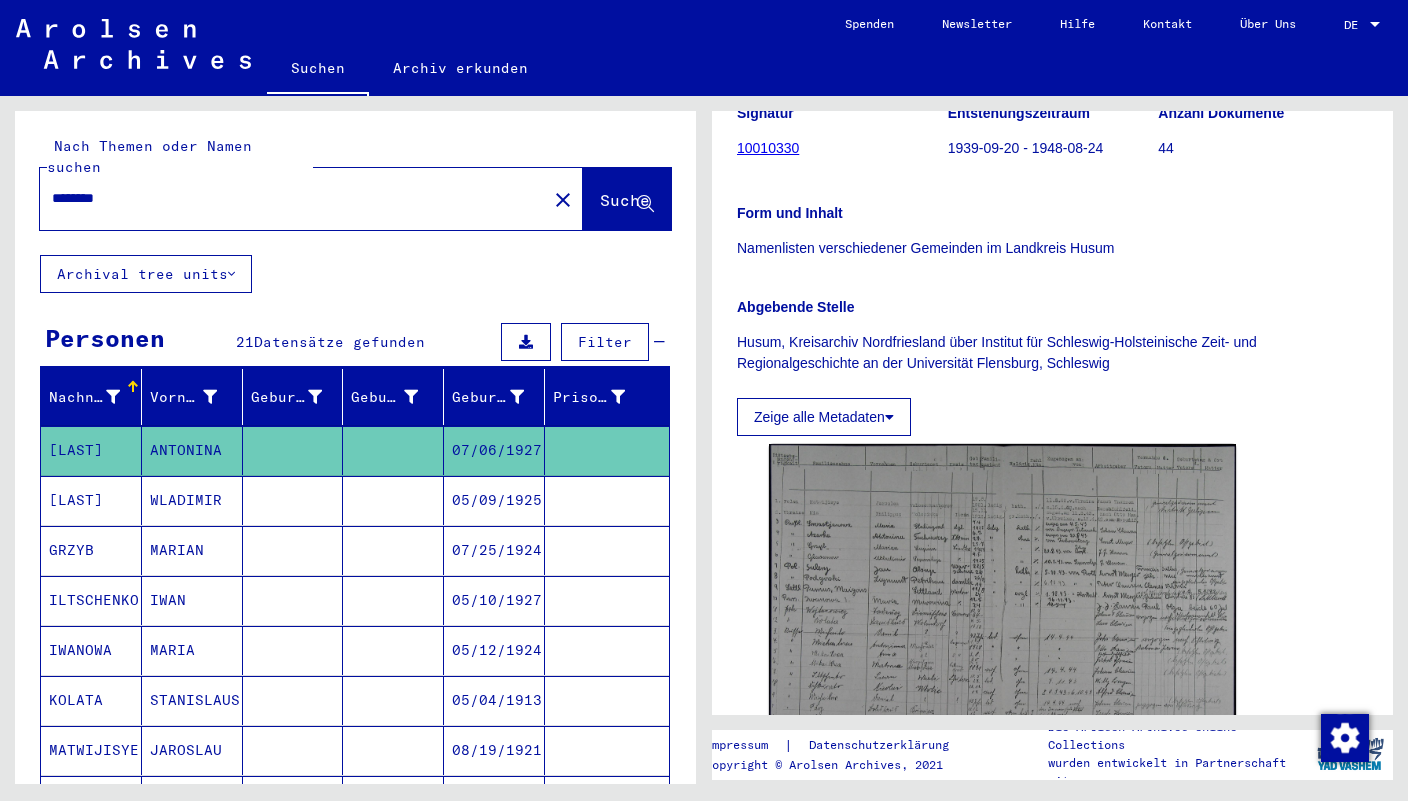 scroll, scrollTop: 445, scrollLeft: 0, axis: vertical 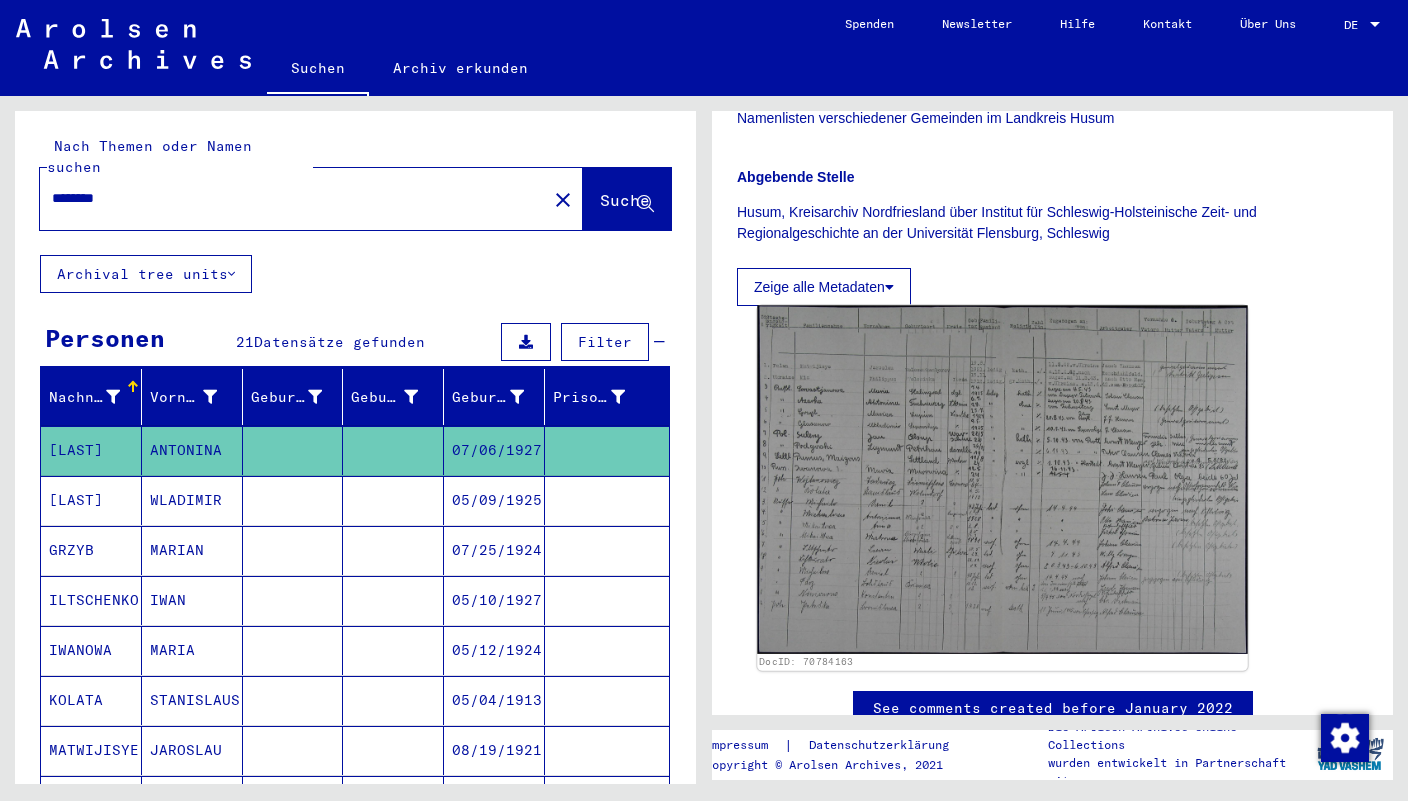 click 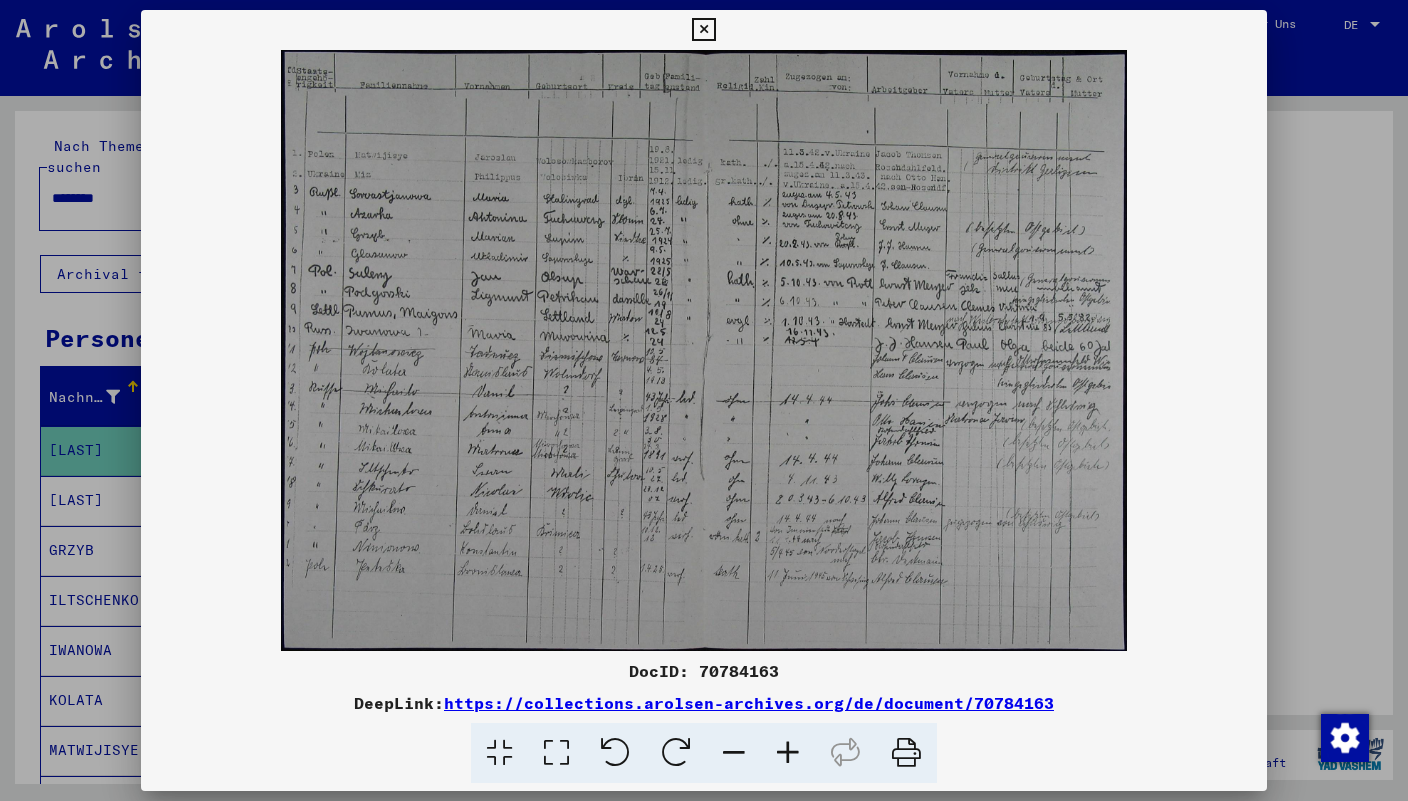 click on "DocID: 70784163" at bounding box center [704, 671] 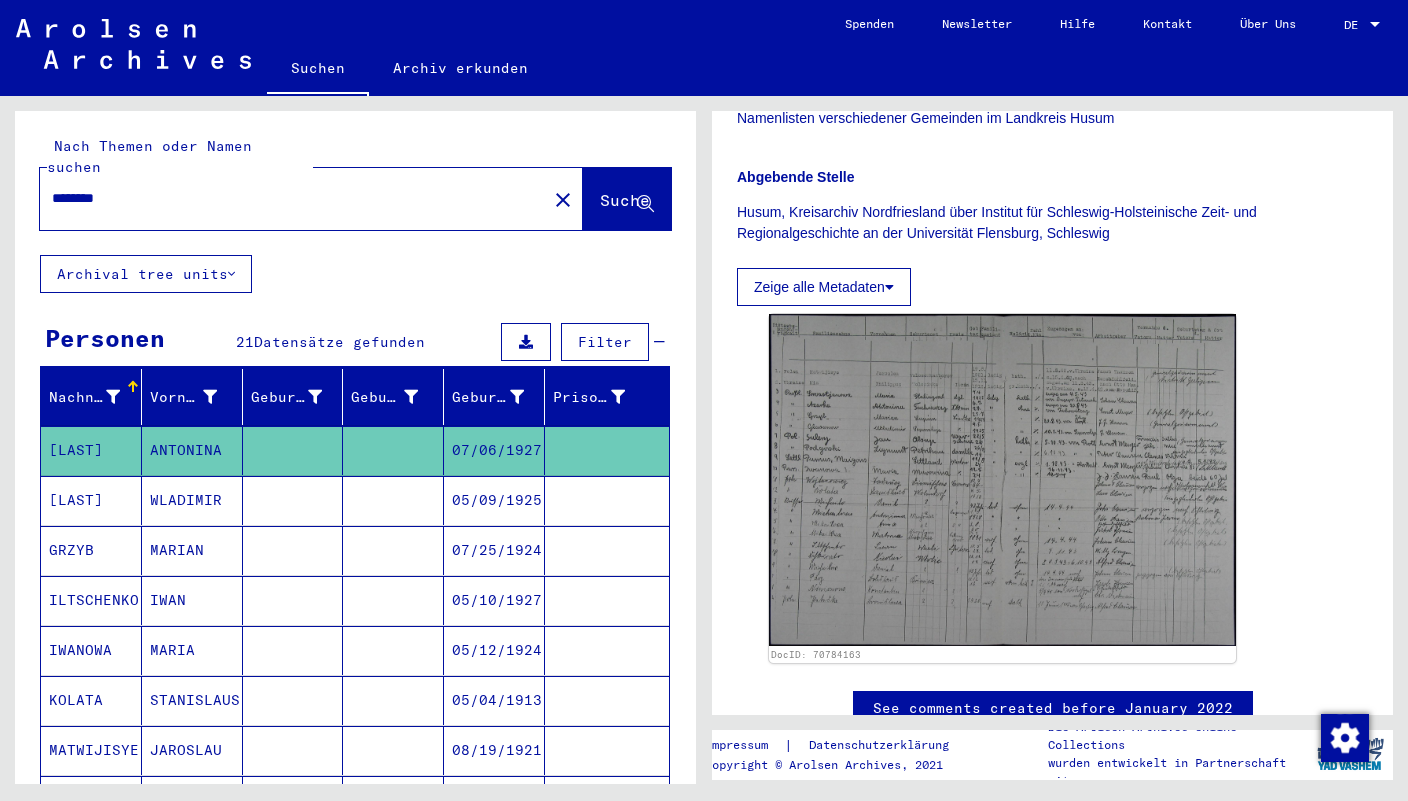click on "********" at bounding box center (293, 198) 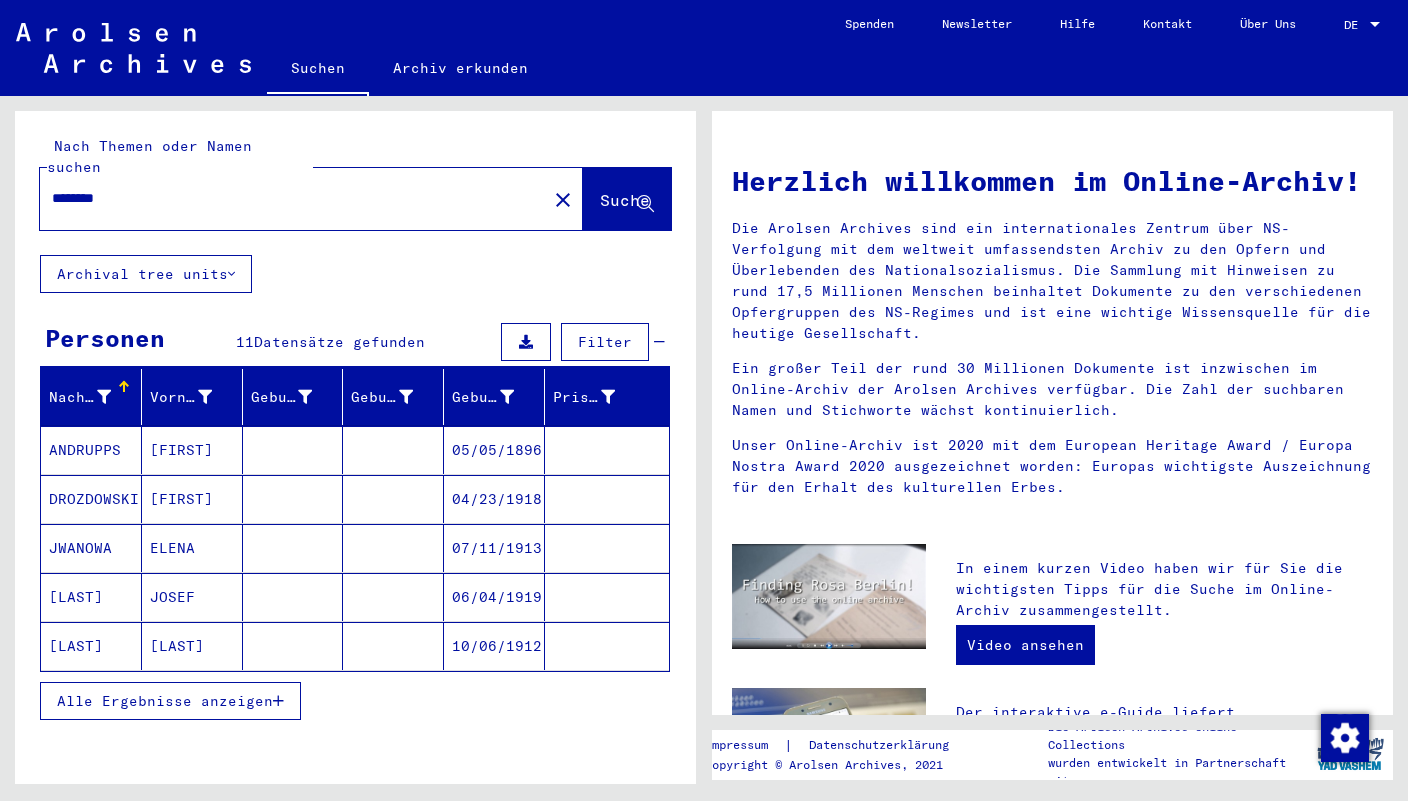click on "ANDRUPPS" at bounding box center (91, 499) 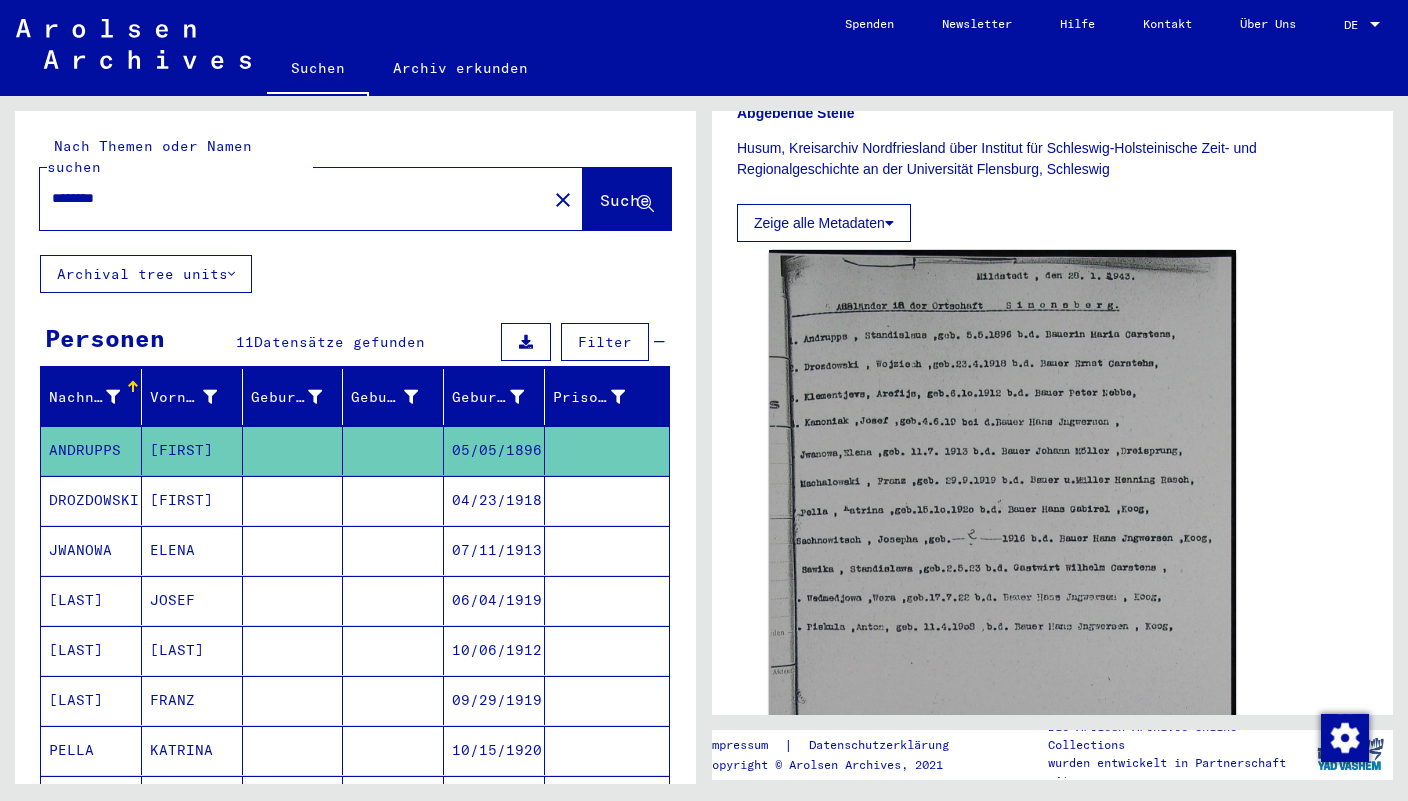 scroll, scrollTop: 511, scrollLeft: 0, axis: vertical 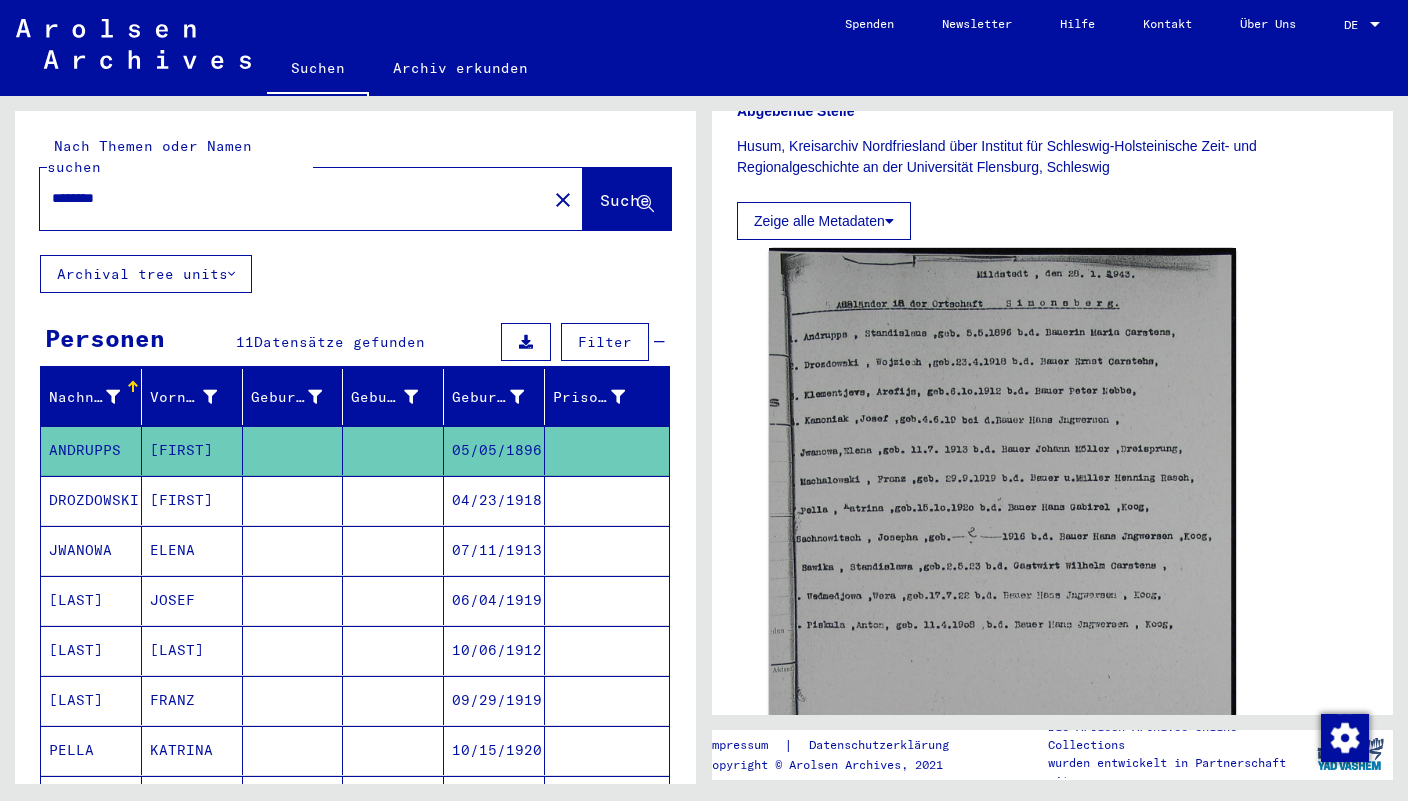 click on "********" at bounding box center [293, 198] 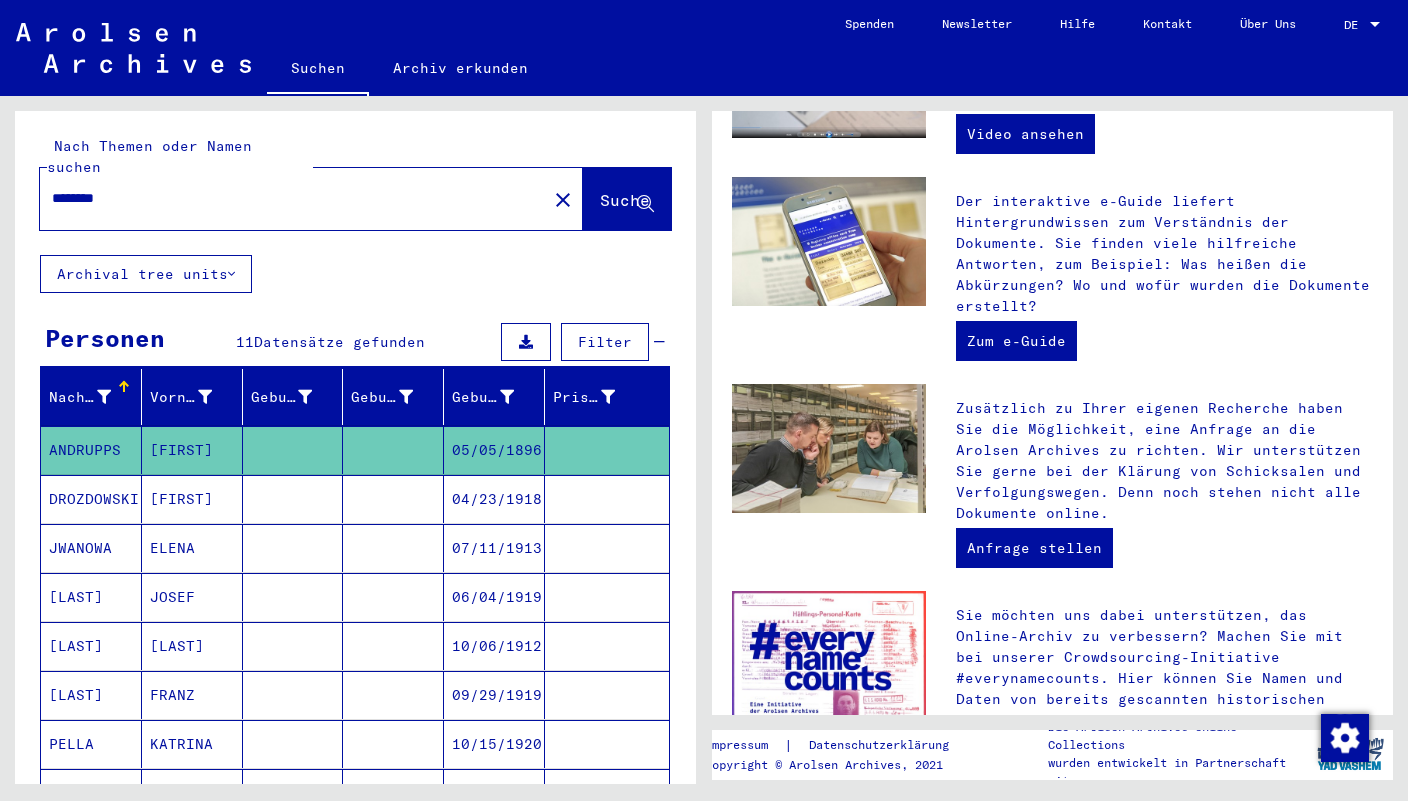 scroll, scrollTop: 0, scrollLeft: 0, axis: both 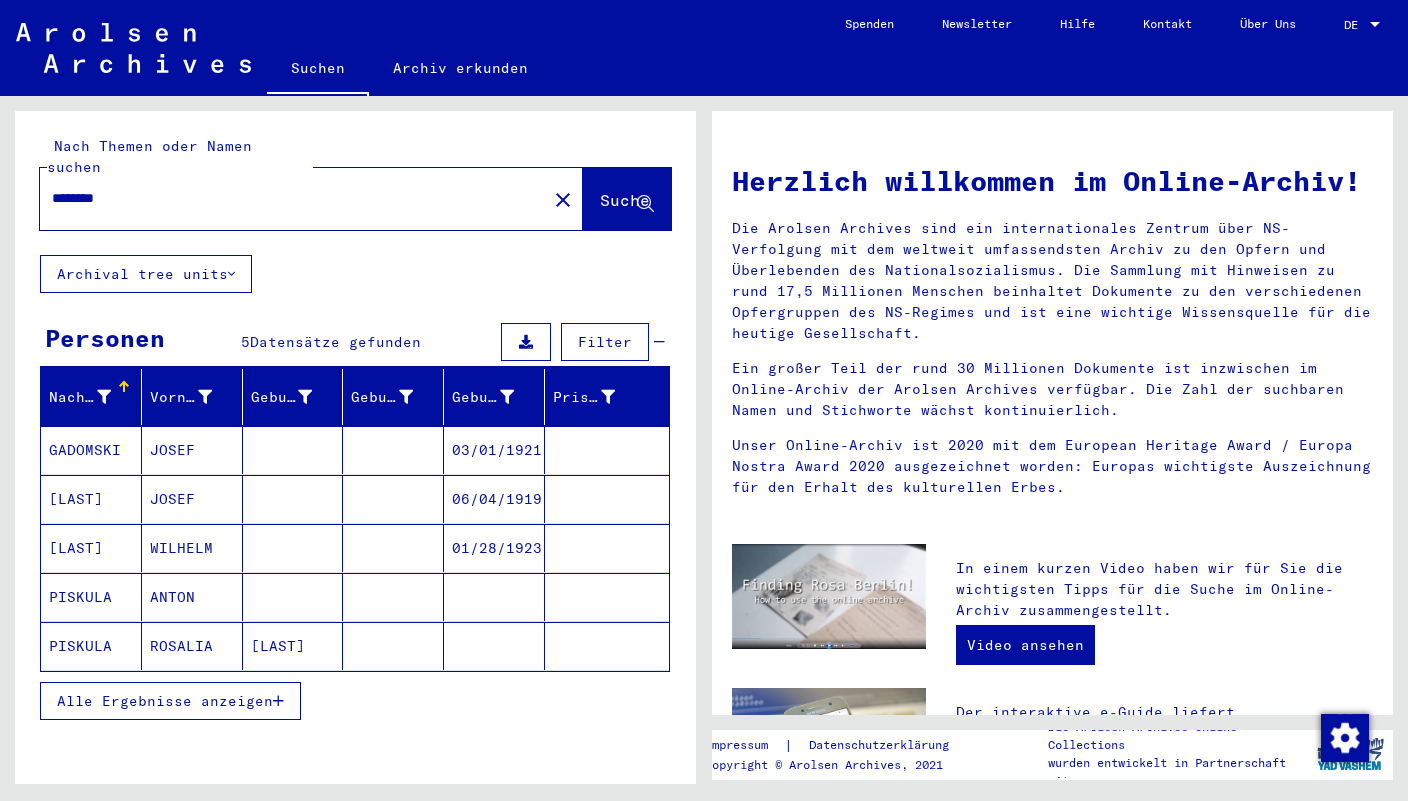 click on "GADOMSKI" at bounding box center [91, 499] 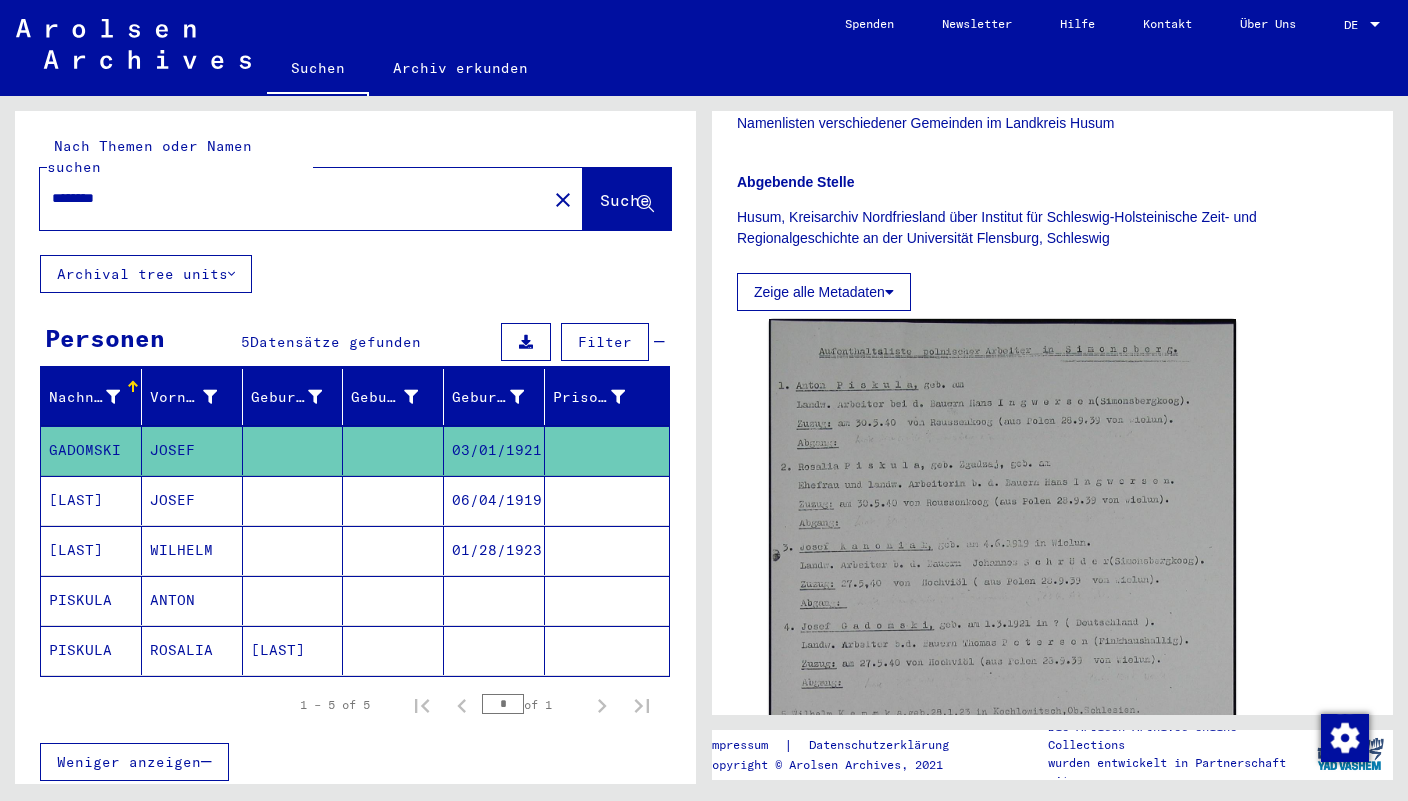 scroll, scrollTop: 441, scrollLeft: 0, axis: vertical 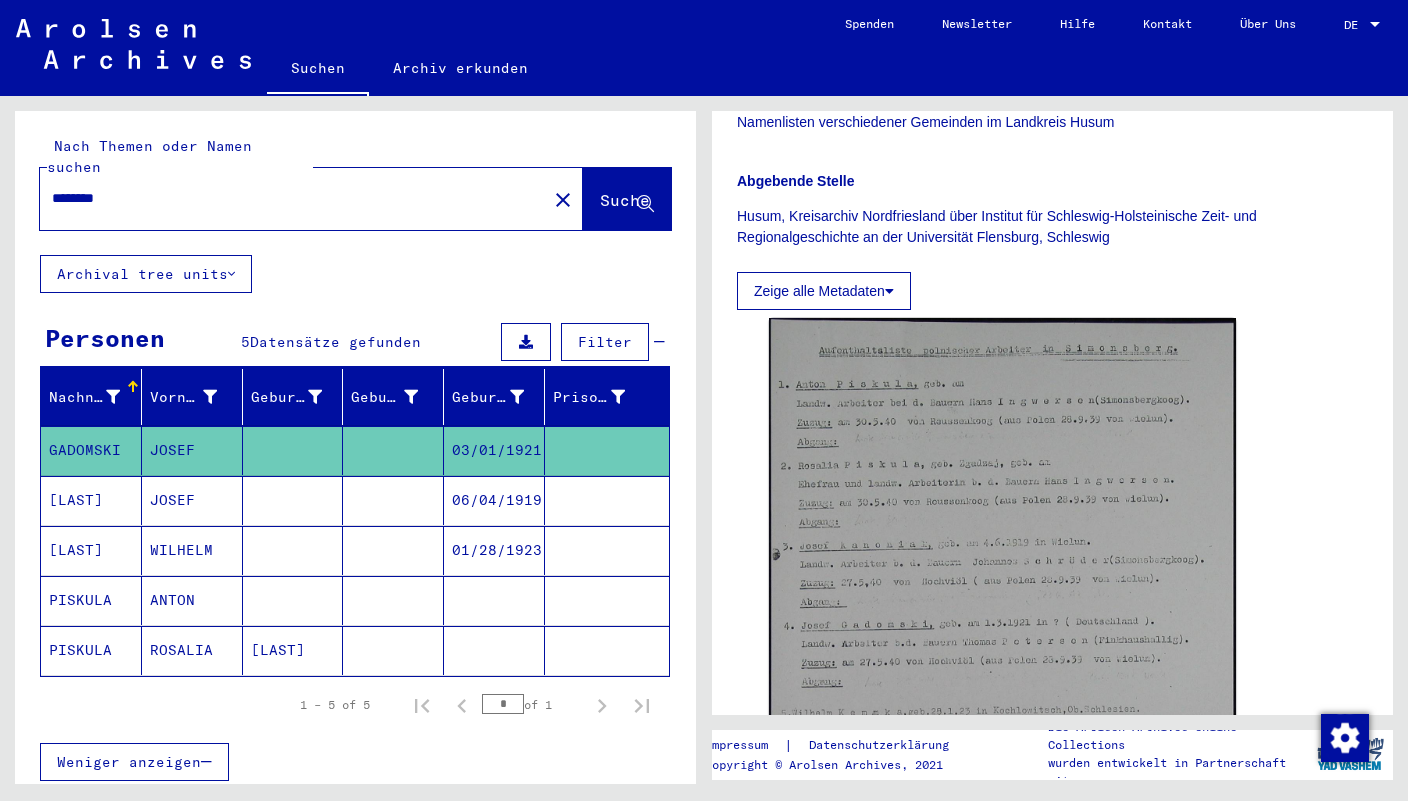 click 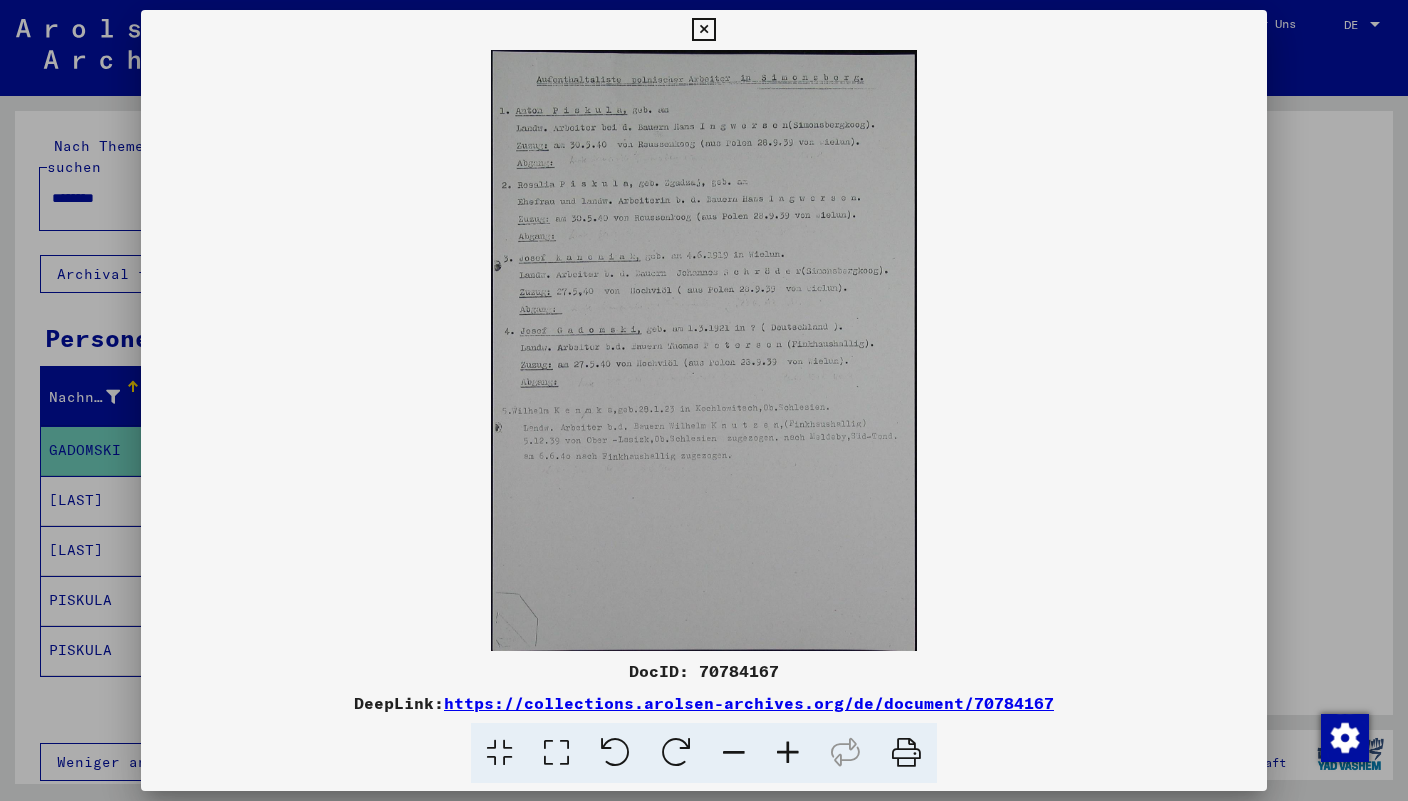 click on "DocID: 70784167" at bounding box center [704, 671] 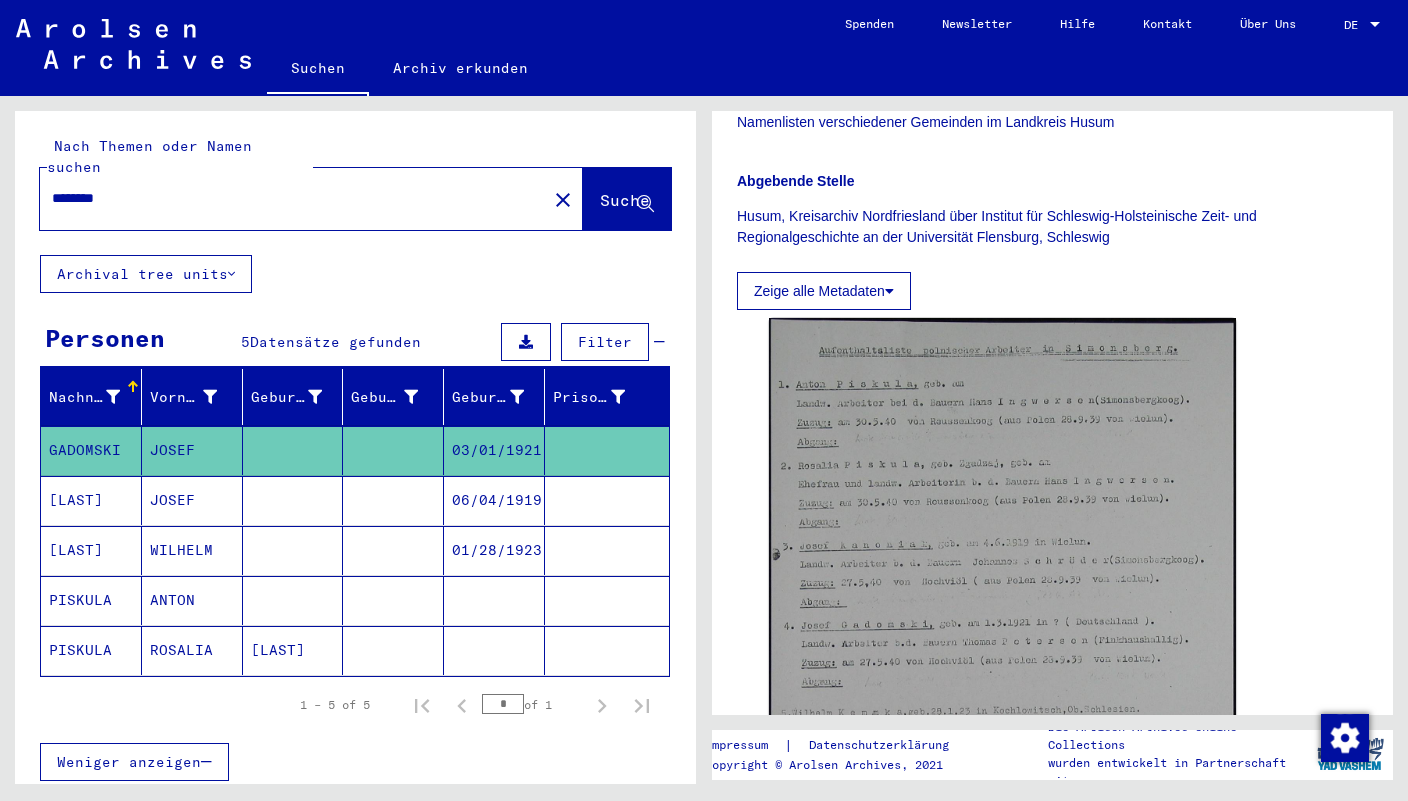 drag, startPoint x: 136, startPoint y: 180, endPoint x: 20, endPoint y: 180, distance: 116 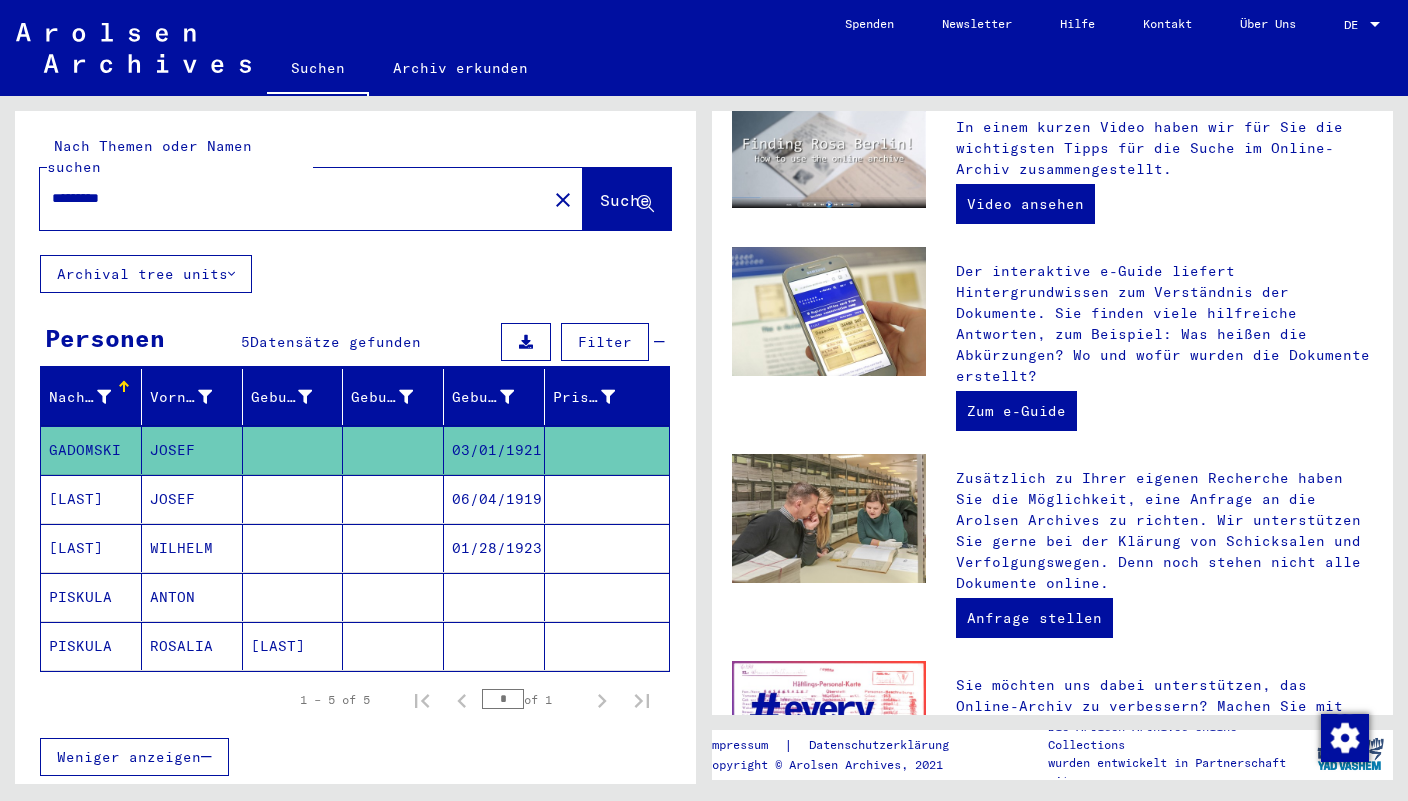 scroll, scrollTop: 0, scrollLeft: 0, axis: both 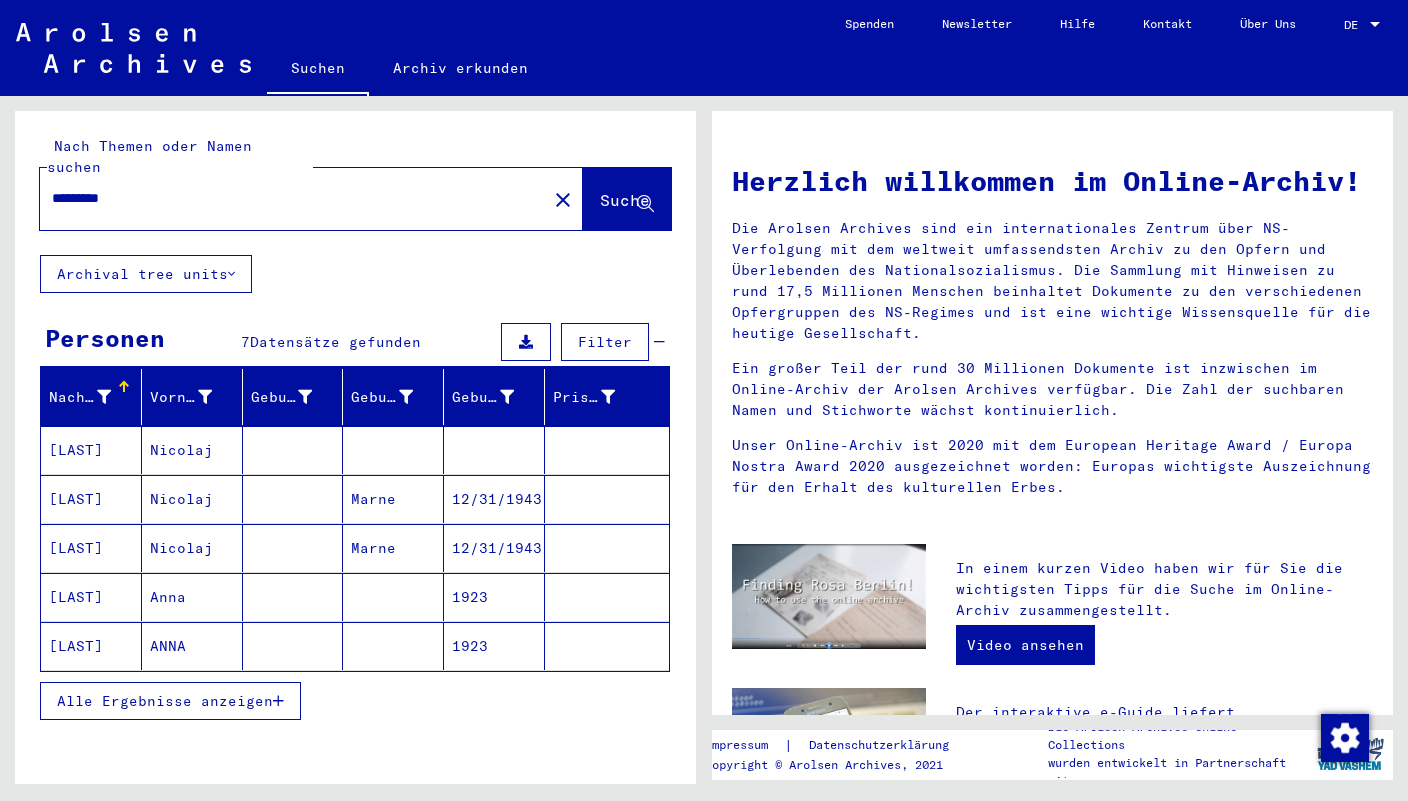 click on "Nicolaj" at bounding box center (192, 499) 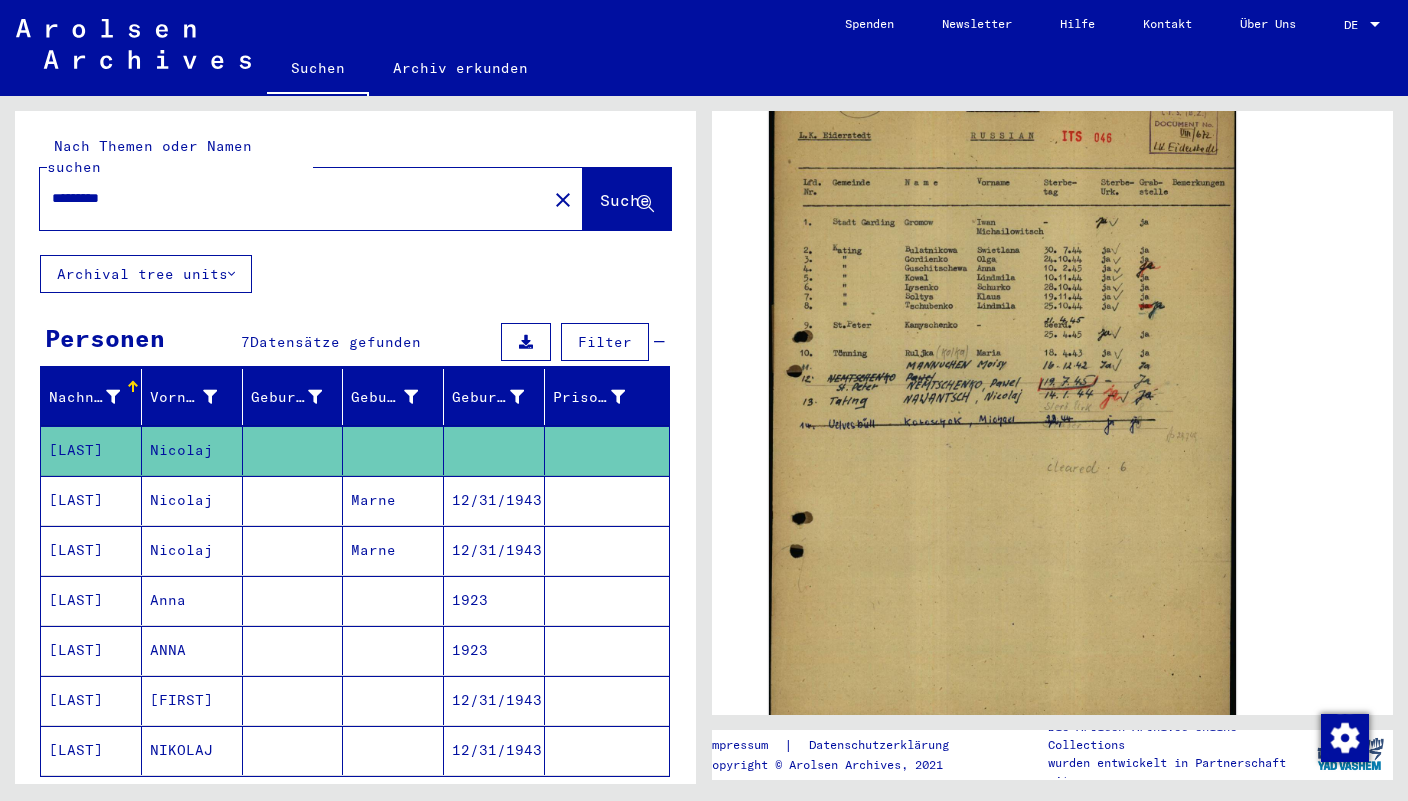 scroll, scrollTop: 546, scrollLeft: 0, axis: vertical 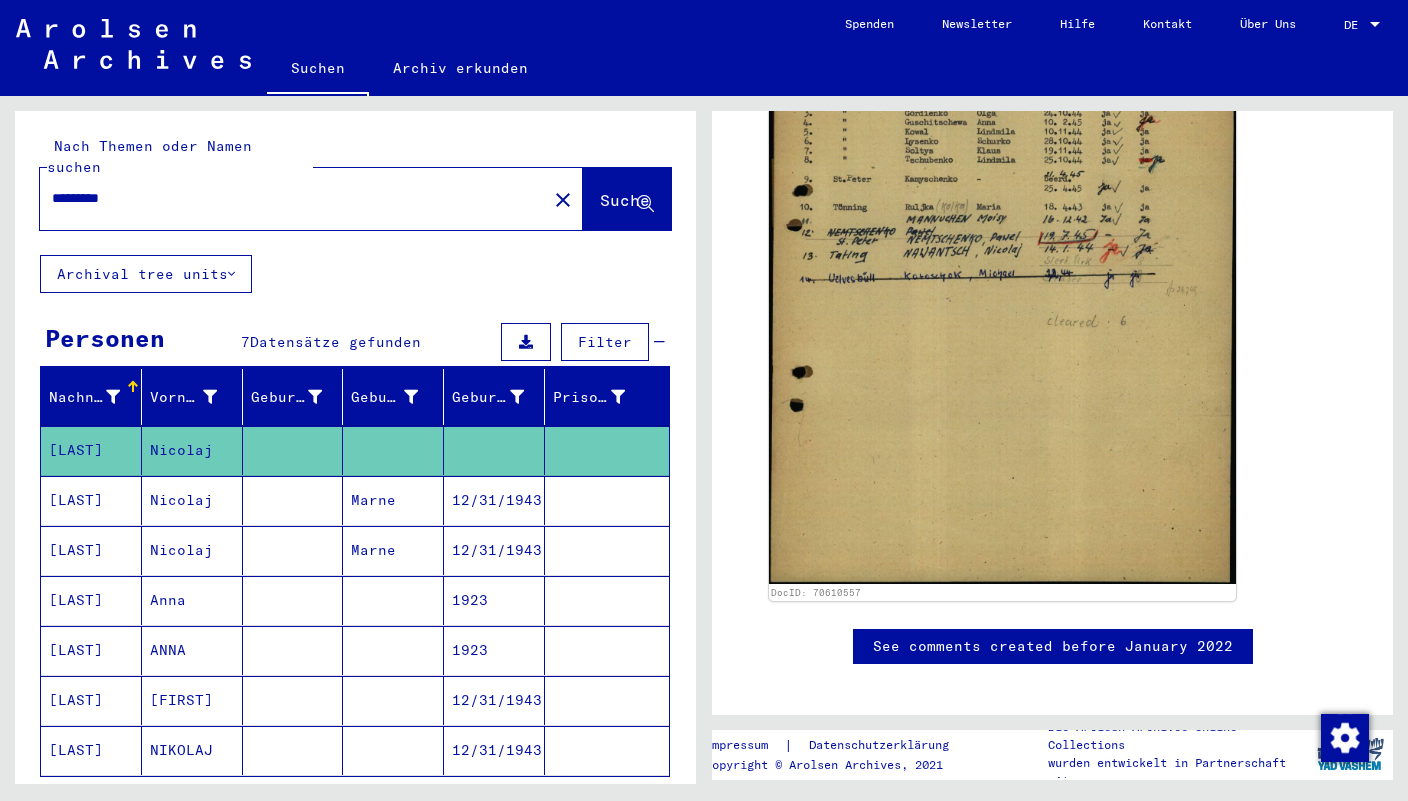 click on "[LAST]" at bounding box center [91, 550] 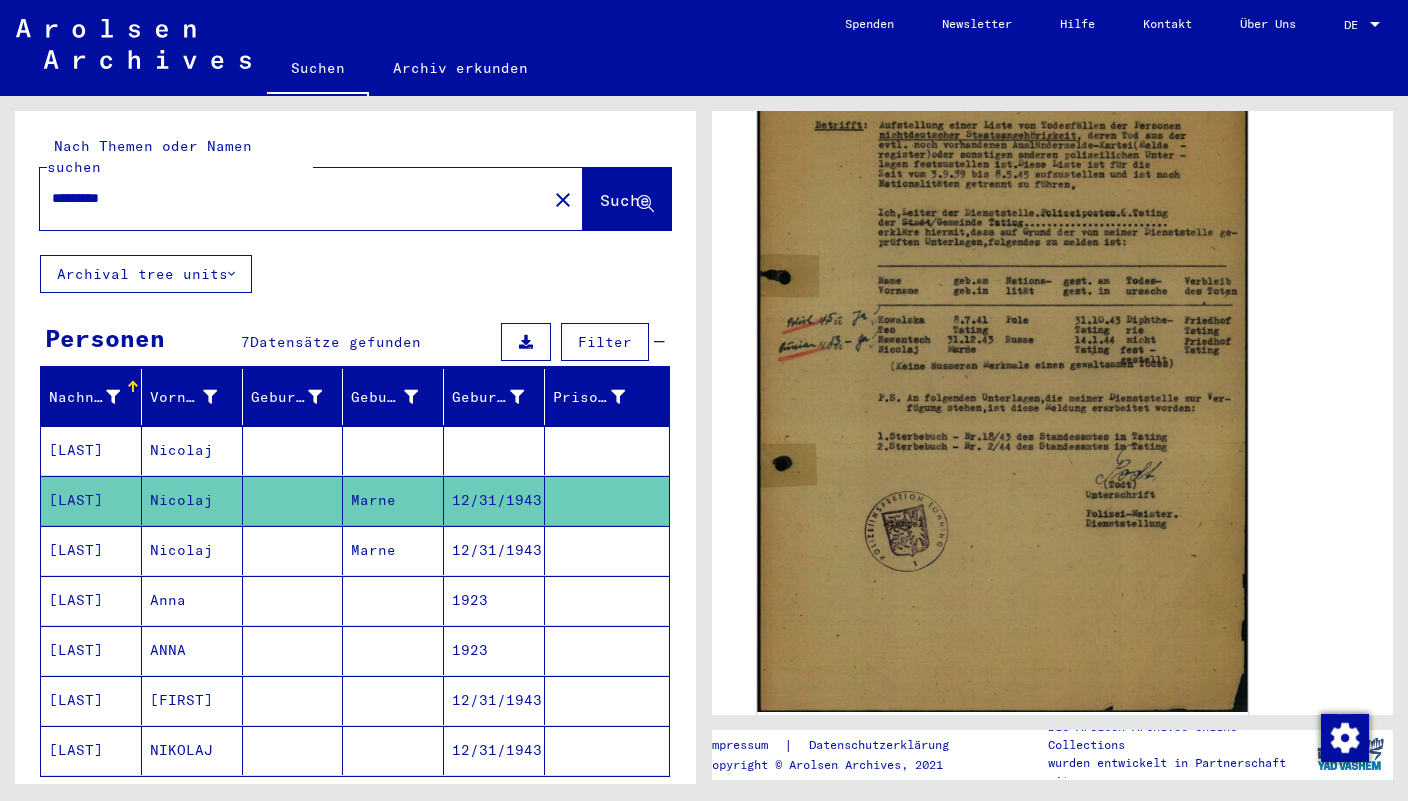 scroll, scrollTop: 484, scrollLeft: 0, axis: vertical 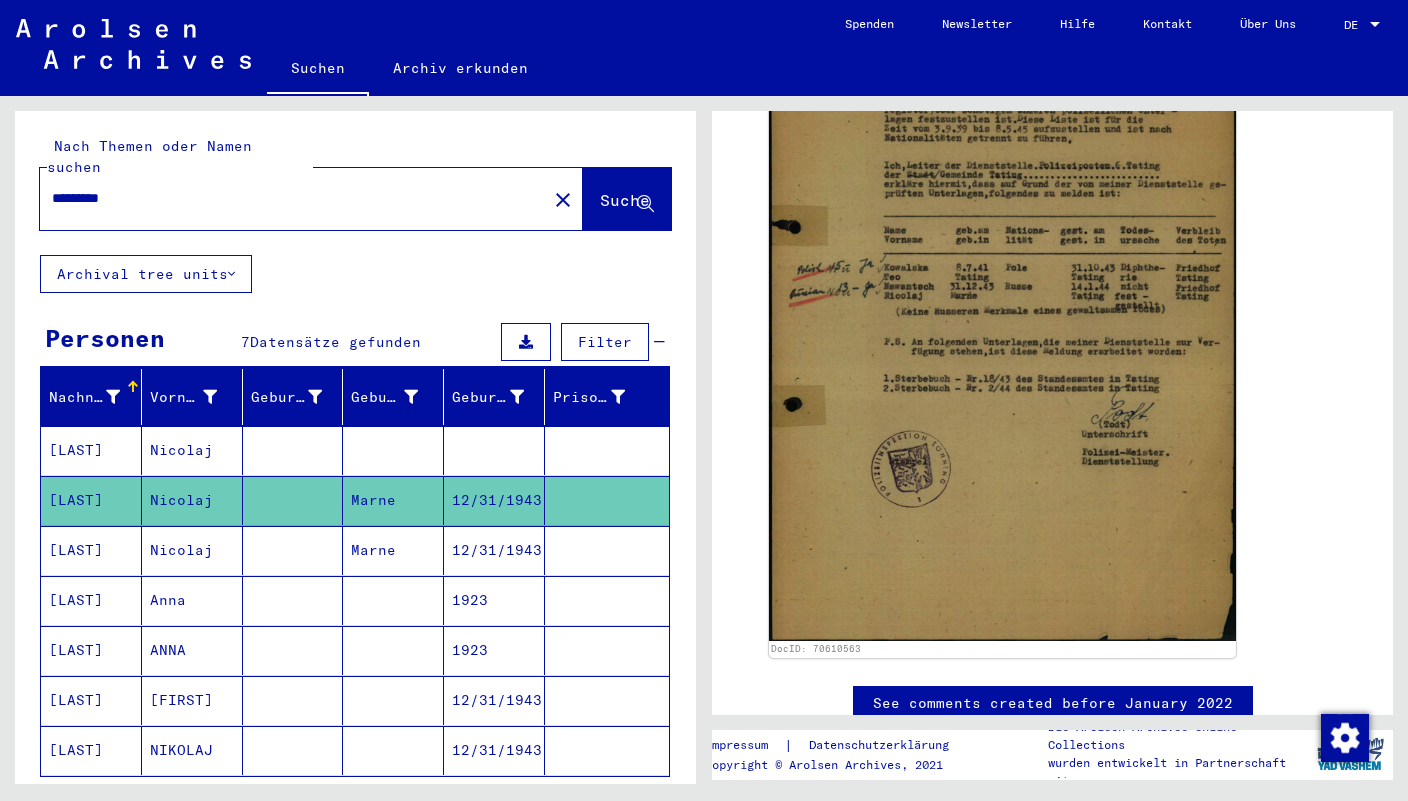 click on "Nicolaj" at bounding box center [192, 600] 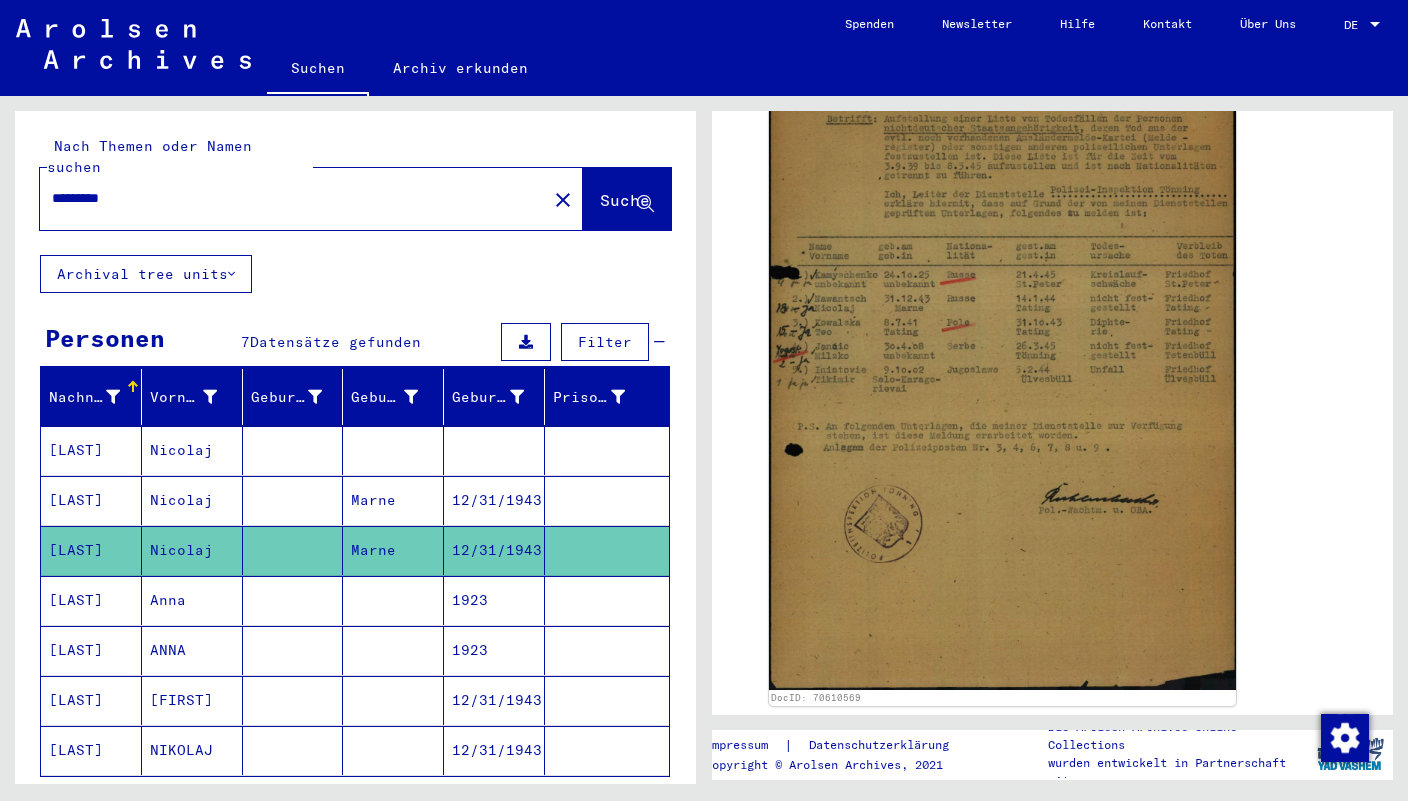 scroll, scrollTop: 531, scrollLeft: 0, axis: vertical 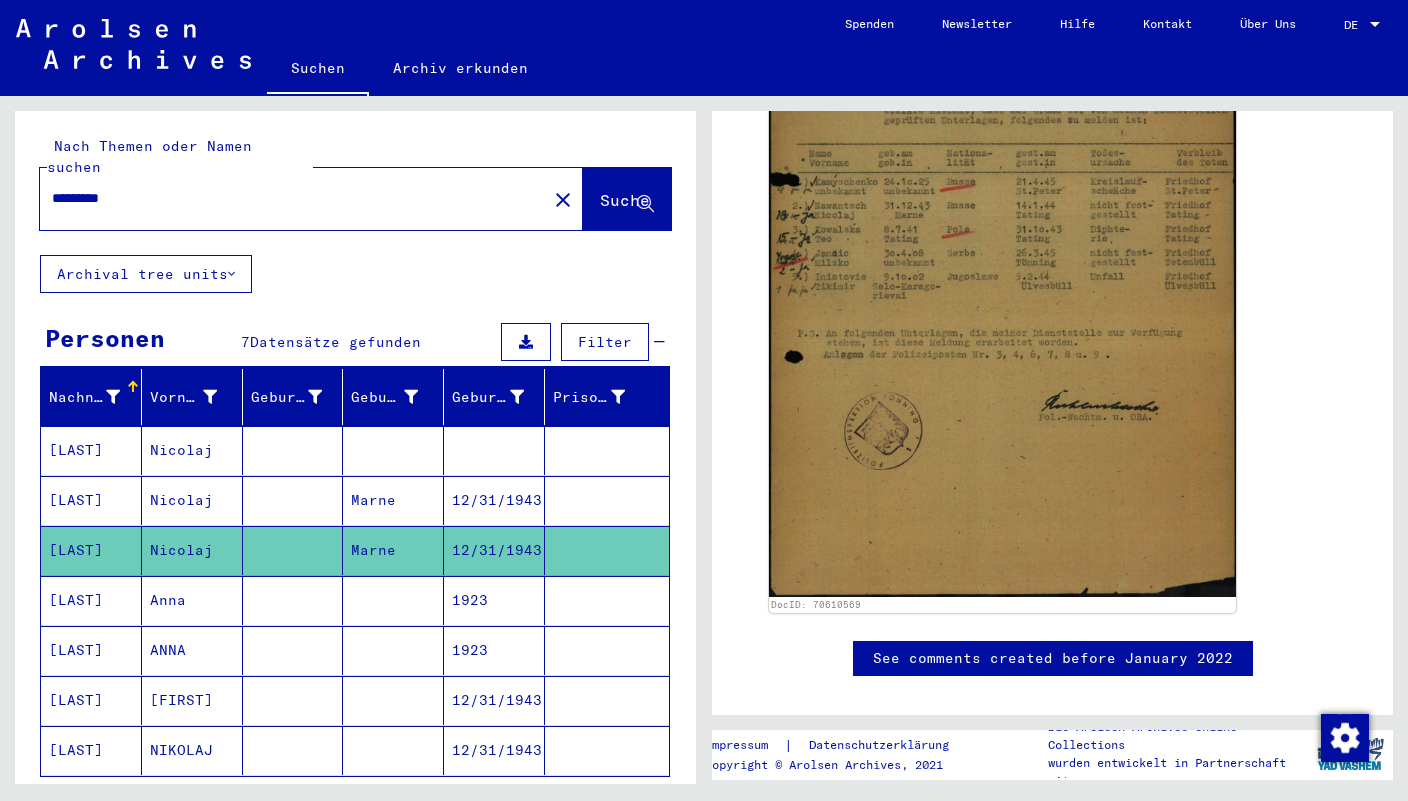click on "[LAST]" at bounding box center [91, 650] 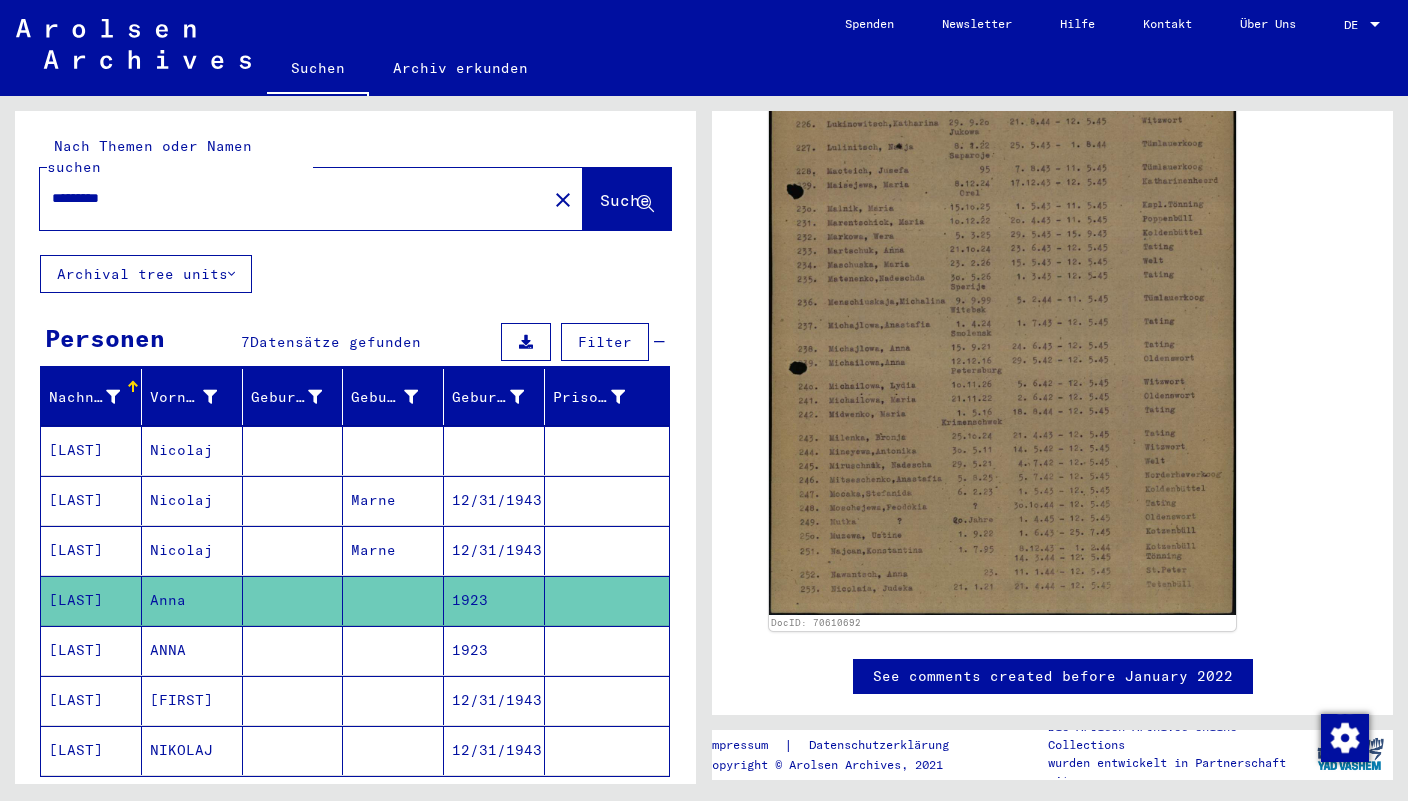 scroll, scrollTop: 563, scrollLeft: 0, axis: vertical 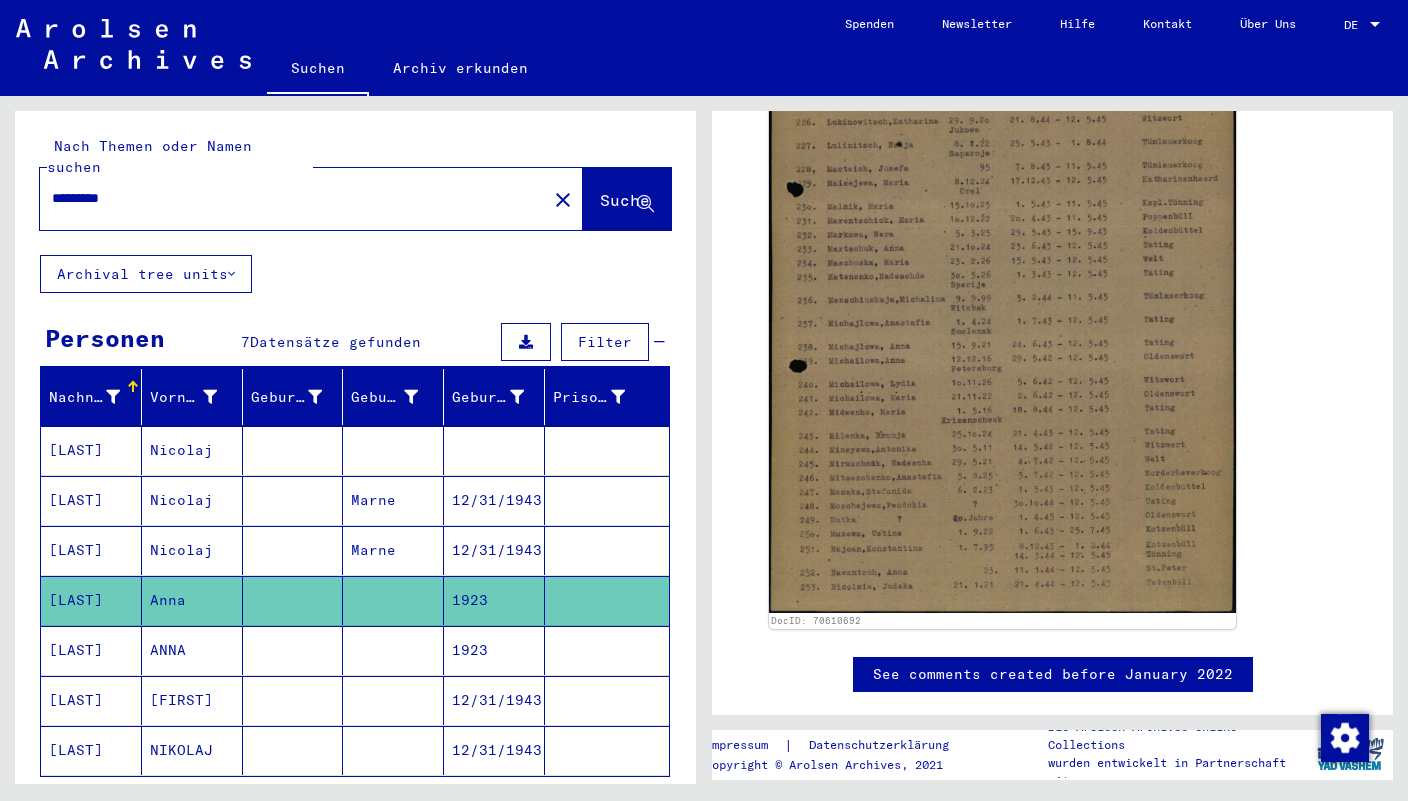 click on "[LAST]" at bounding box center (91, 700) 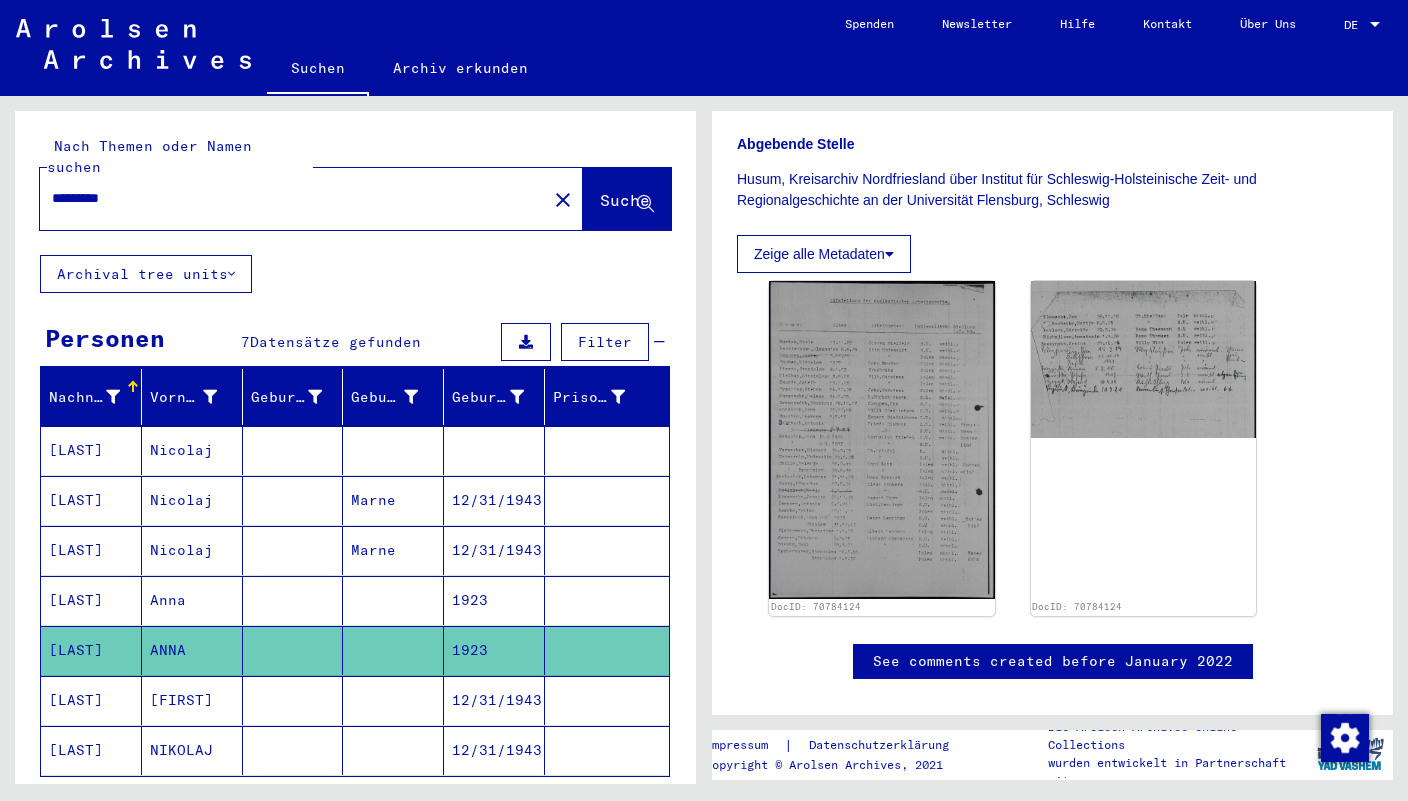 scroll, scrollTop: 451, scrollLeft: 0, axis: vertical 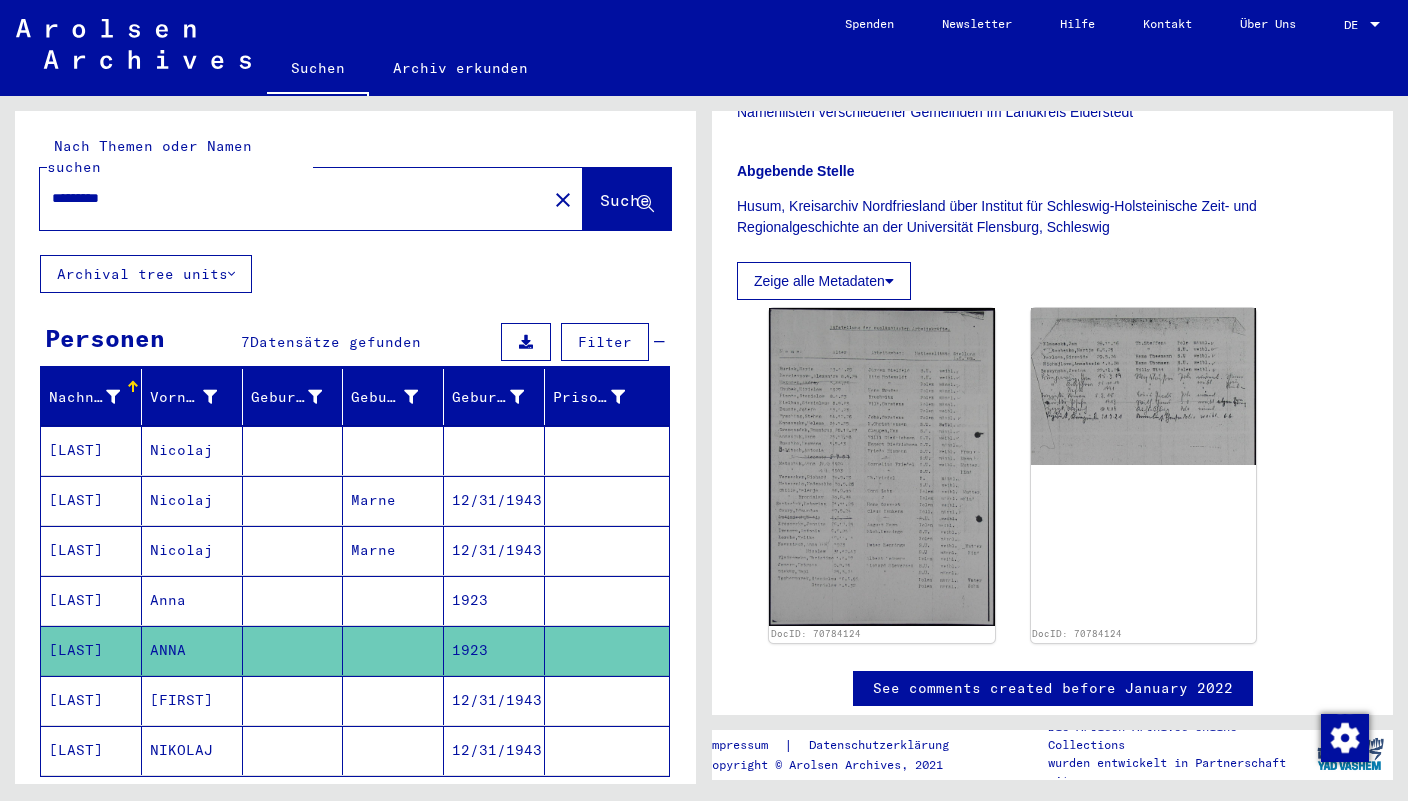 click on "[FIRST]" at bounding box center (192, 750) 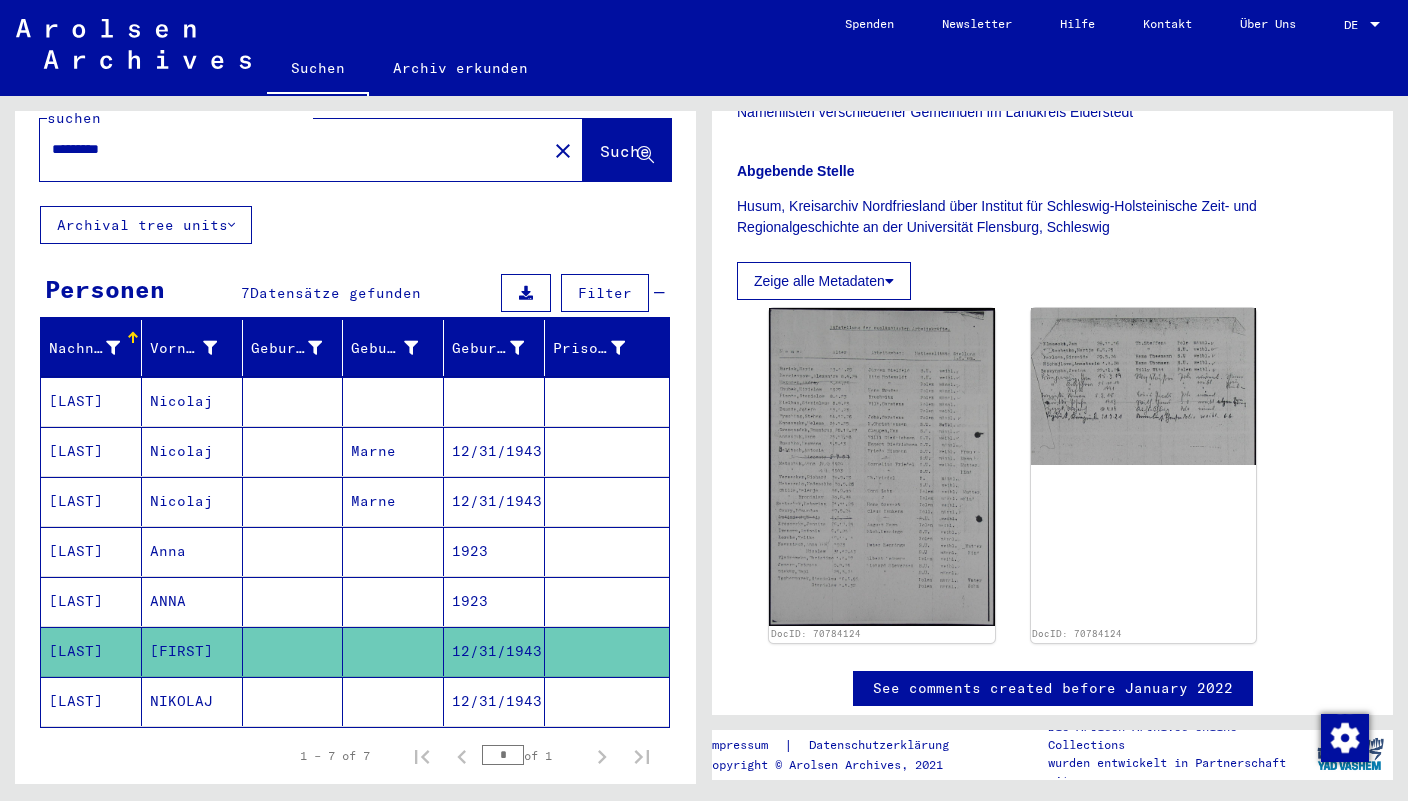 scroll, scrollTop: 61, scrollLeft: 0, axis: vertical 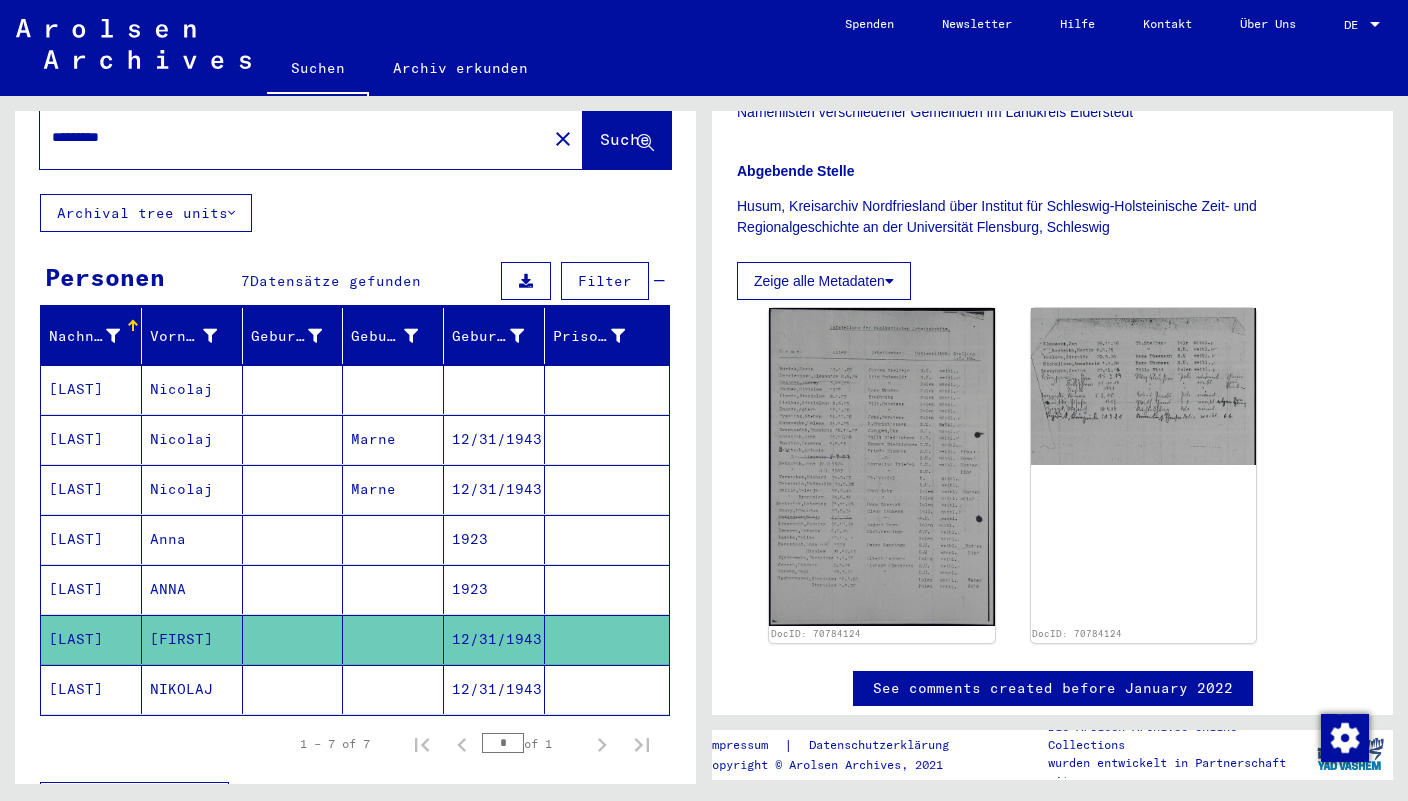 click on "NIKOLAJ" 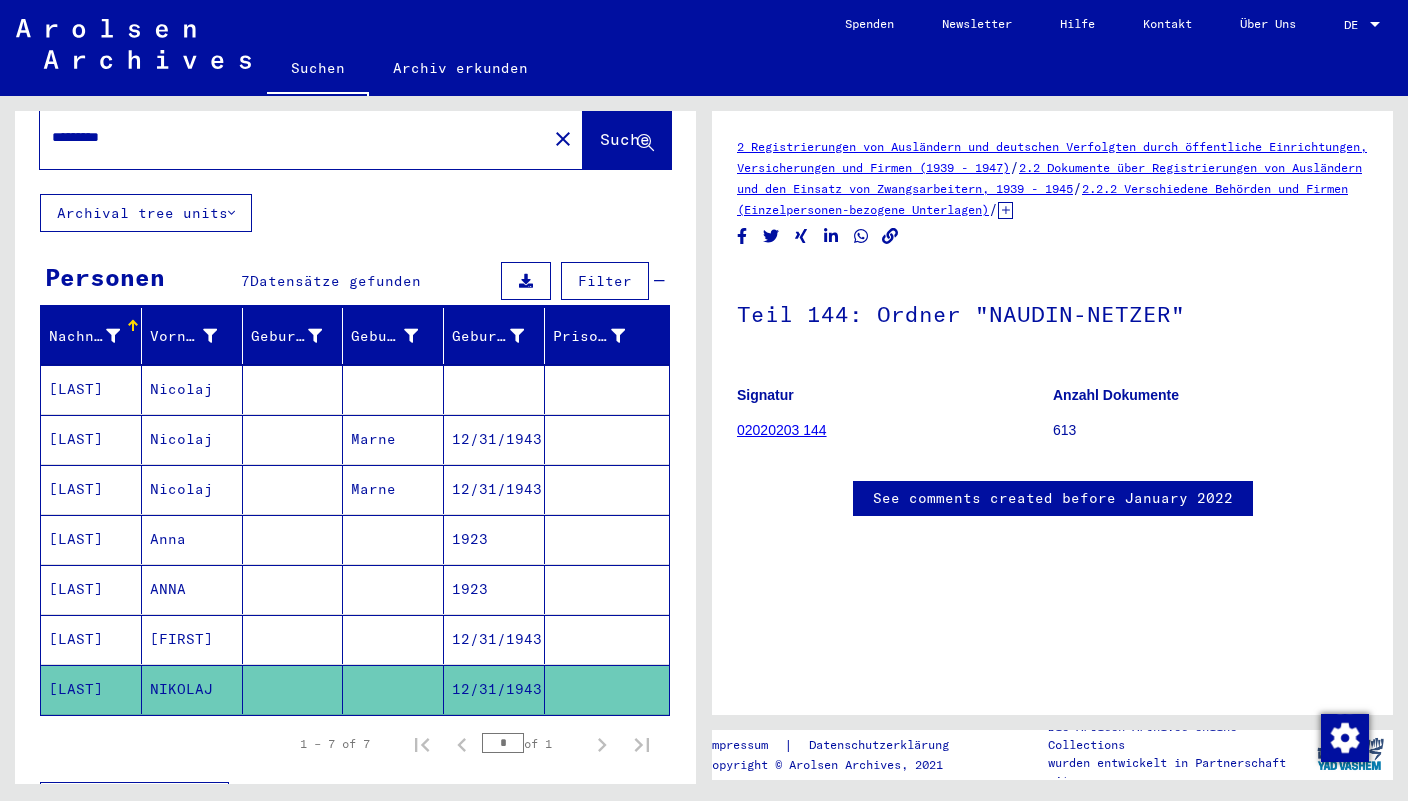 scroll, scrollTop: 0, scrollLeft: 0, axis: both 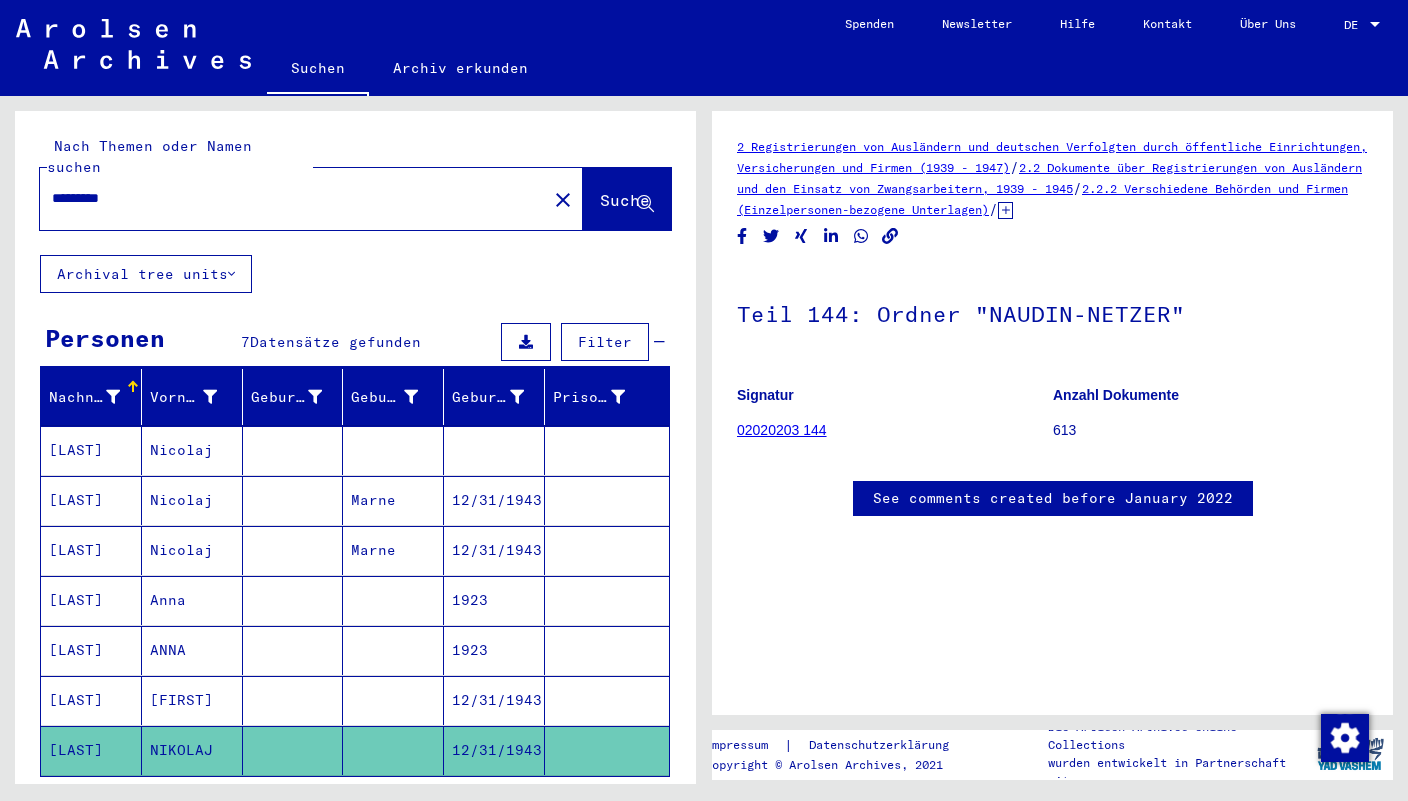 click on "*********" at bounding box center (293, 198) 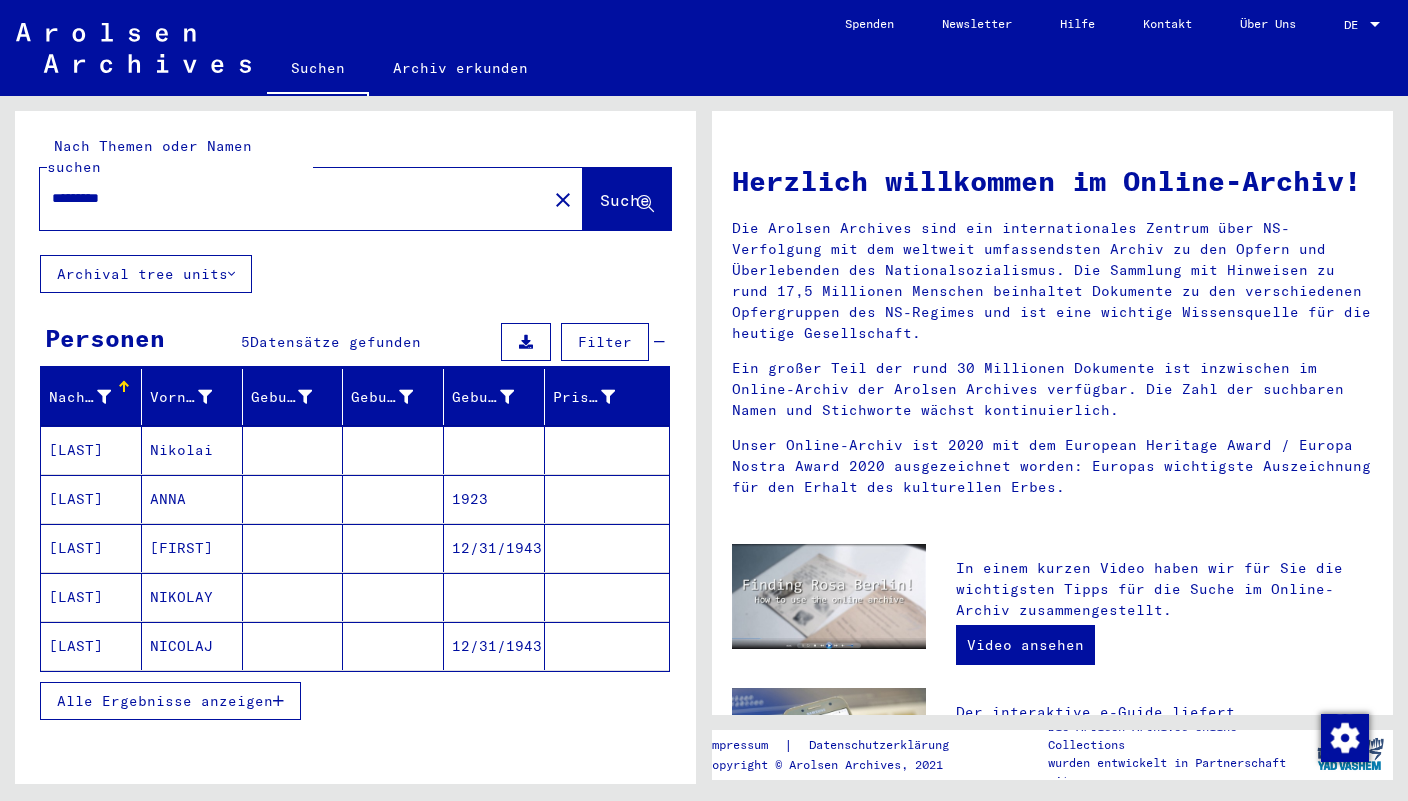 click on "[LAST]" at bounding box center [91, 499] 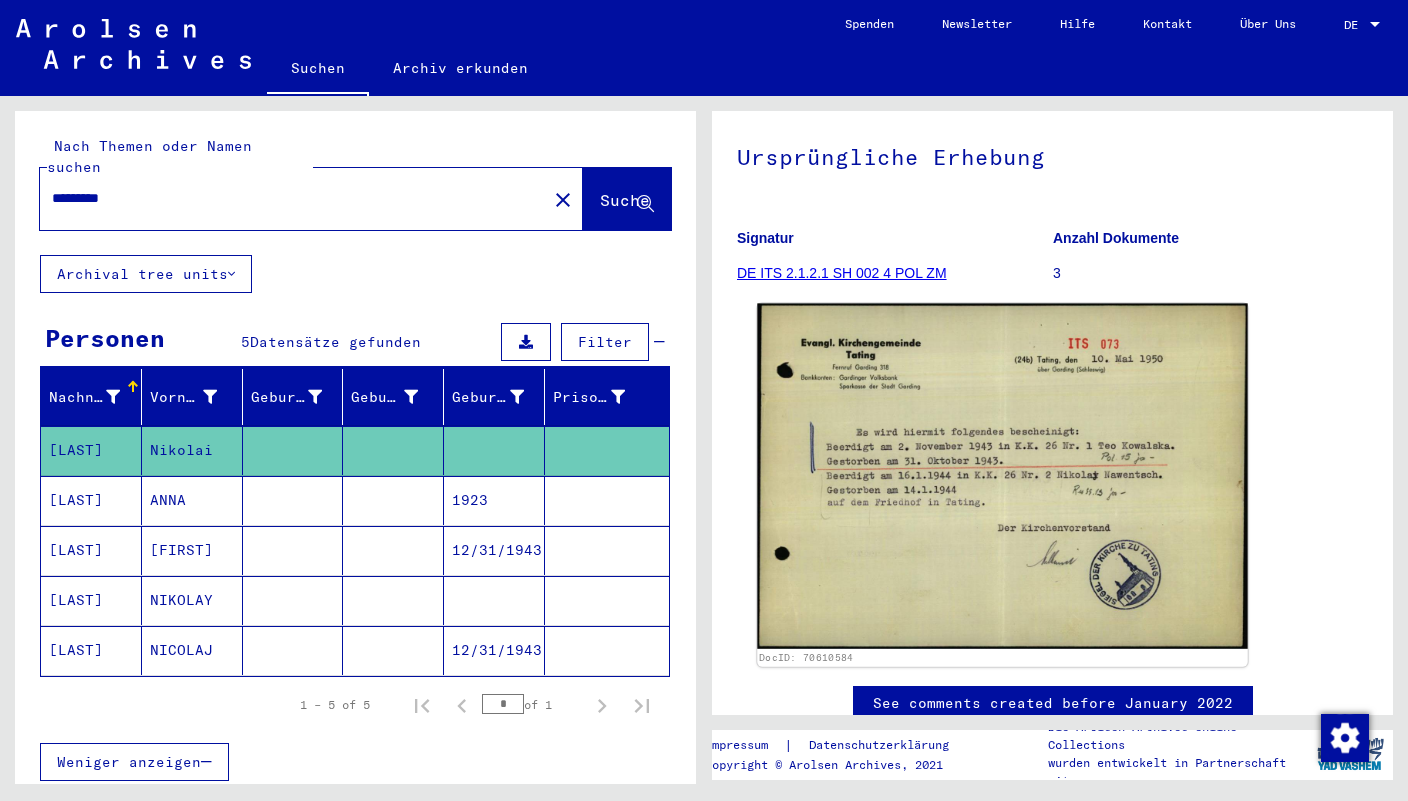scroll, scrollTop: 158, scrollLeft: 0, axis: vertical 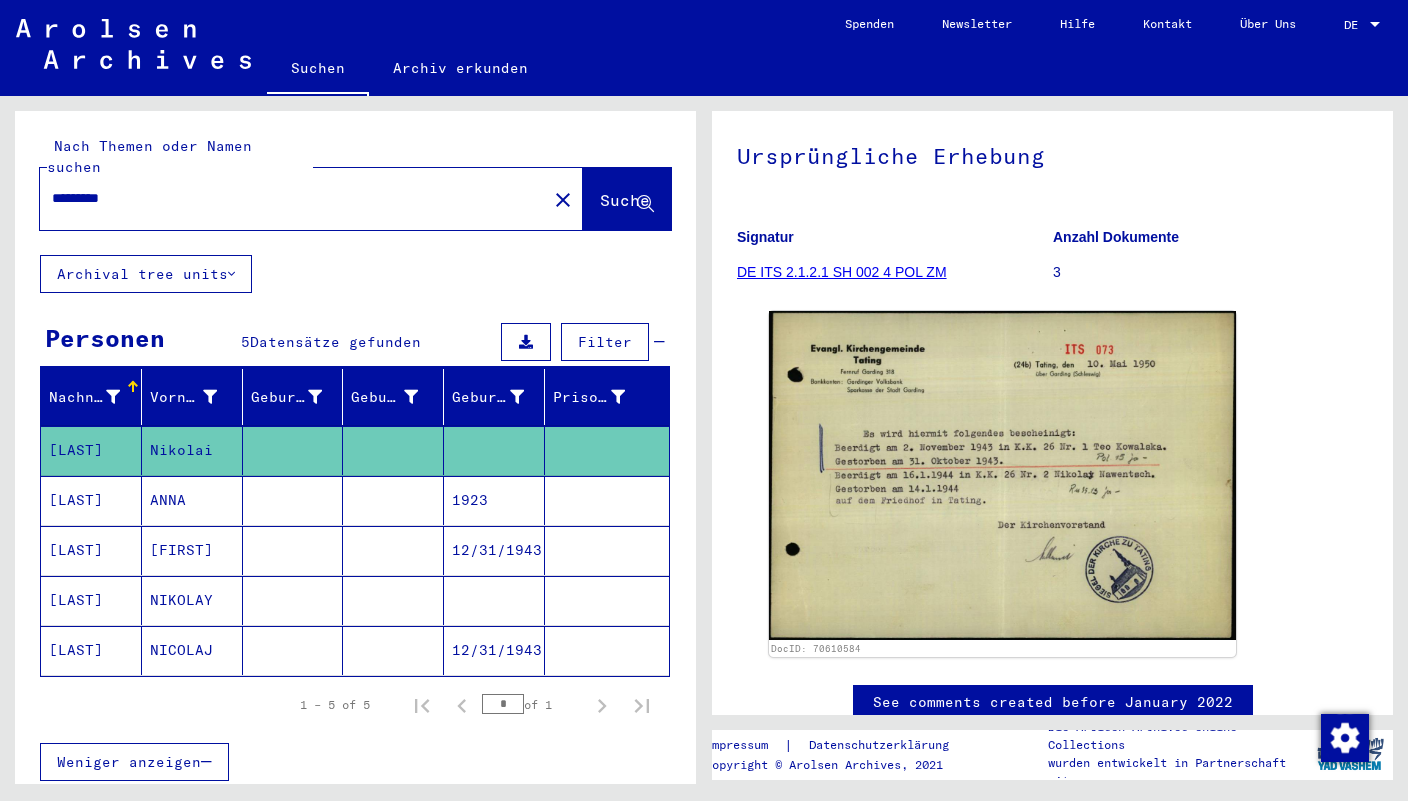 click 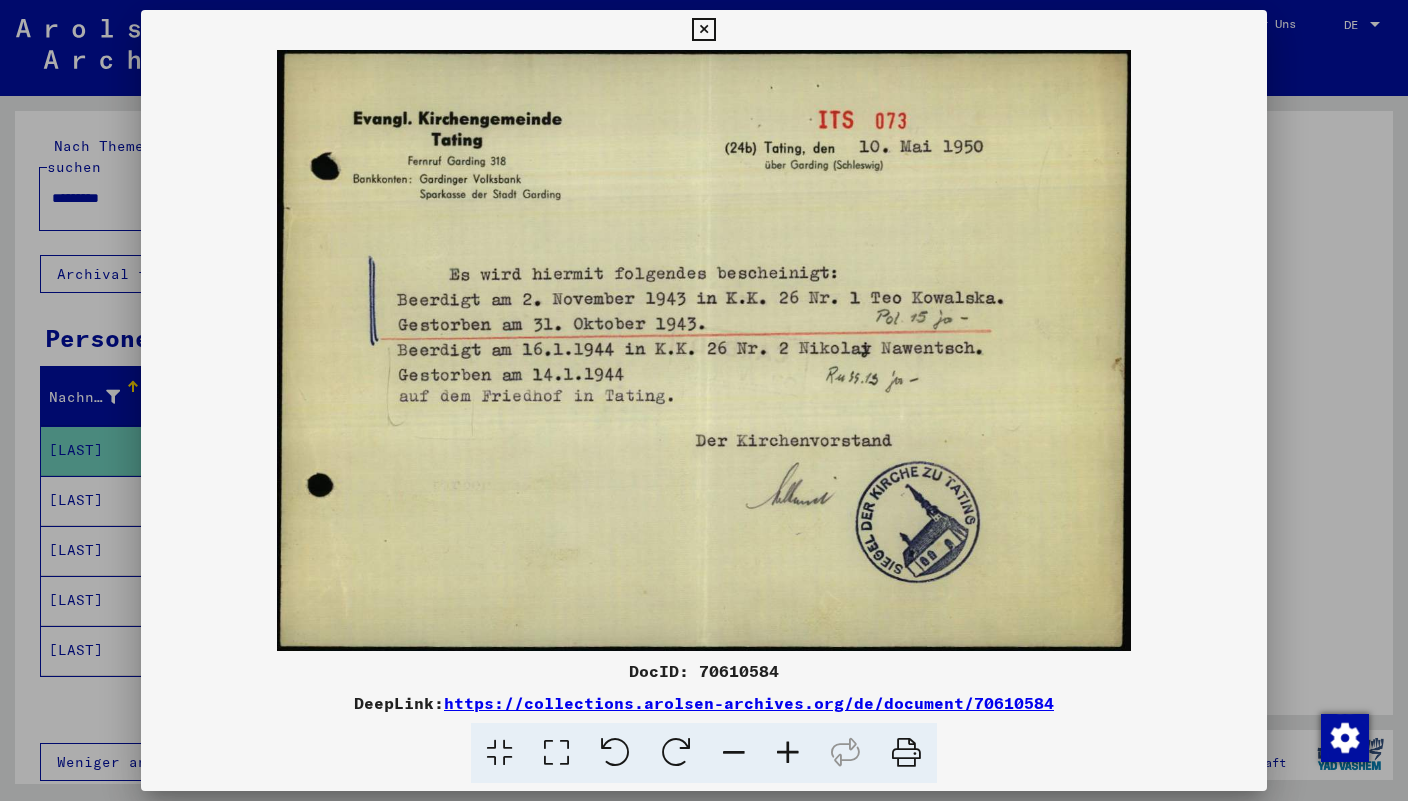 click on "DocID: 70610584" at bounding box center (704, 671) 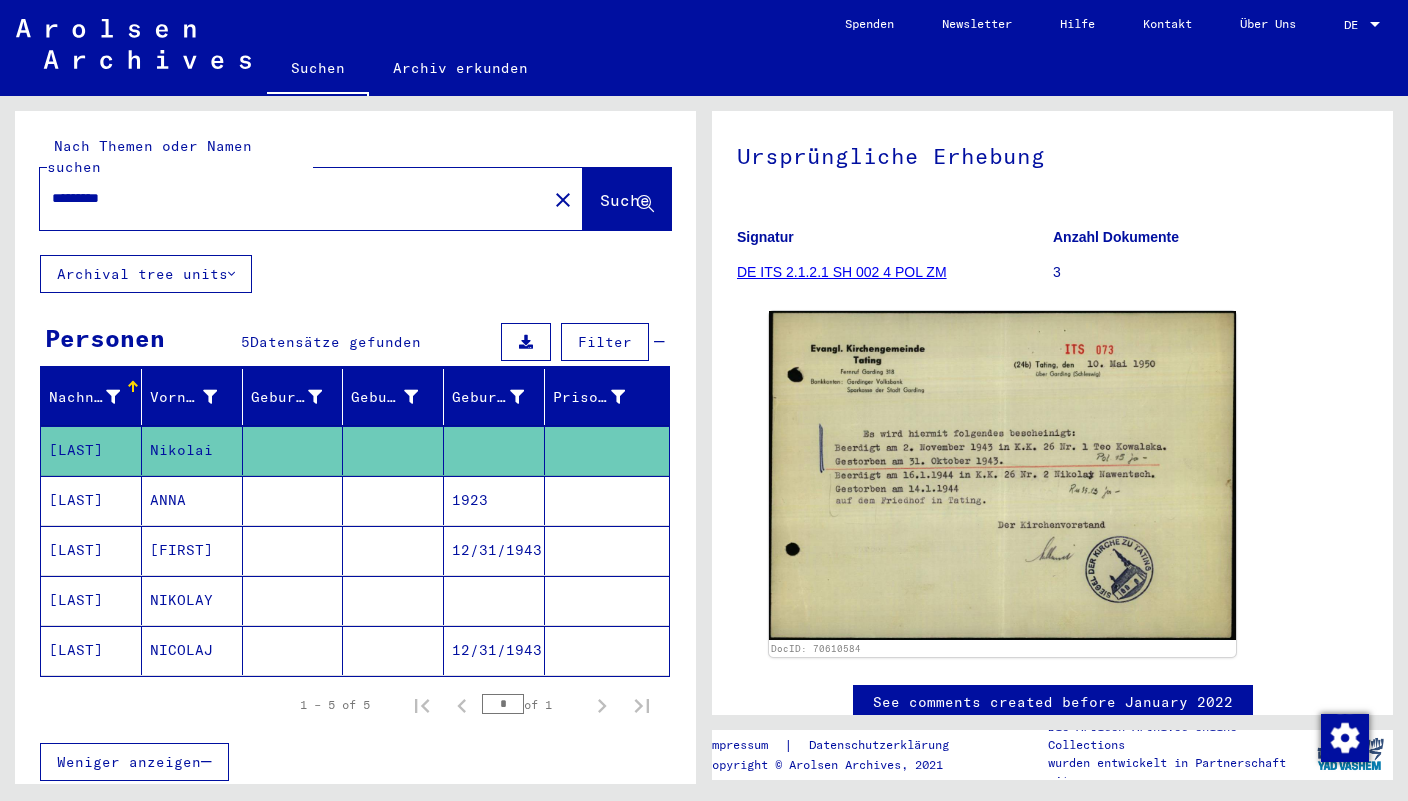 click on "ANNA" at bounding box center (192, 550) 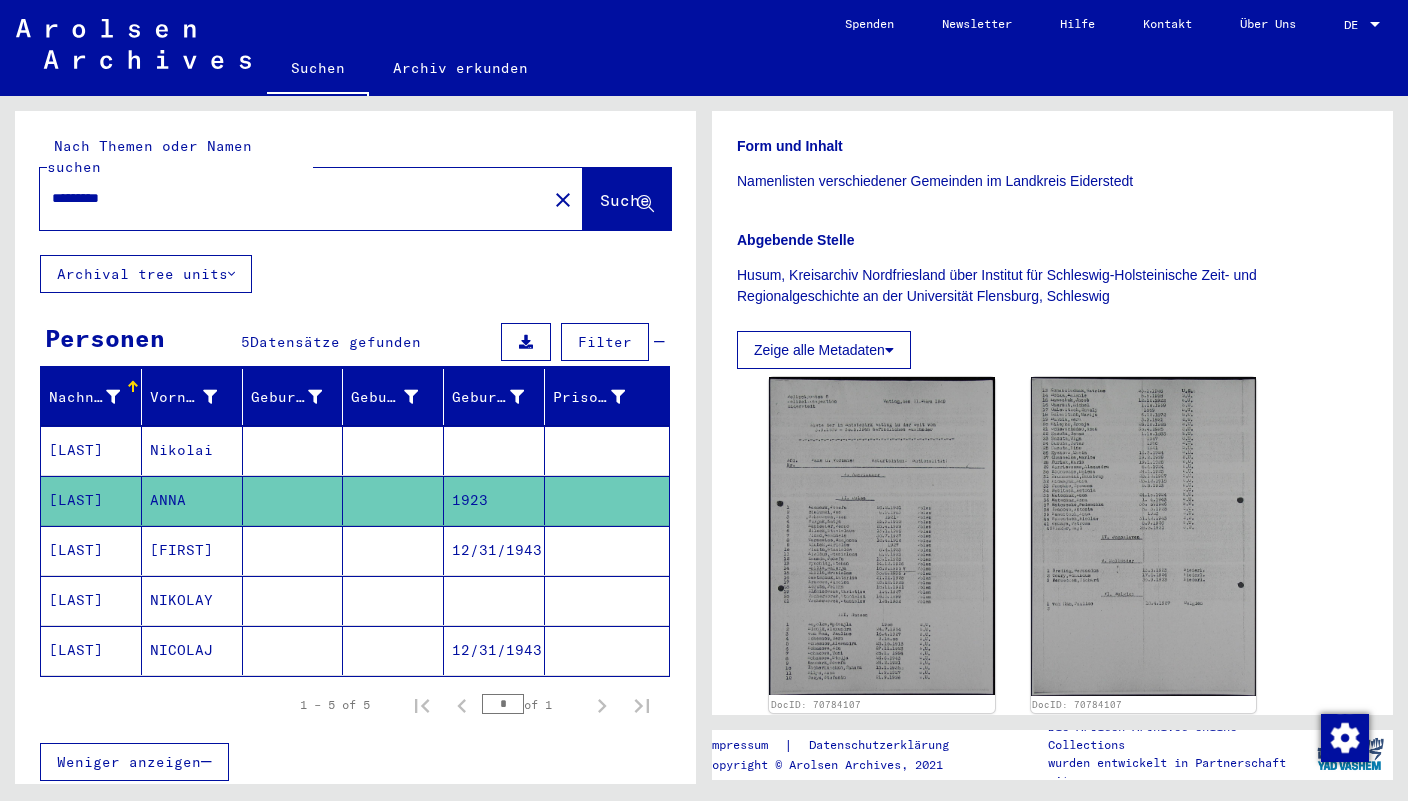 scroll, scrollTop: 469, scrollLeft: 0, axis: vertical 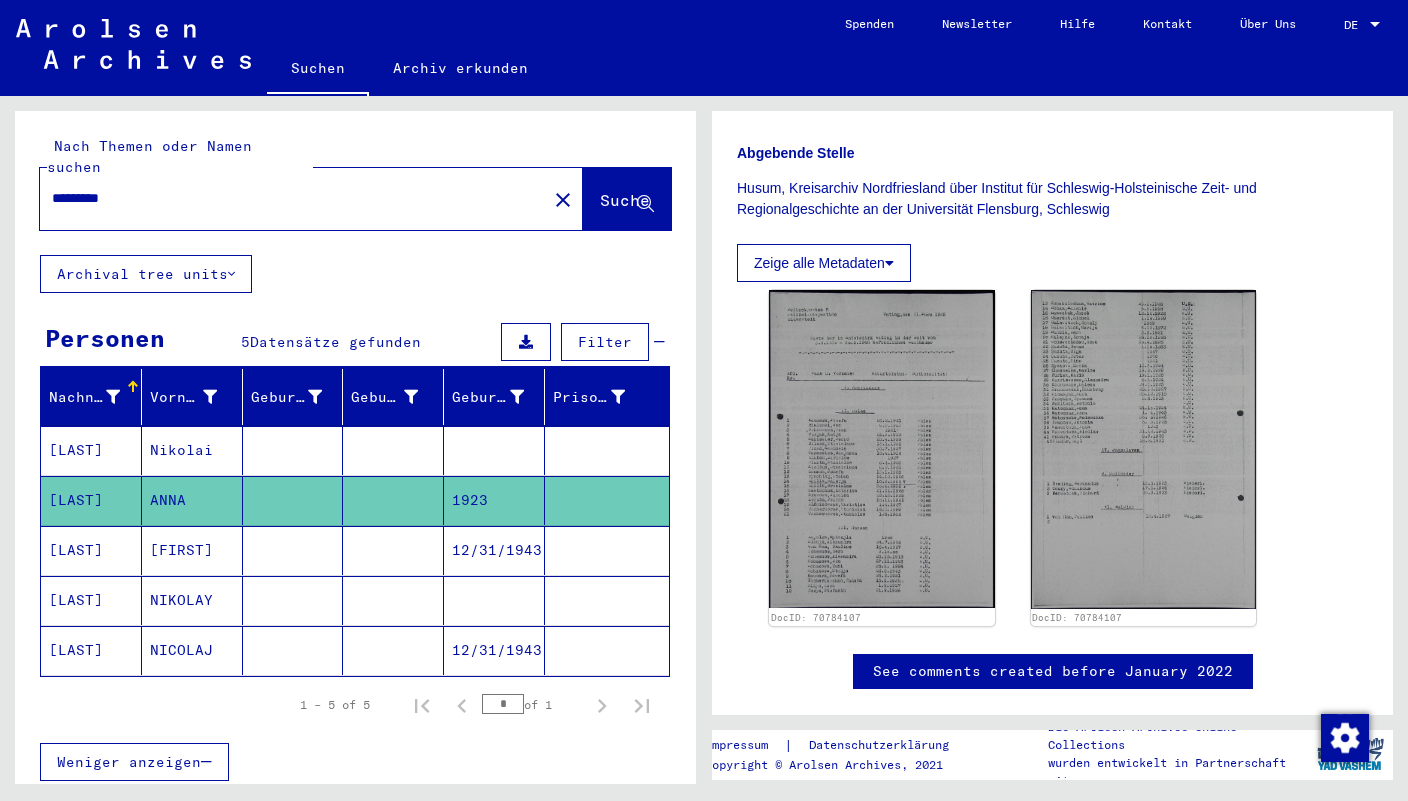 click on "[FIRST]" at bounding box center [192, 600] 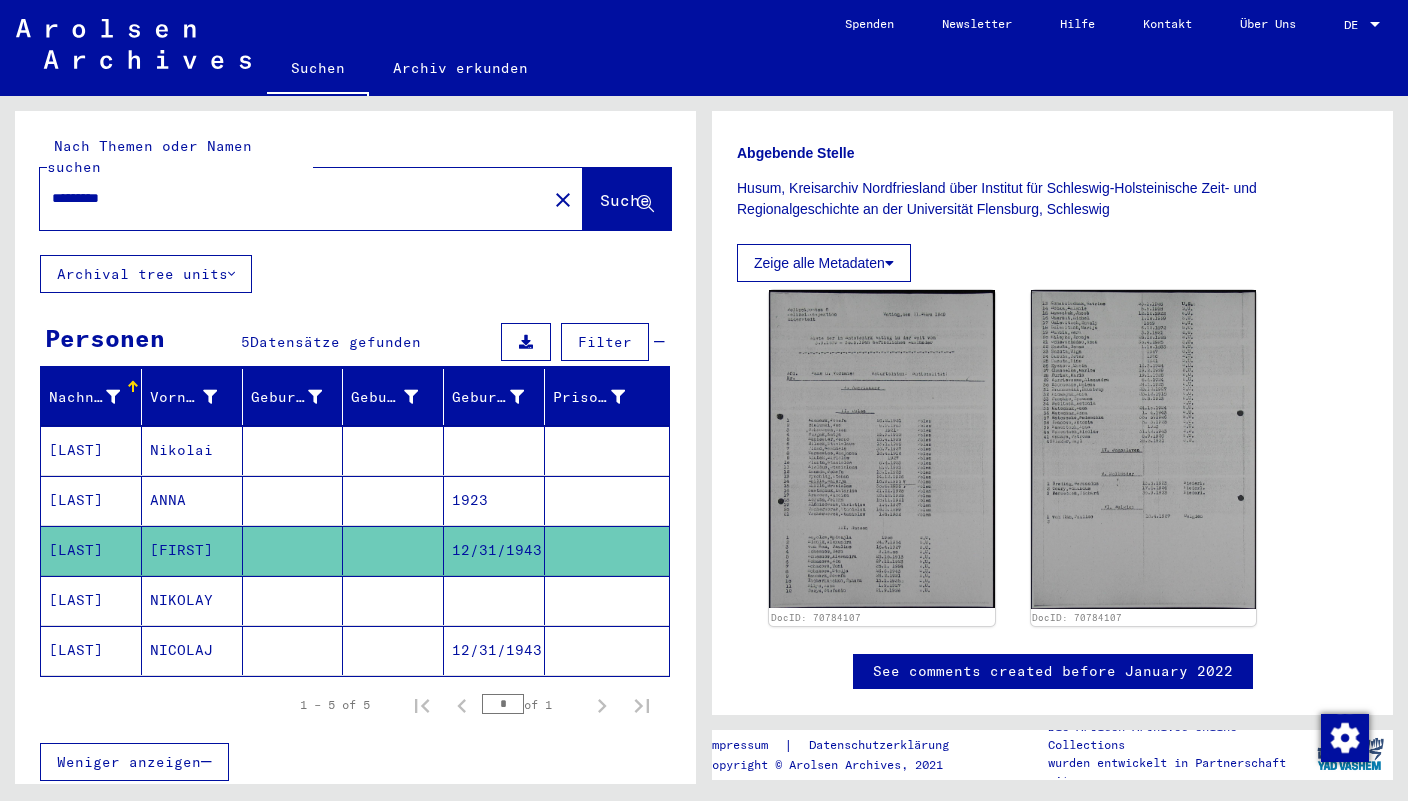 click on "NIKOLAY" at bounding box center [192, 650] 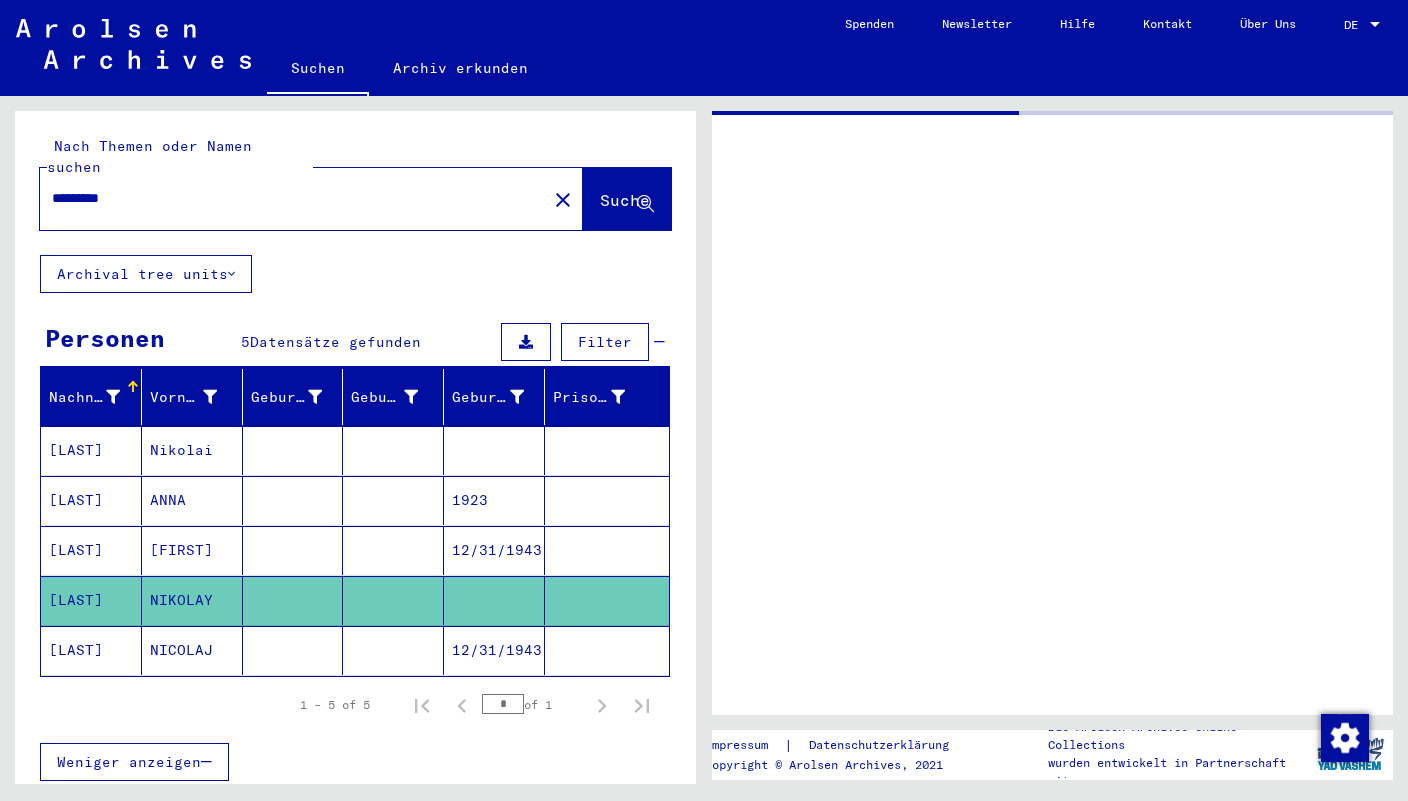 scroll, scrollTop: 0, scrollLeft: 0, axis: both 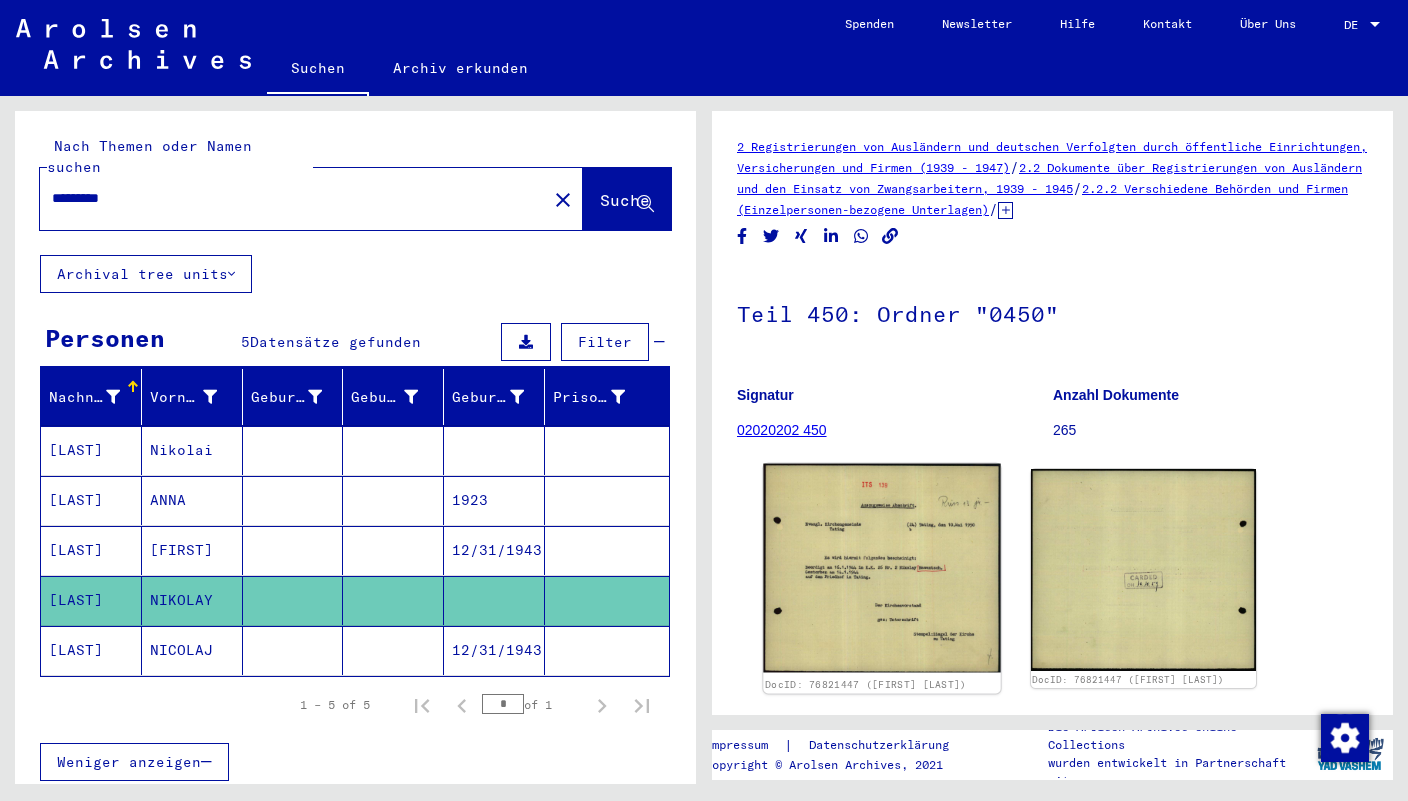 click 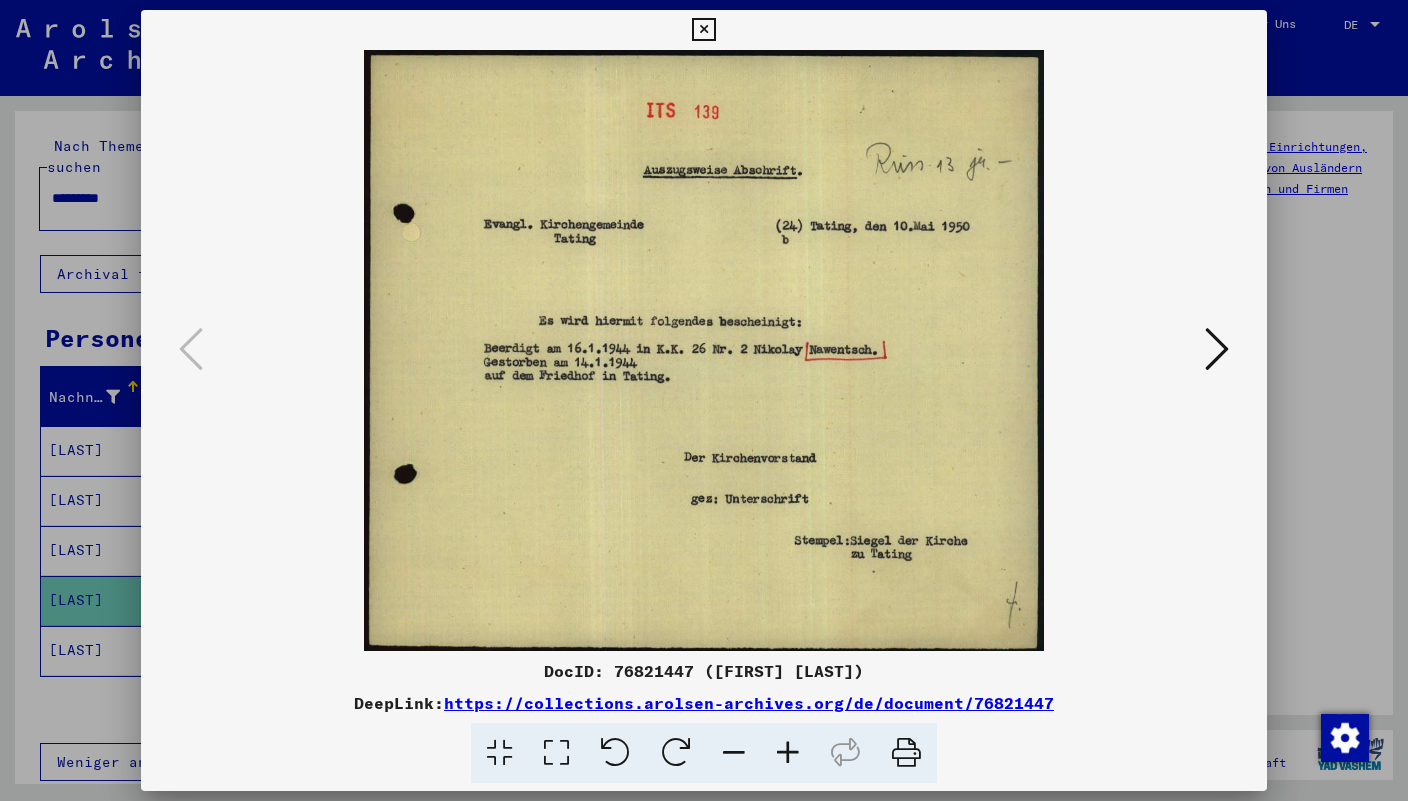 click at bounding box center [1217, 349] 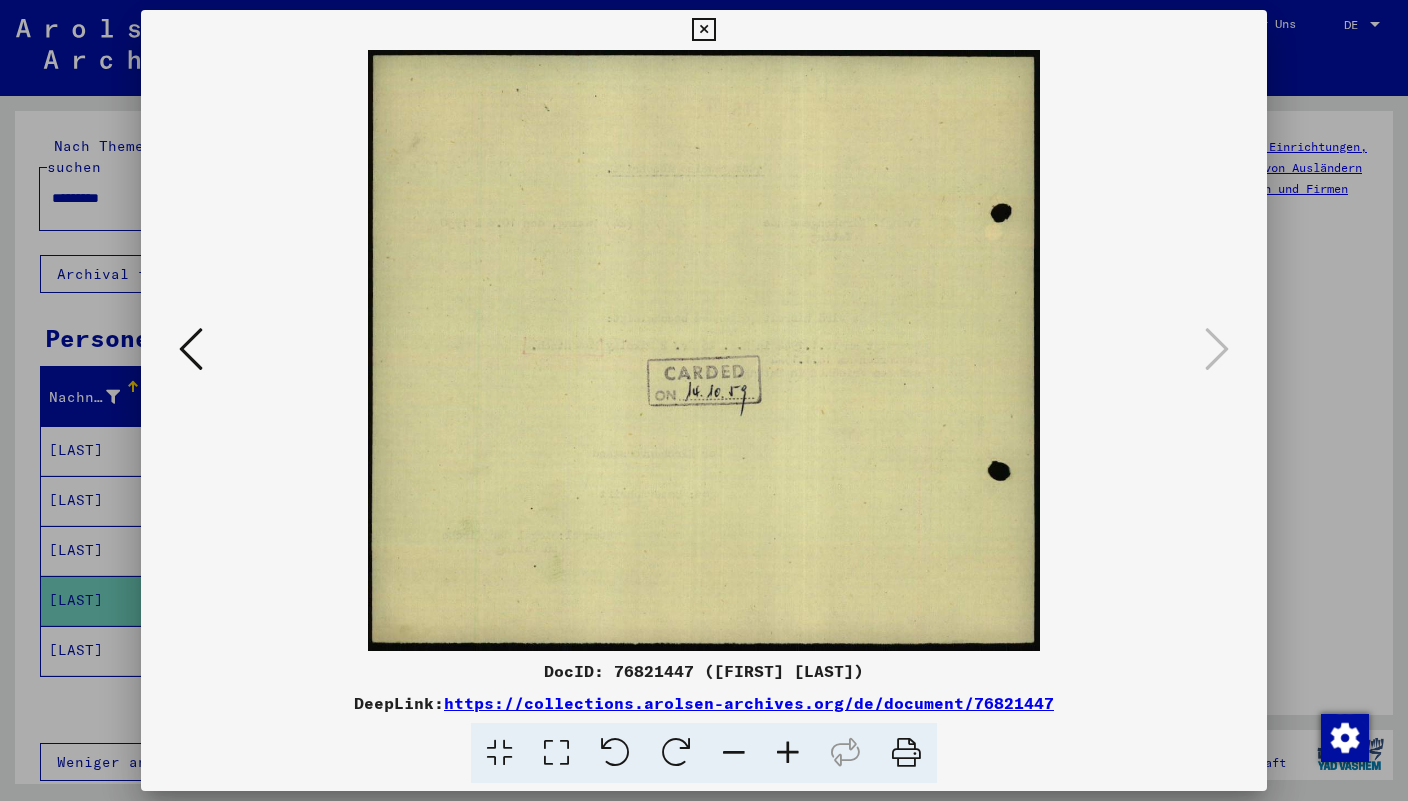 click at bounding box center (703, 30) 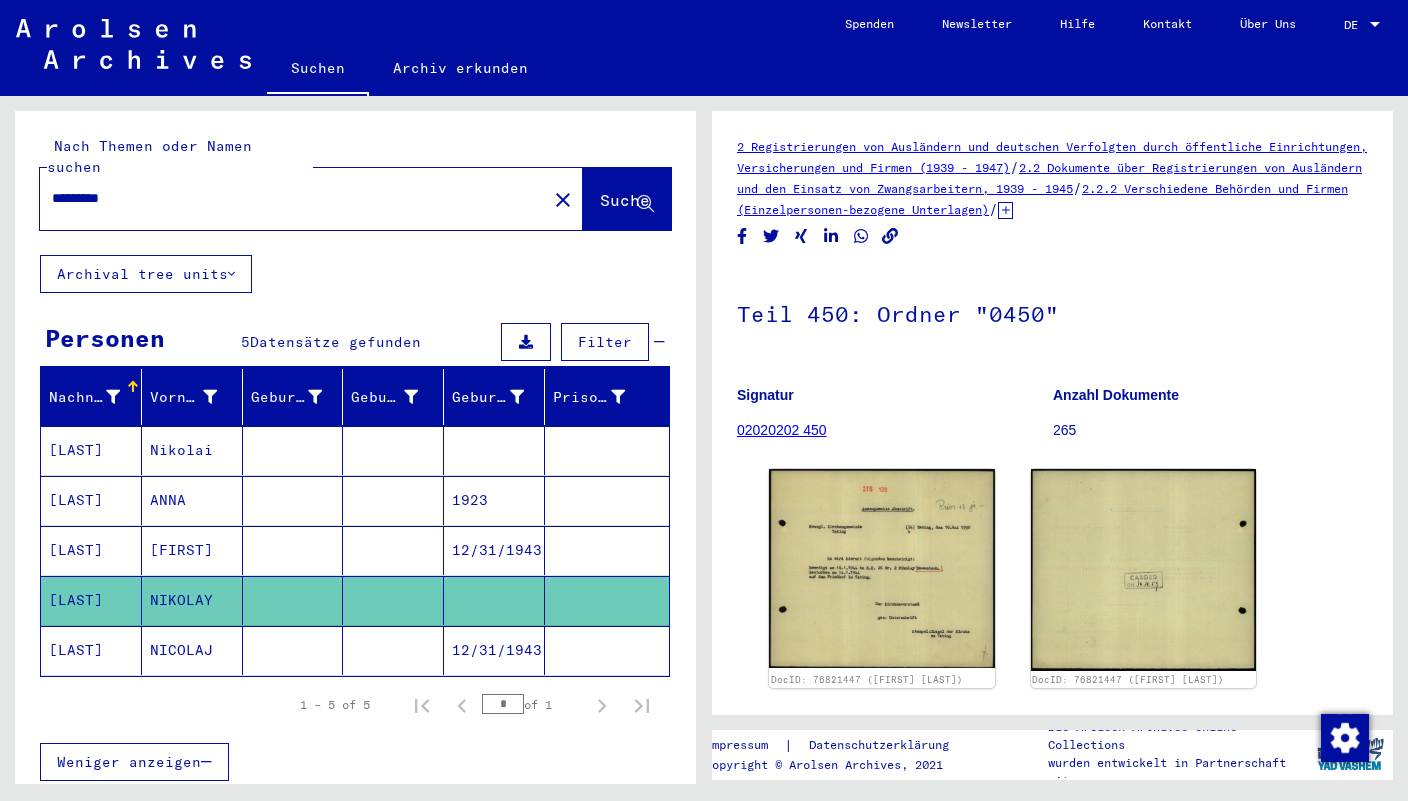 click on "NICOLAJ" 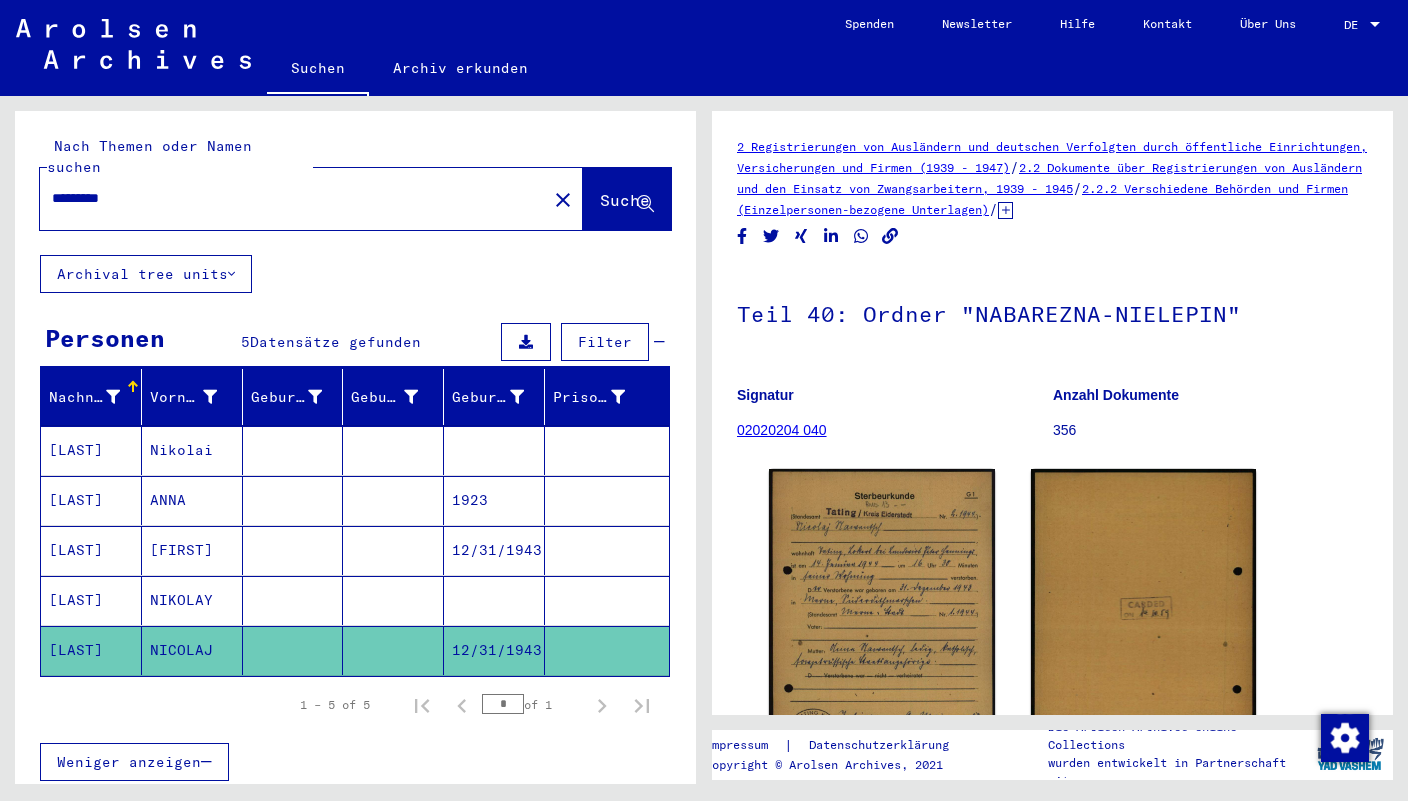 click on "*********" at bounding box center (293, 198) 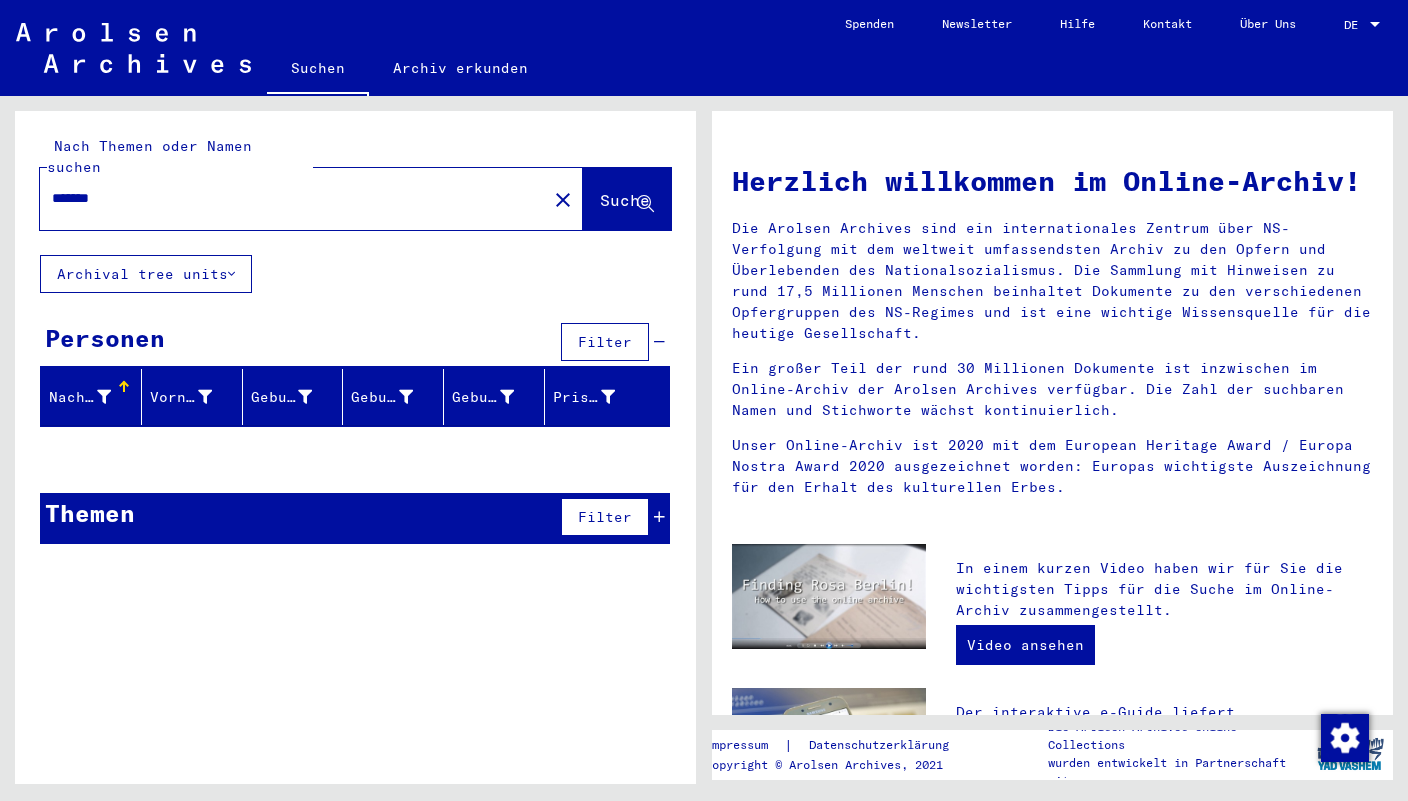 click on "*******" at bounding box center [287, 198] 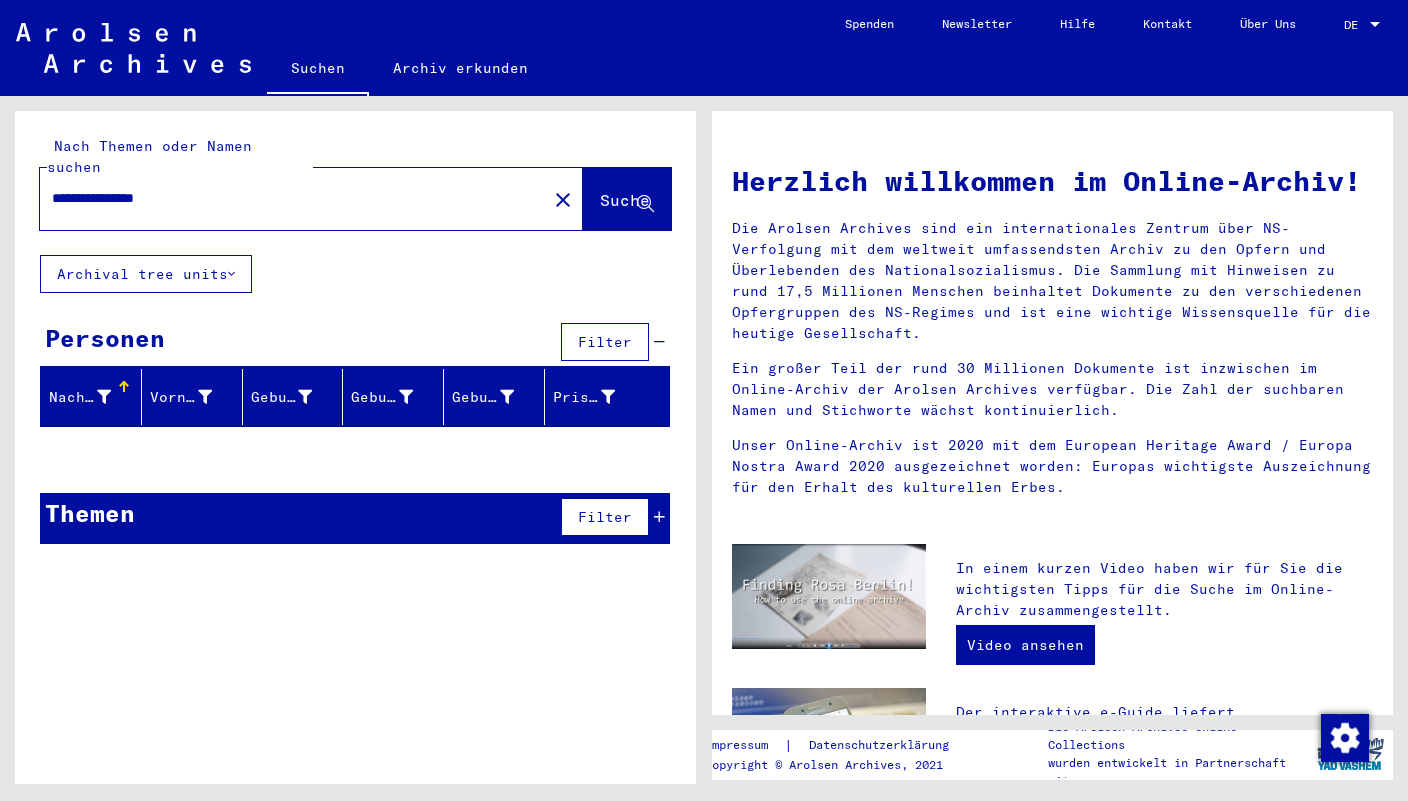 drag, startPoint x: 123, startPoint y: 181, endPoint x: 210, endPoint y: 180, distance: 87.005745 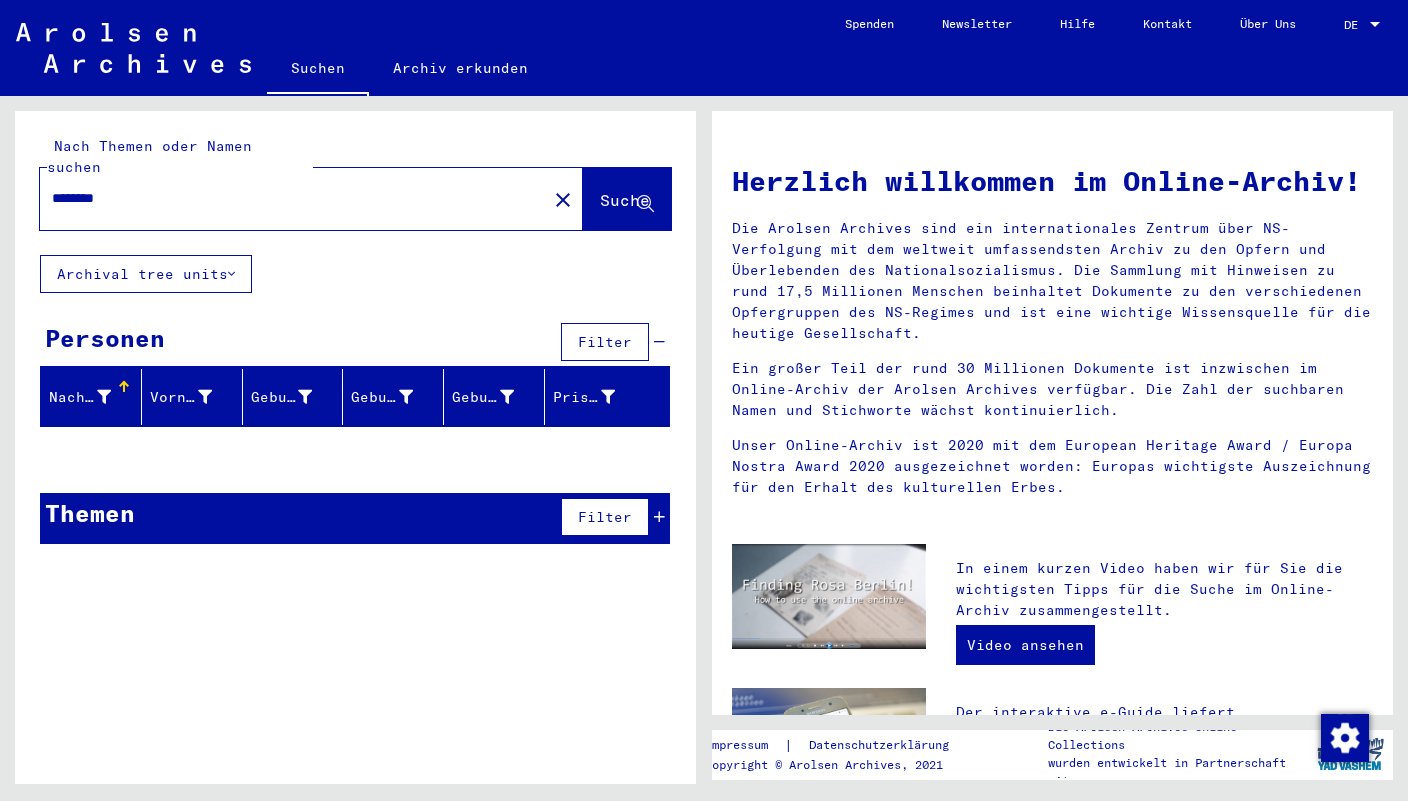 type on "********" 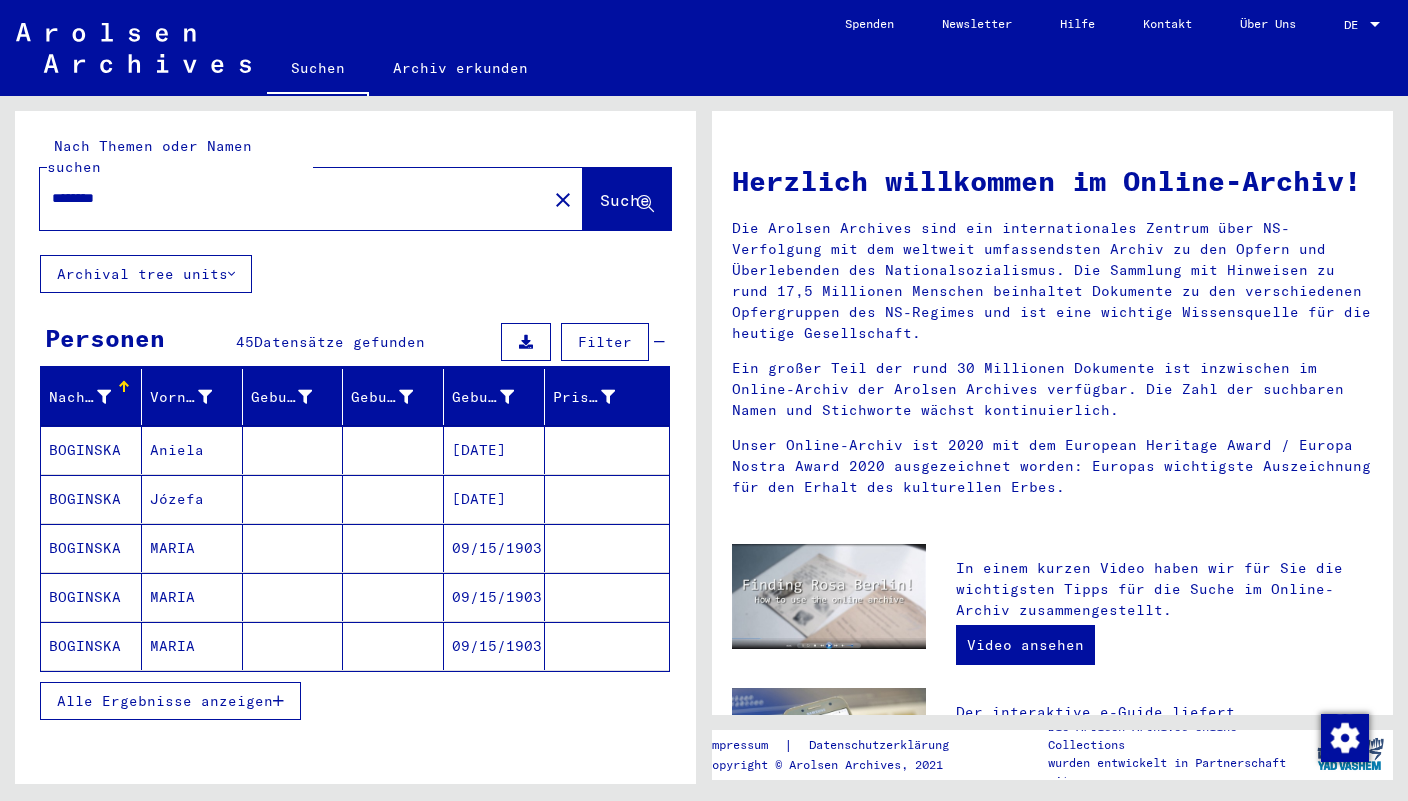 click at bounding box center [278, 701] 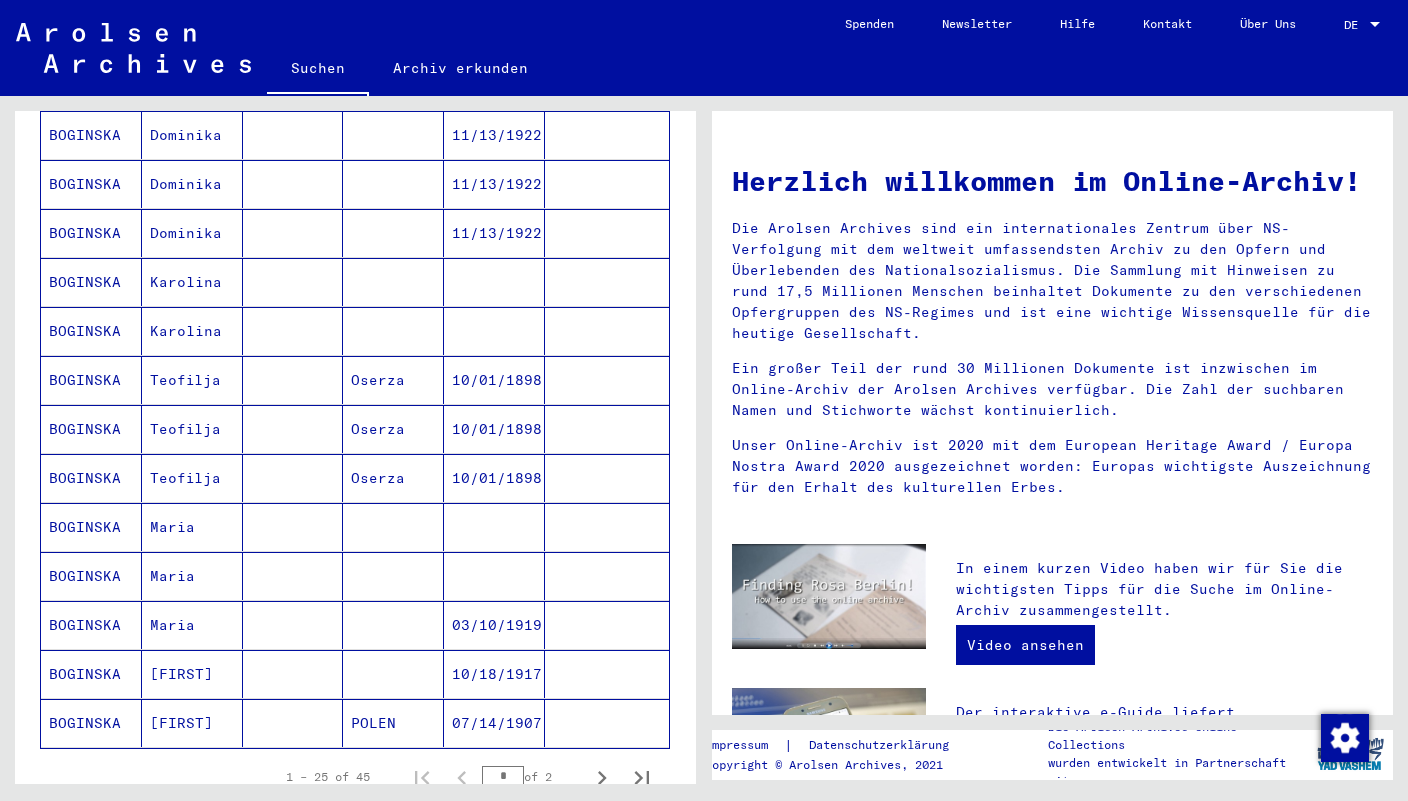 scroll, scrollTop: 910, scrollLeft: 0, axis: vertical 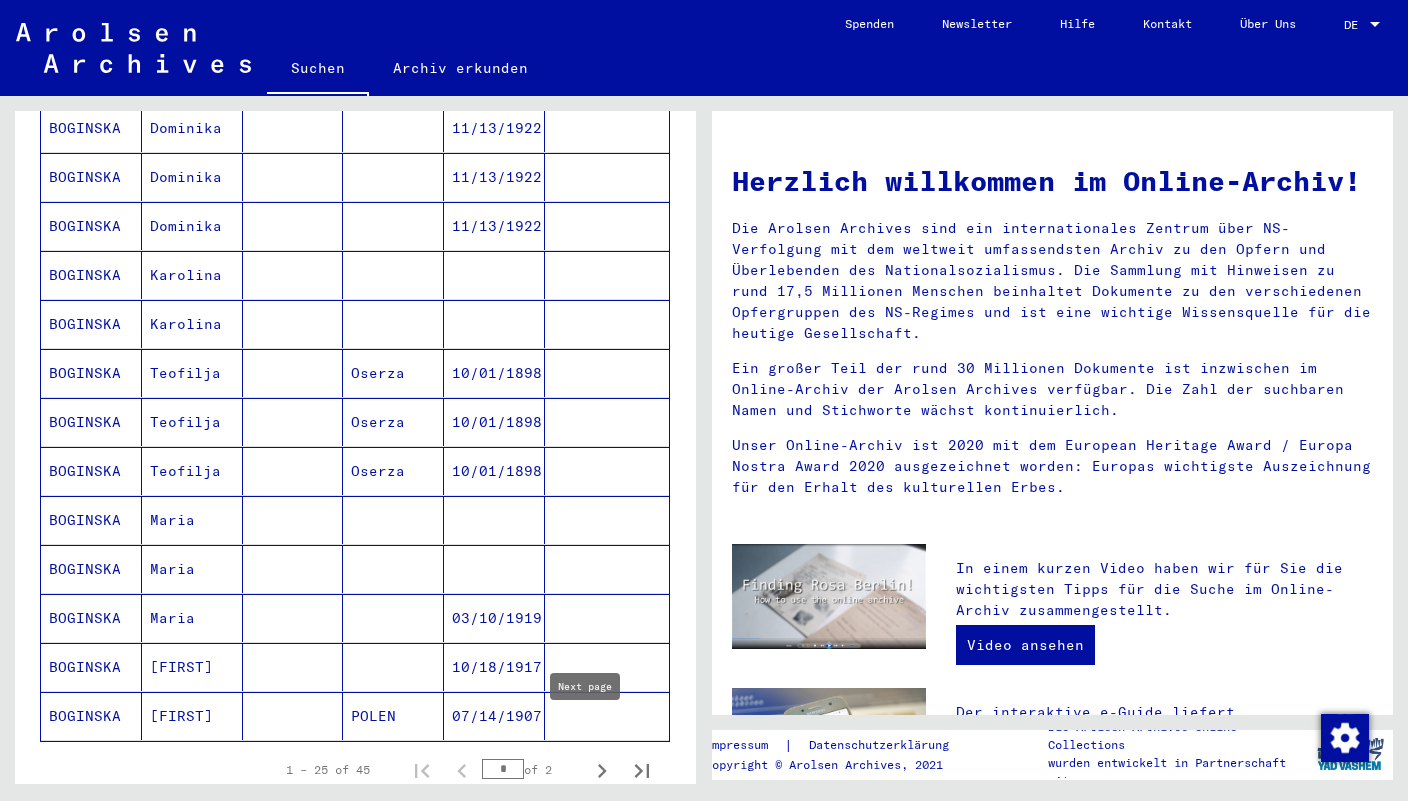 click 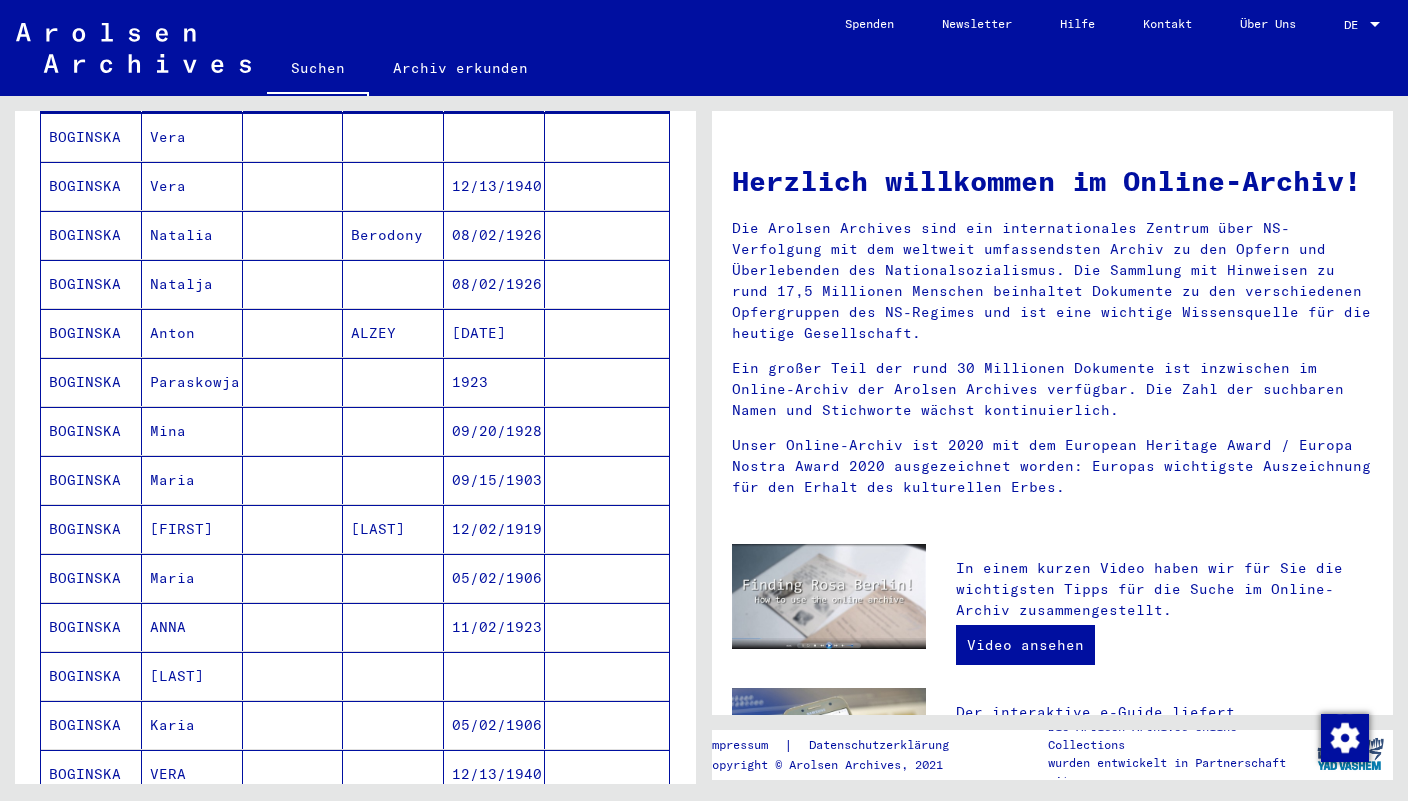 scroll, scrollTop: 191, scrollLeft: 0, axis: vertical 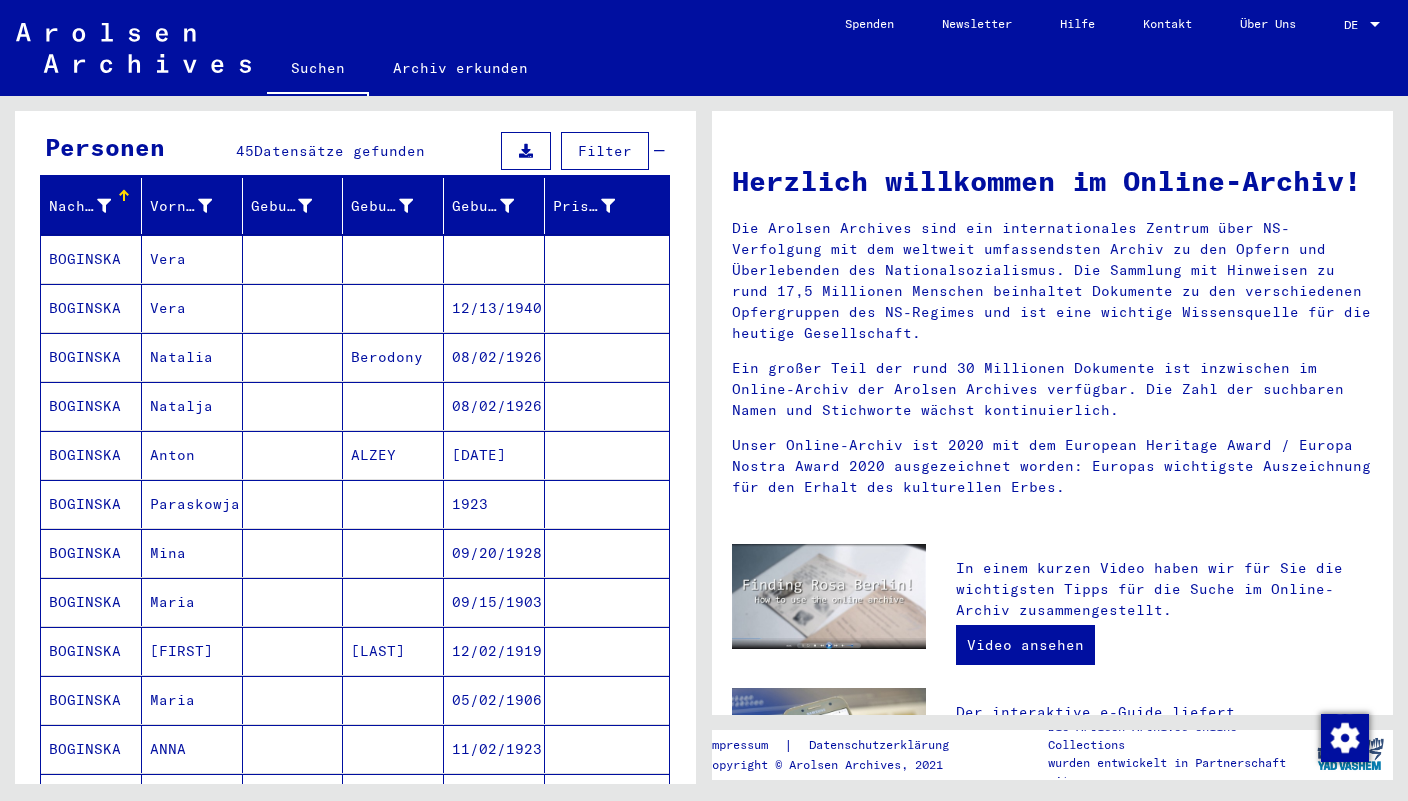 click on "Vera" at bounding box center (192, 308) 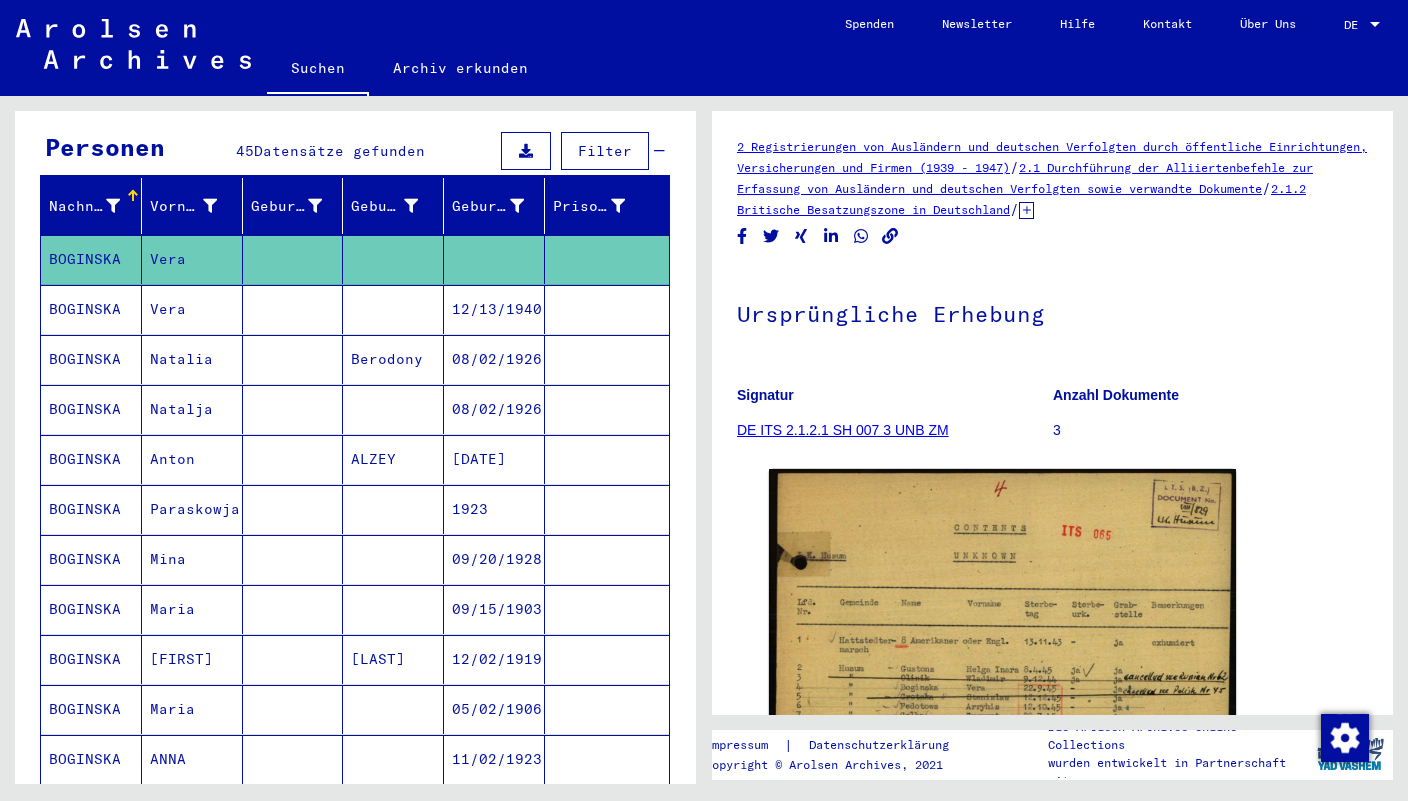 scroll, scrollTop: 227, scrollLeft: 0, axis: vertical 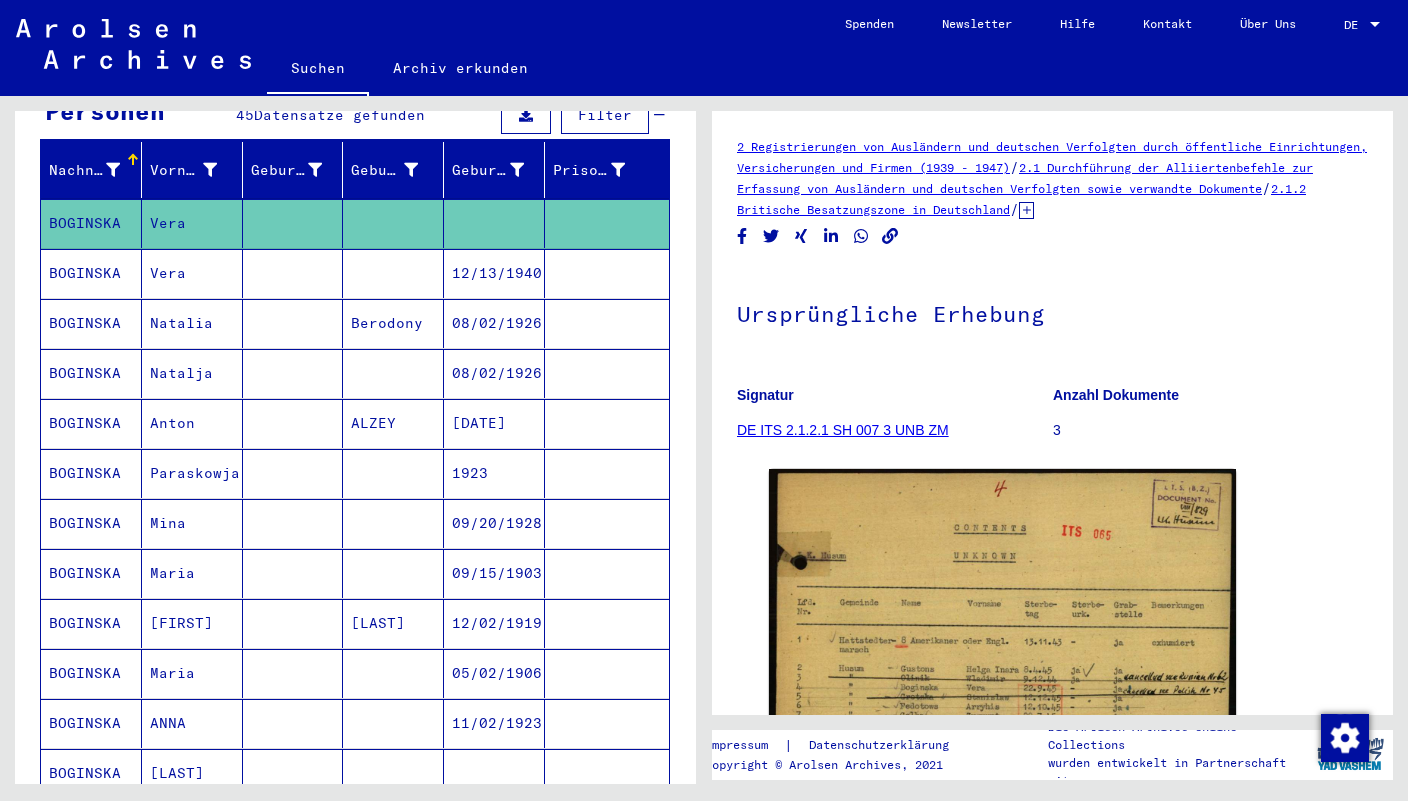 click on "Mina" at bounding box center [192, 573] 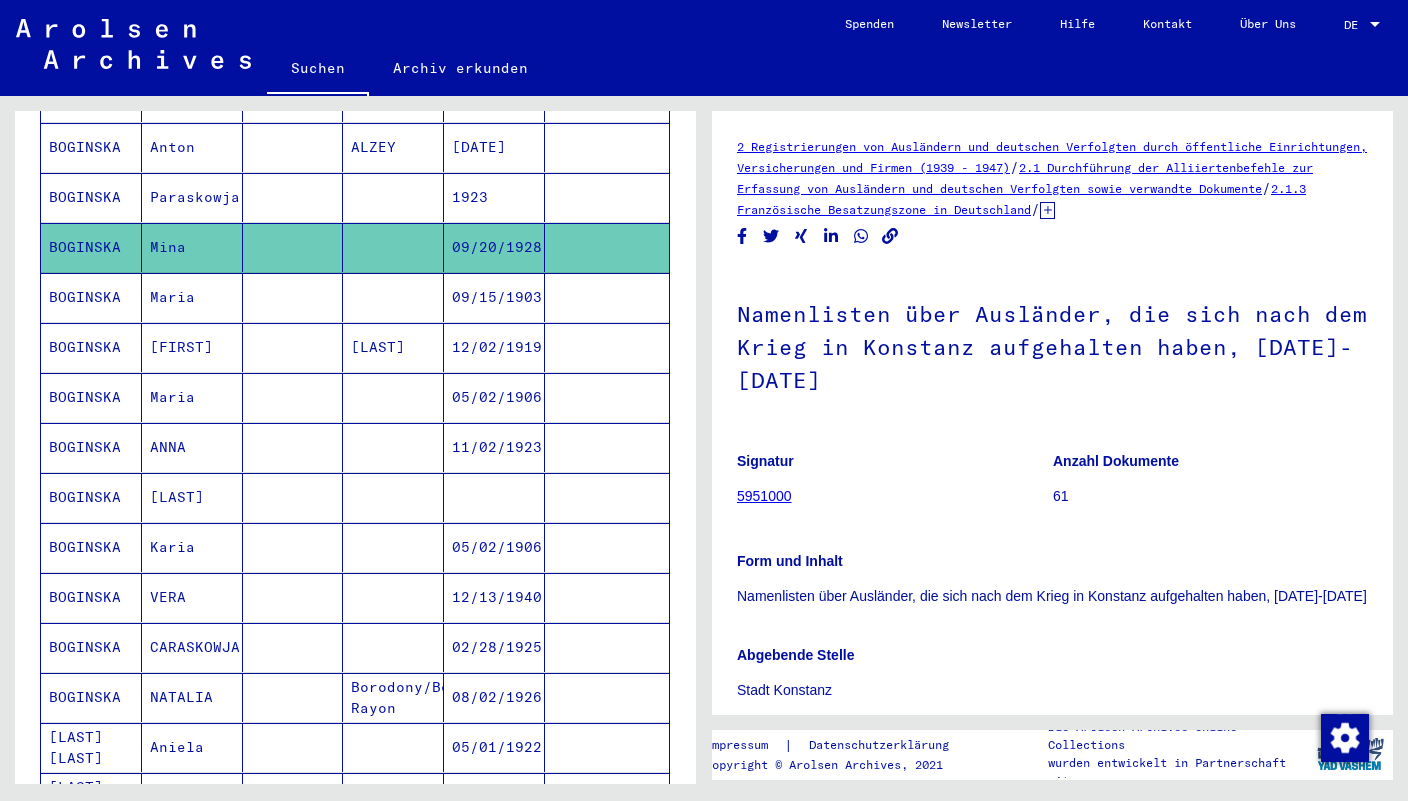 scroll, scrollTop: 509, scrollLeft: 0, axis: vertical 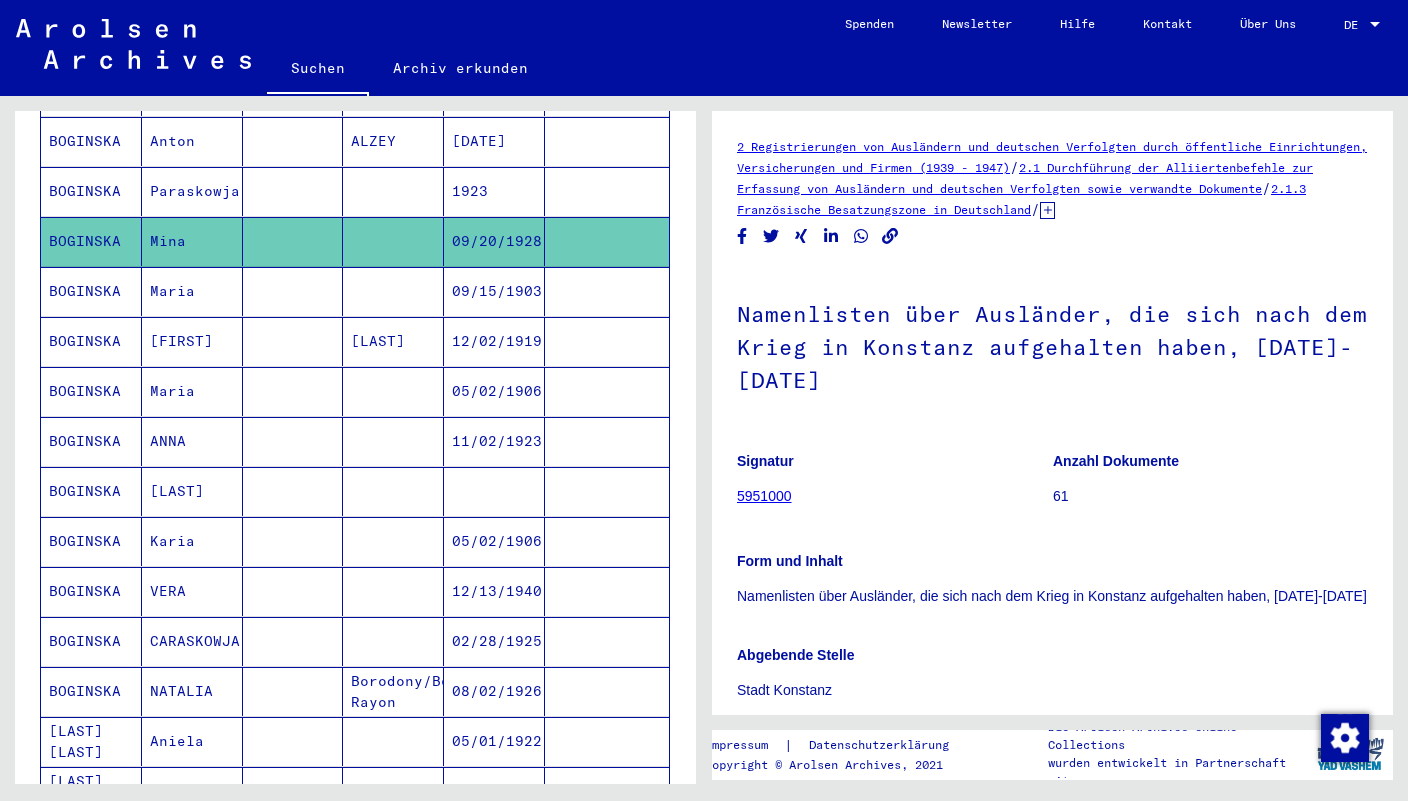 click on "VERA" at bounding box center [192, 641] 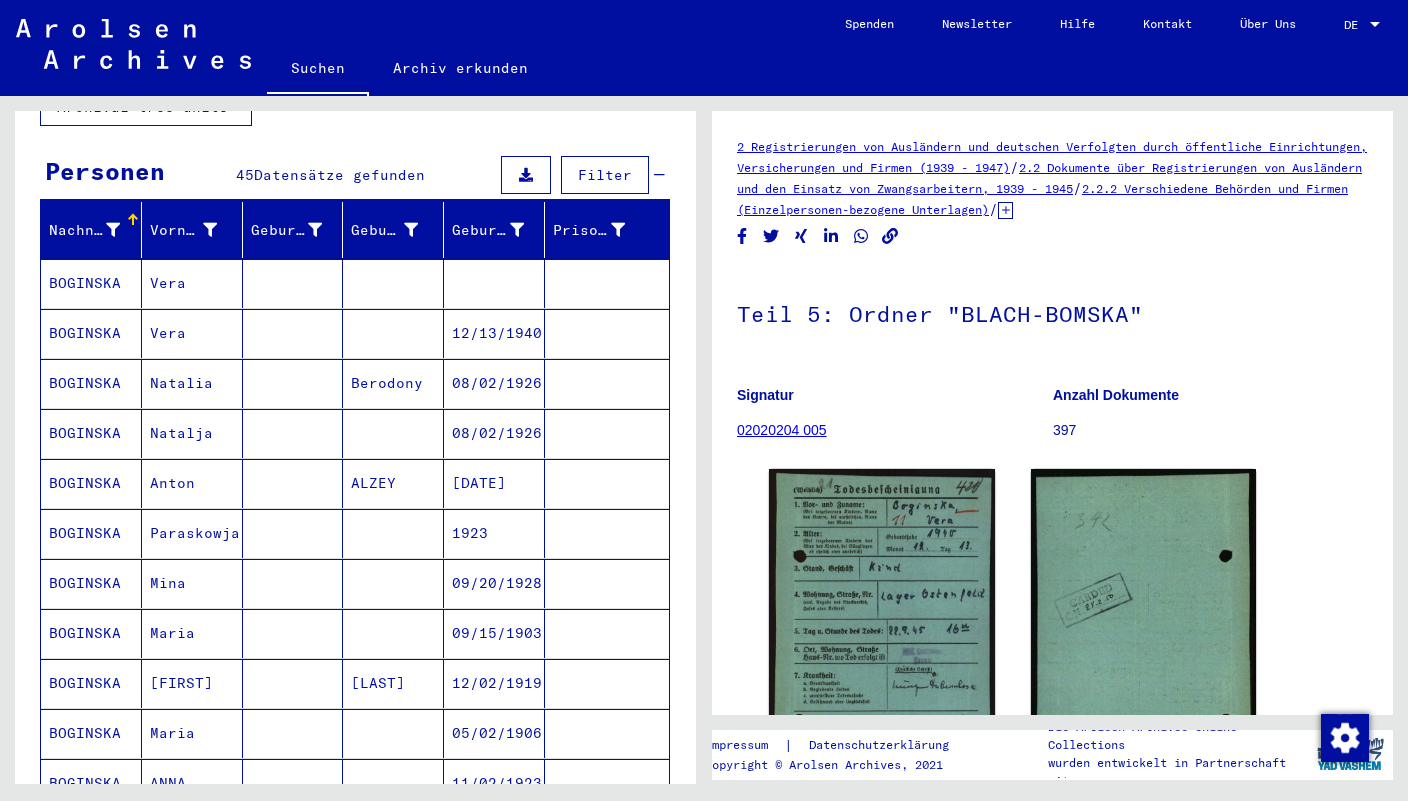 scroll, scrollTop: 0, scrollLeft: 0, axis: both 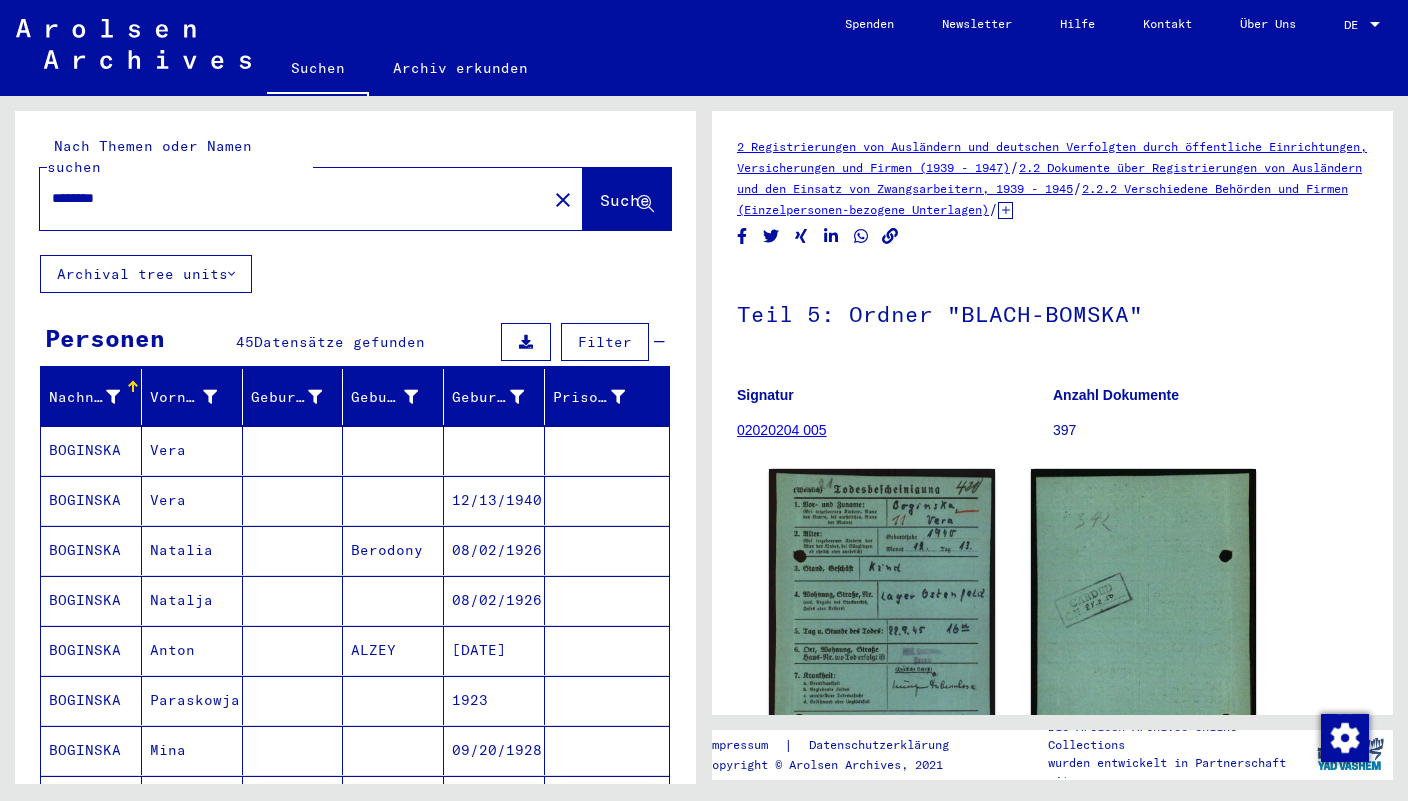 click on "********" 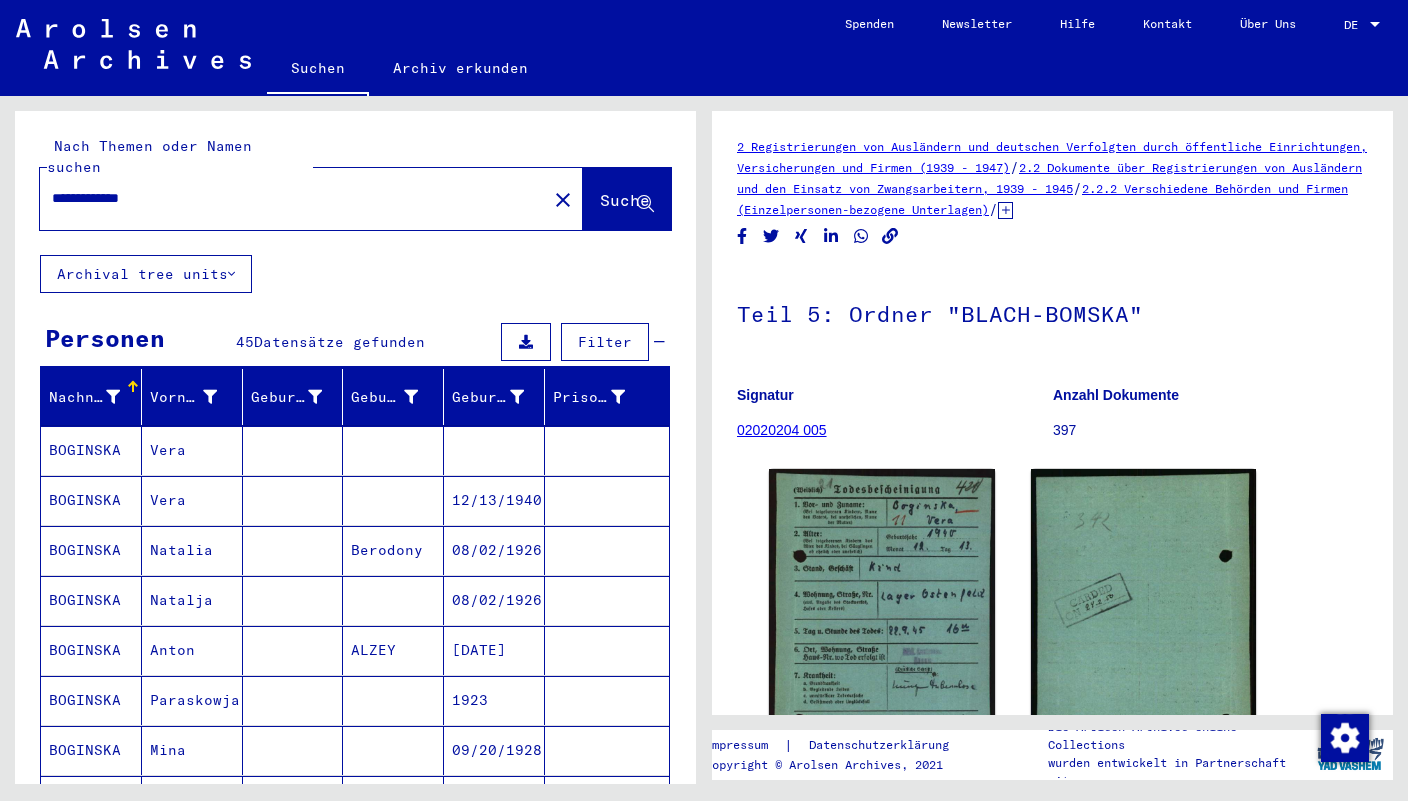type on "**********" 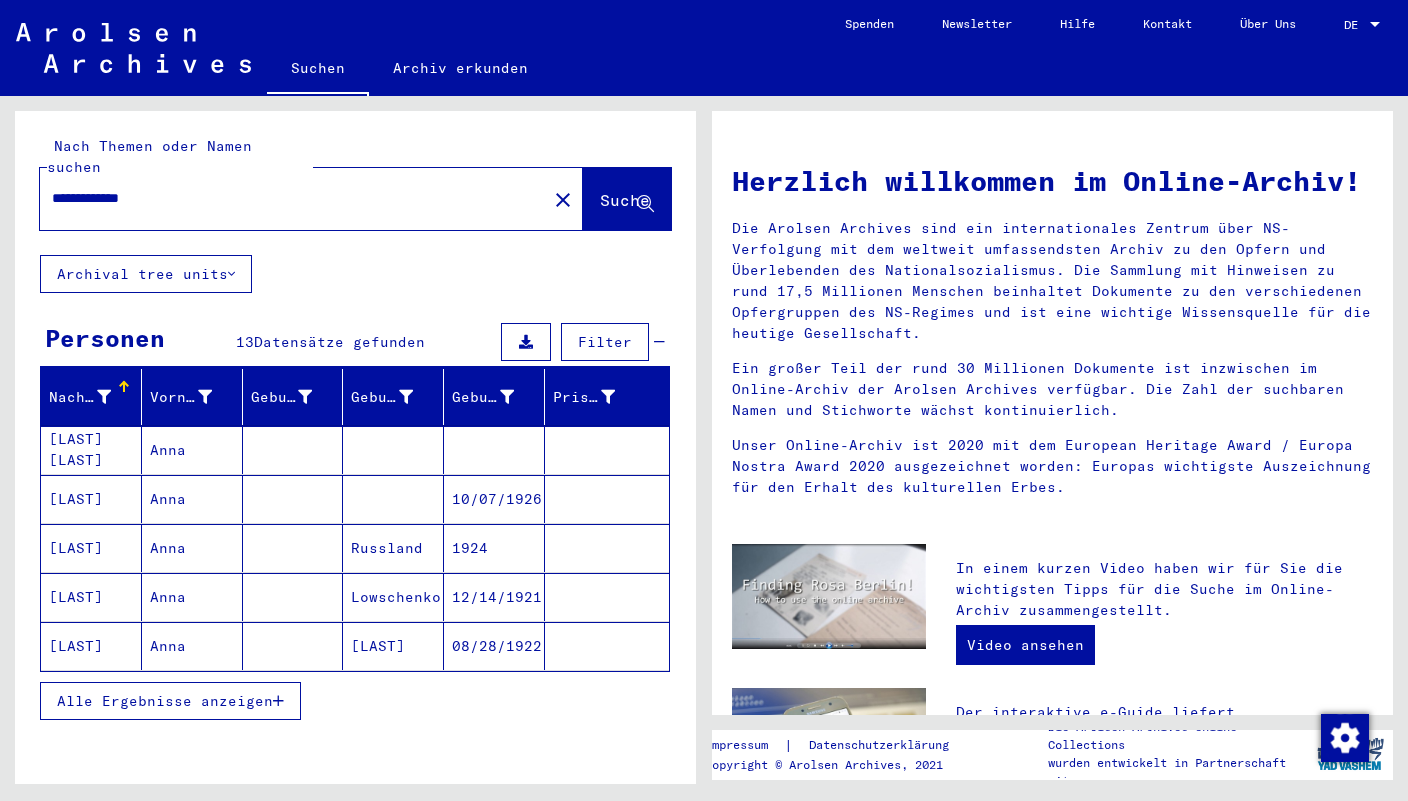 click on "[LAST] [LAST]" at bounding box center (91, 499) 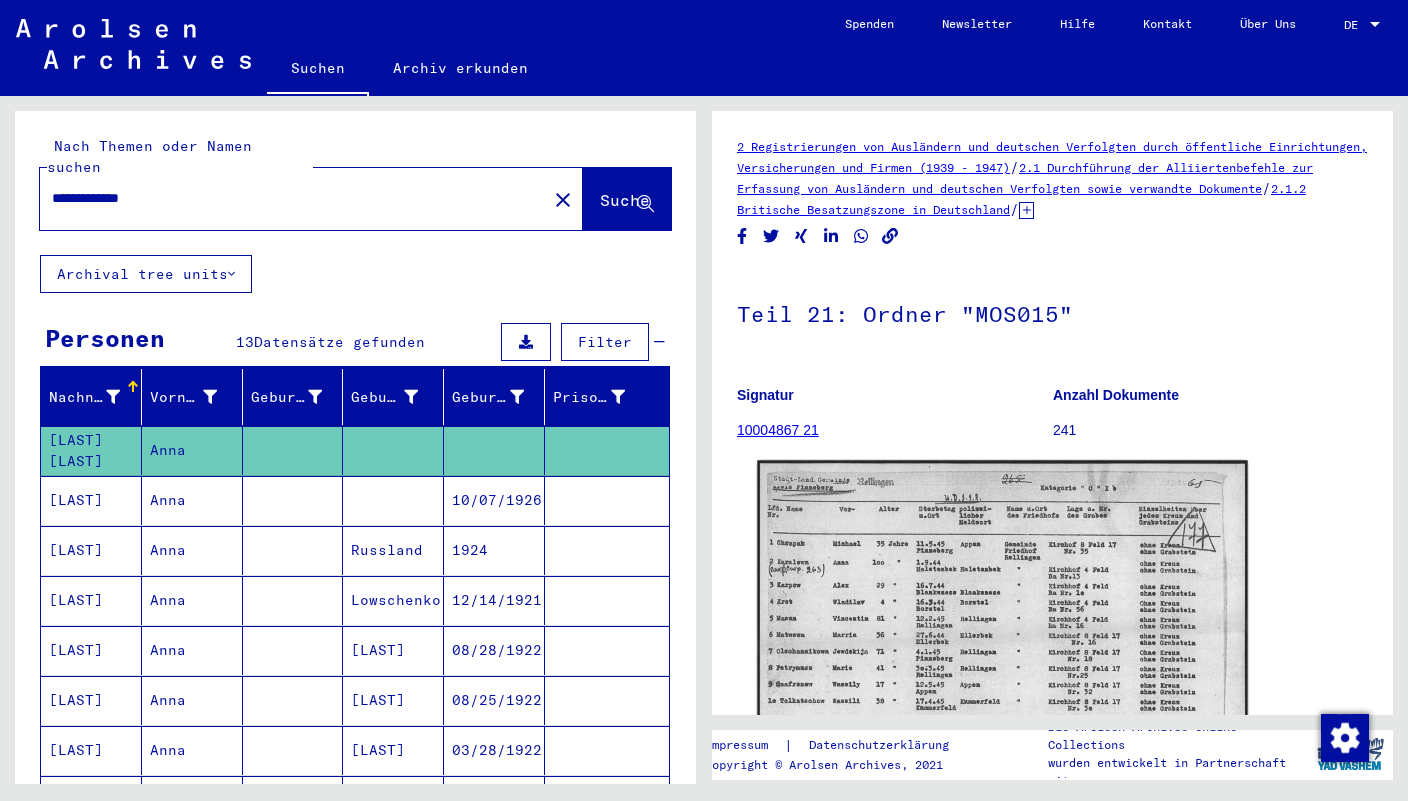 click 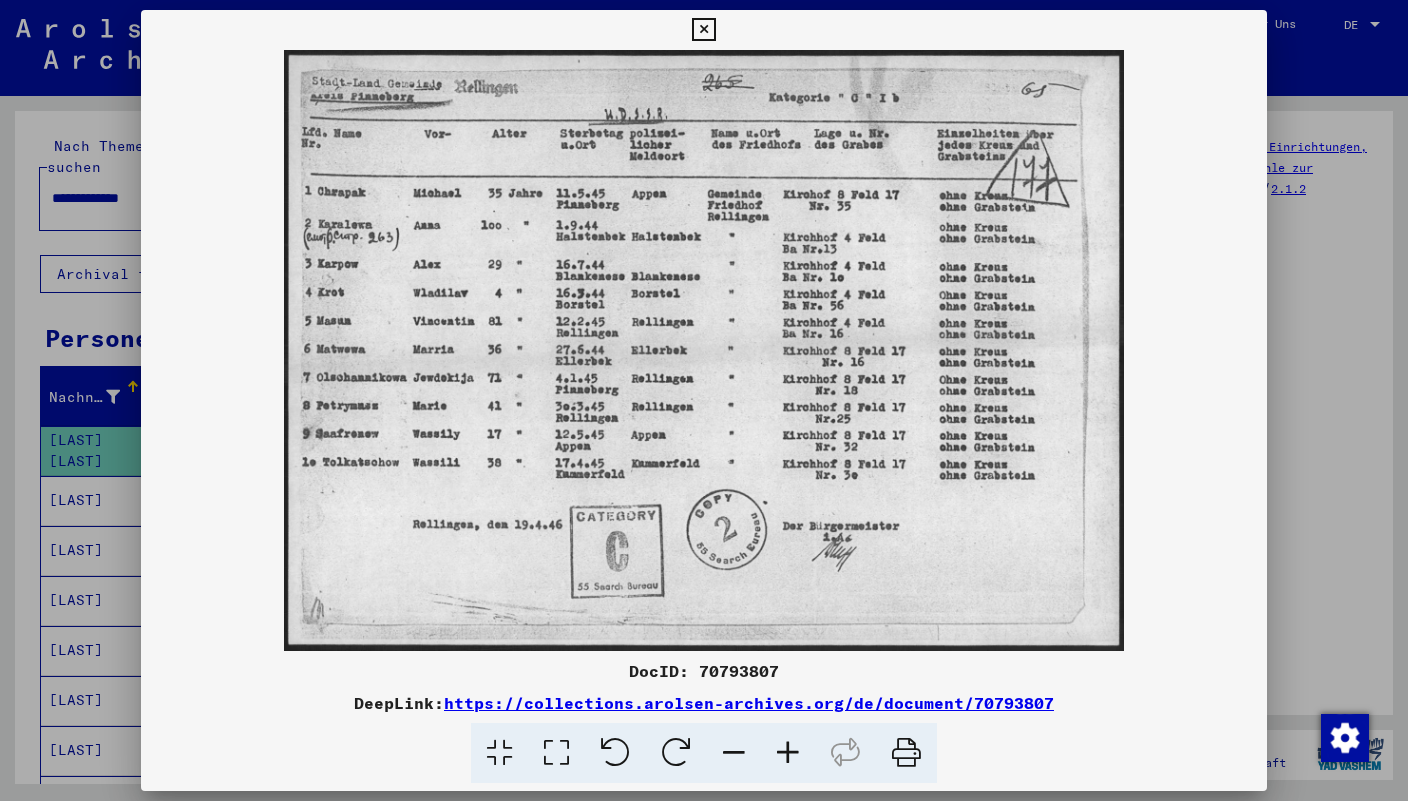 click at bounding box center [703, 30] 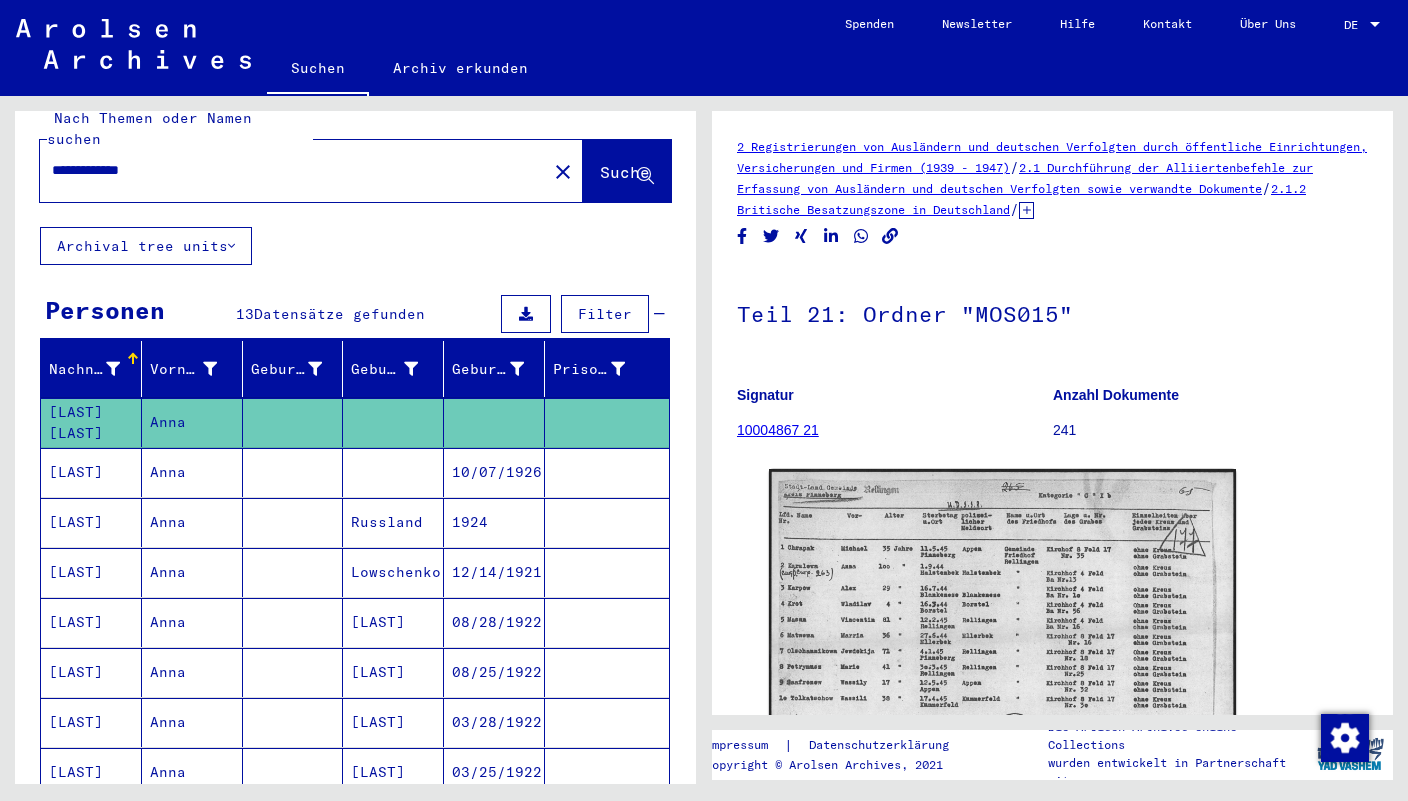 scroll, scrollTop: 38, scrollLeft: 0, axis: vertical 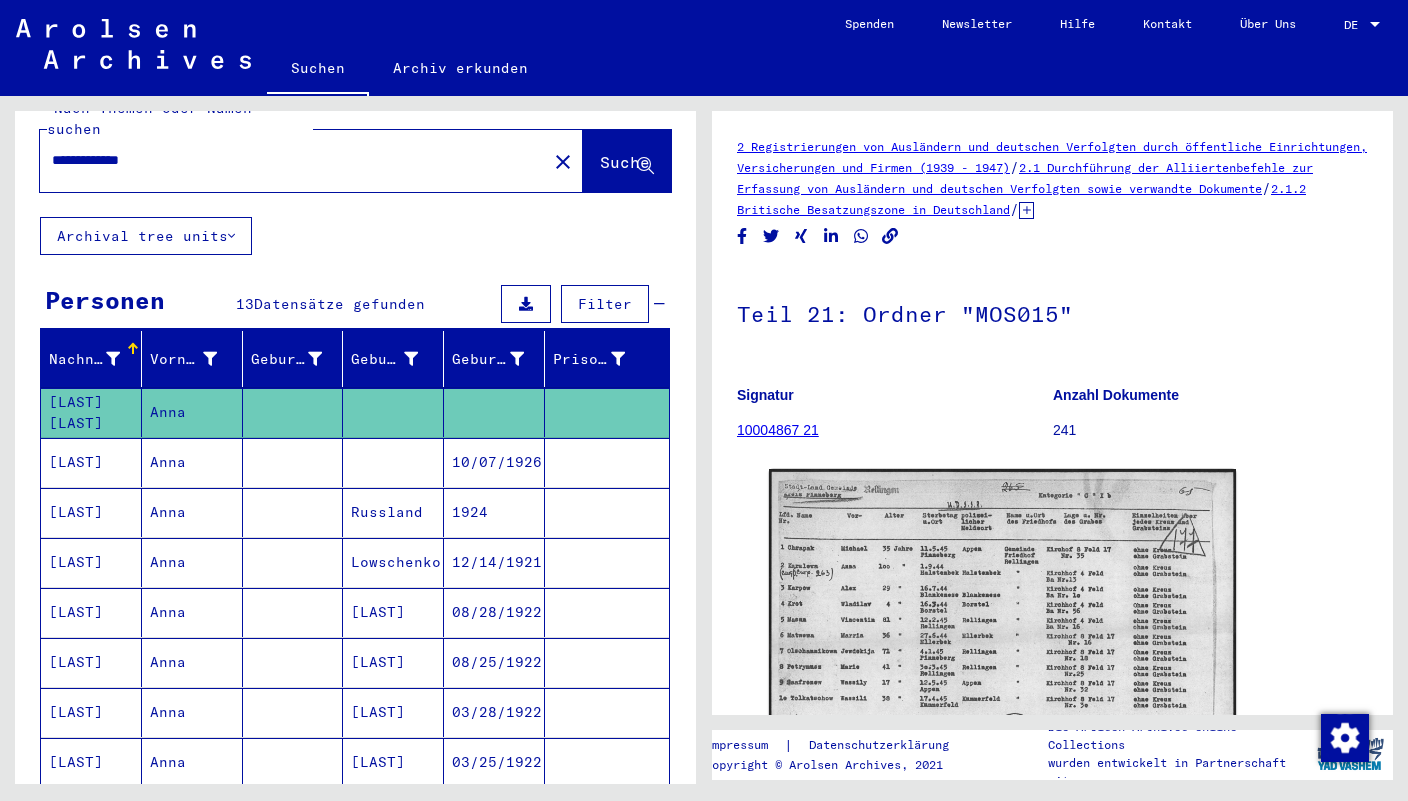 click on "Anna" at bounding box center [192, 512] 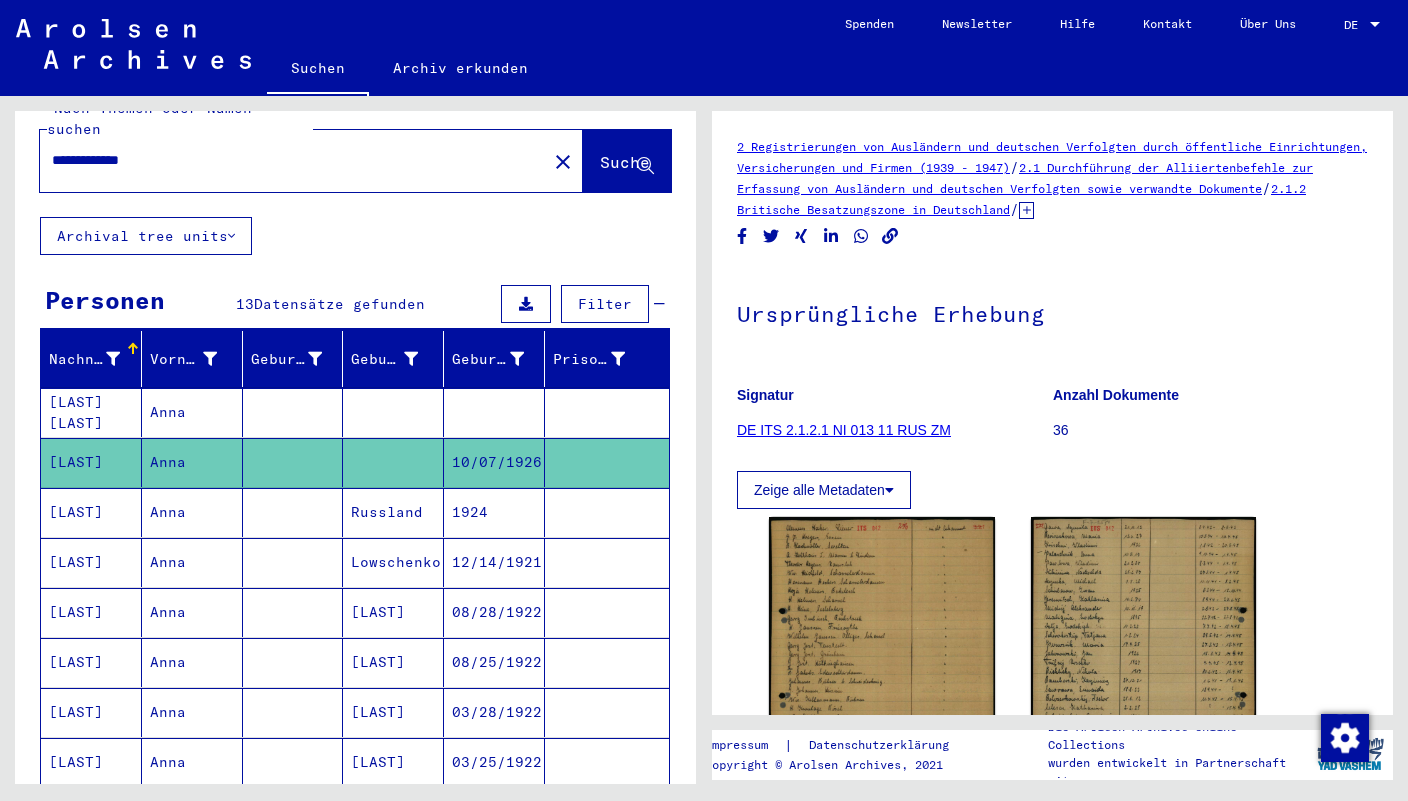 click 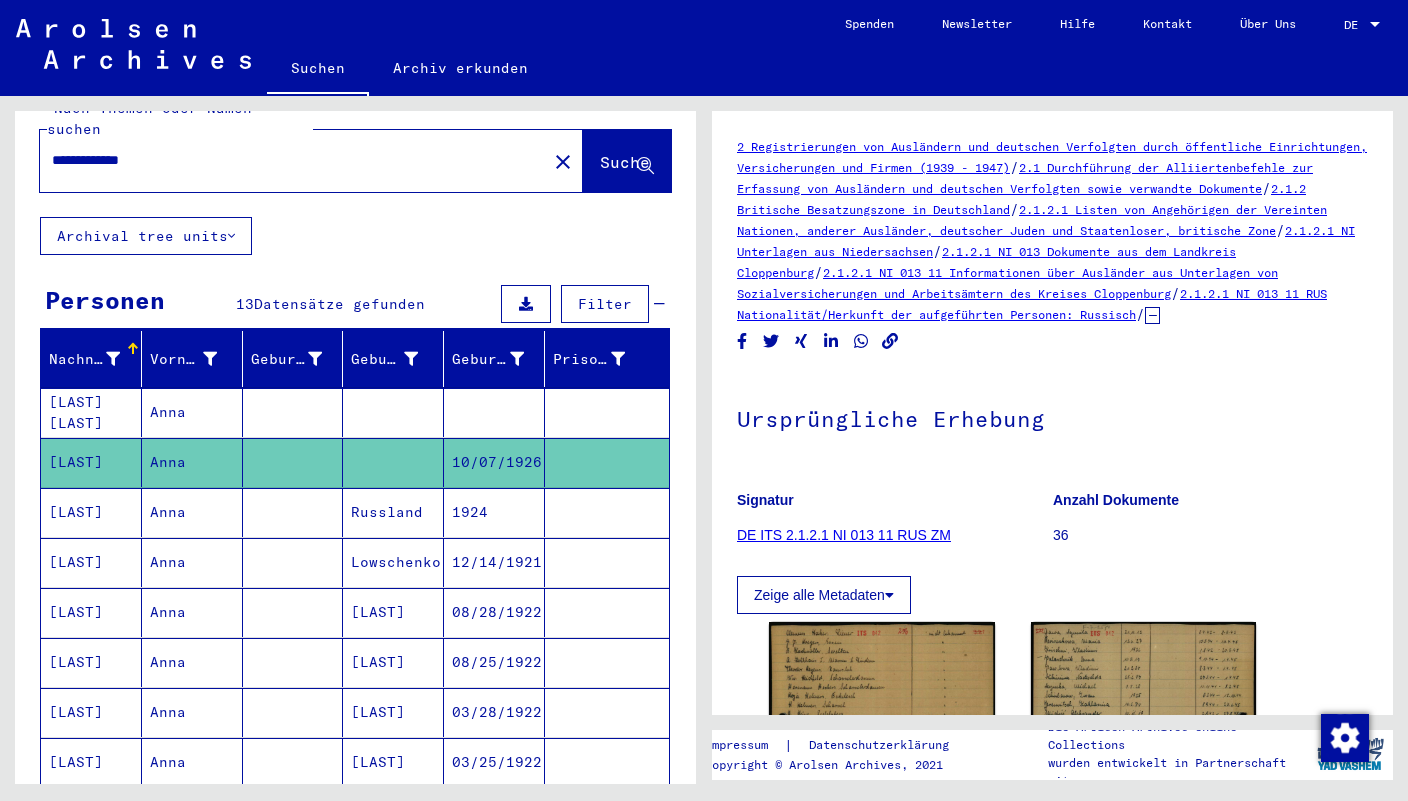 click at bounding box center [293, 562] 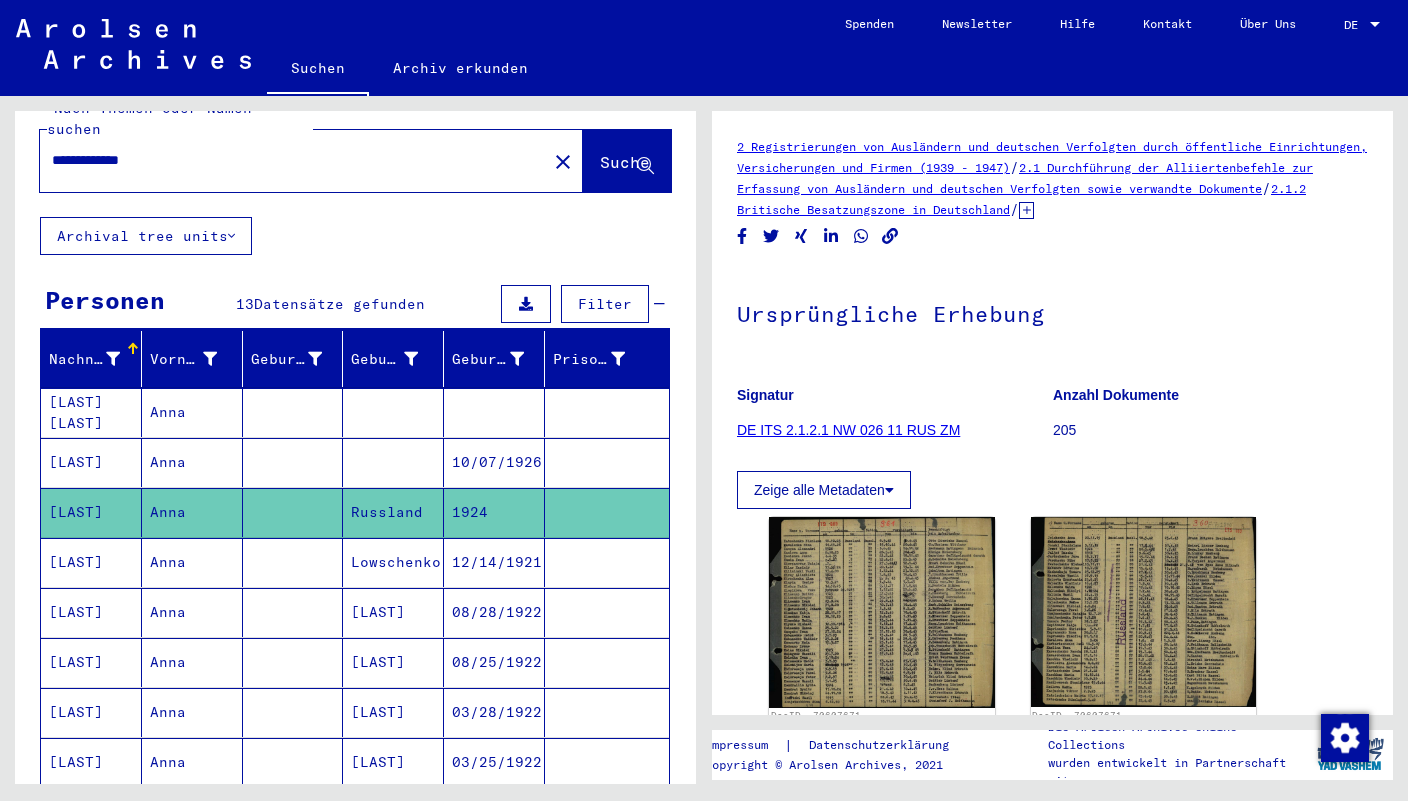 click 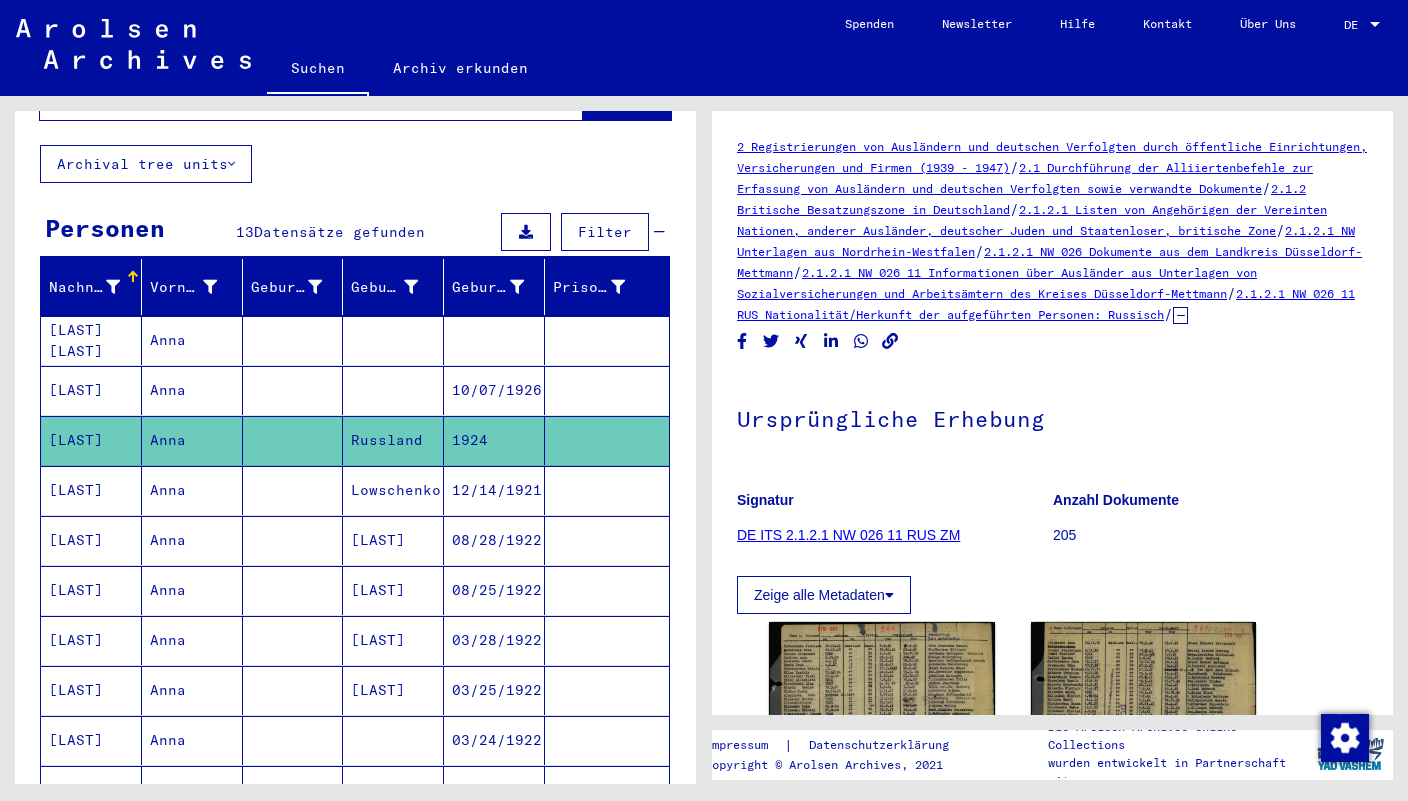 scroll, scrollTop: 111, scrollLeft: 0, axis: vertical 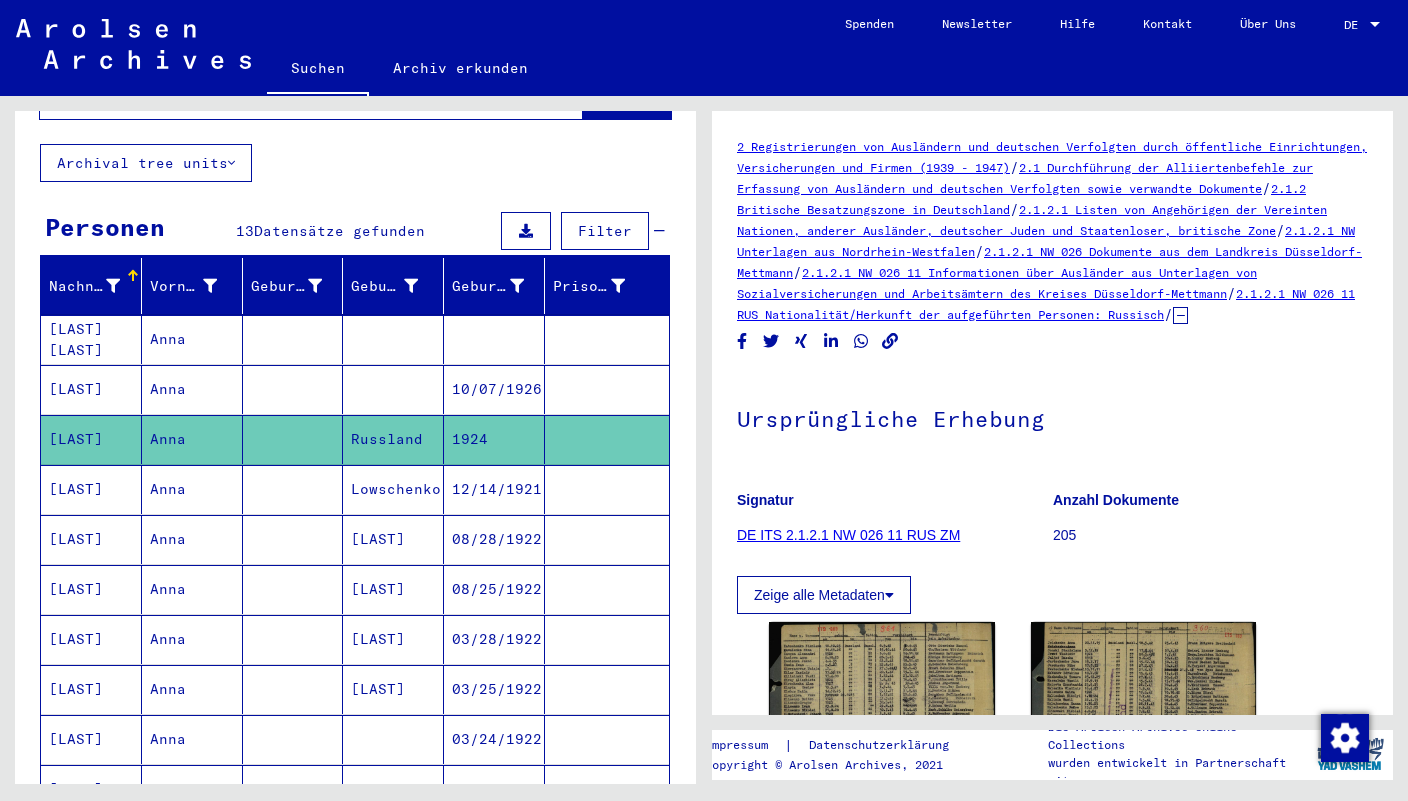 click on "12/14/1921" at bounding box center [494, 539] 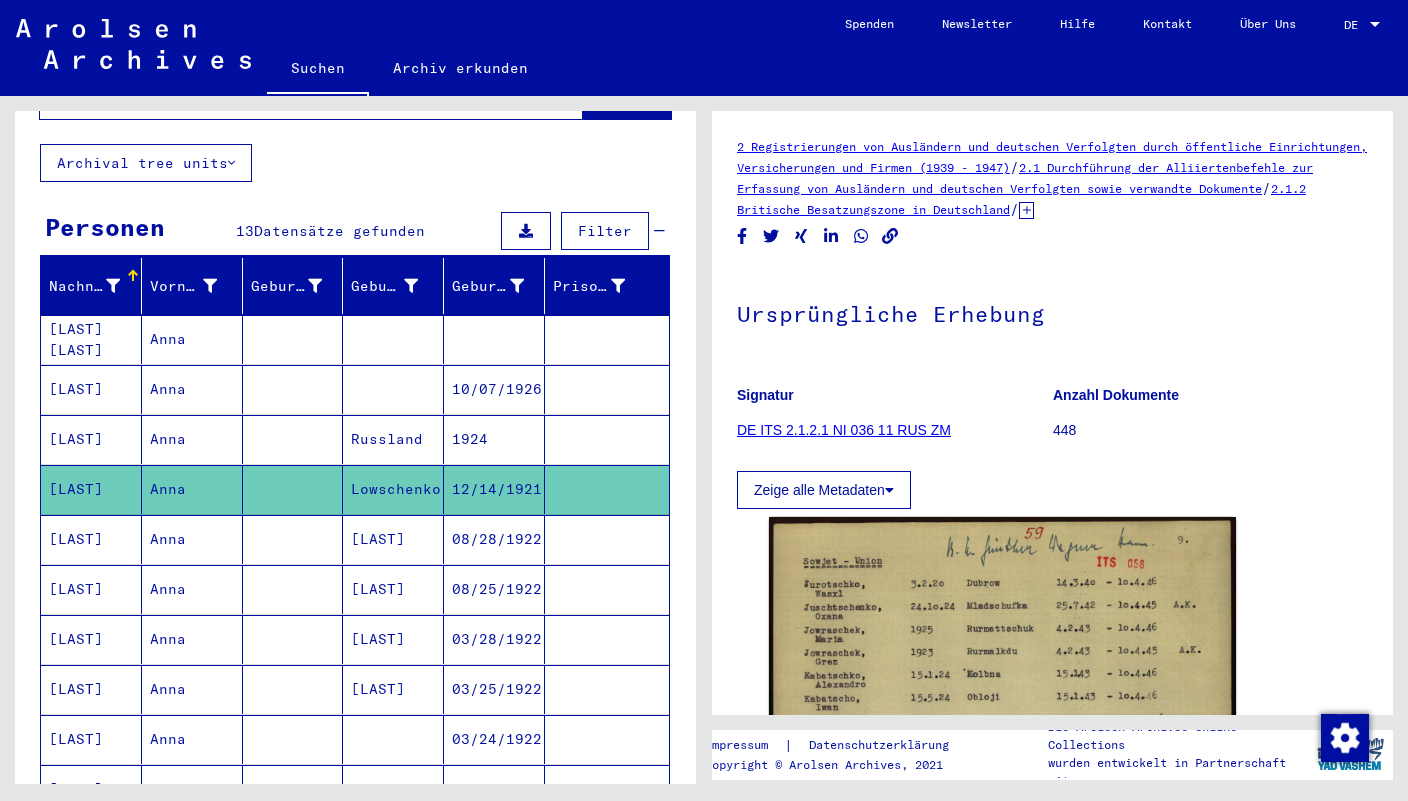 click 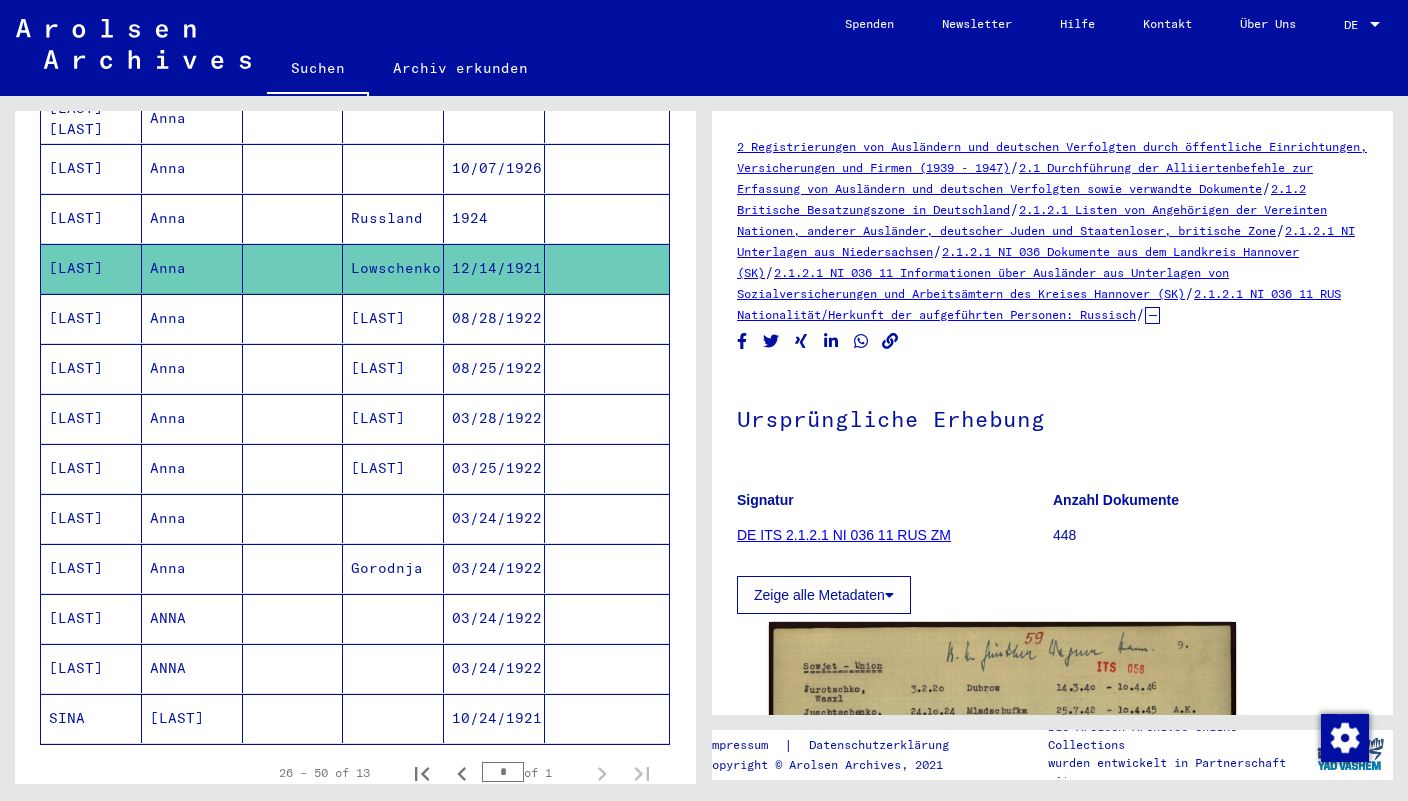 scroll, scrollTop: 394, scrollLeft: 0, axis: vertical 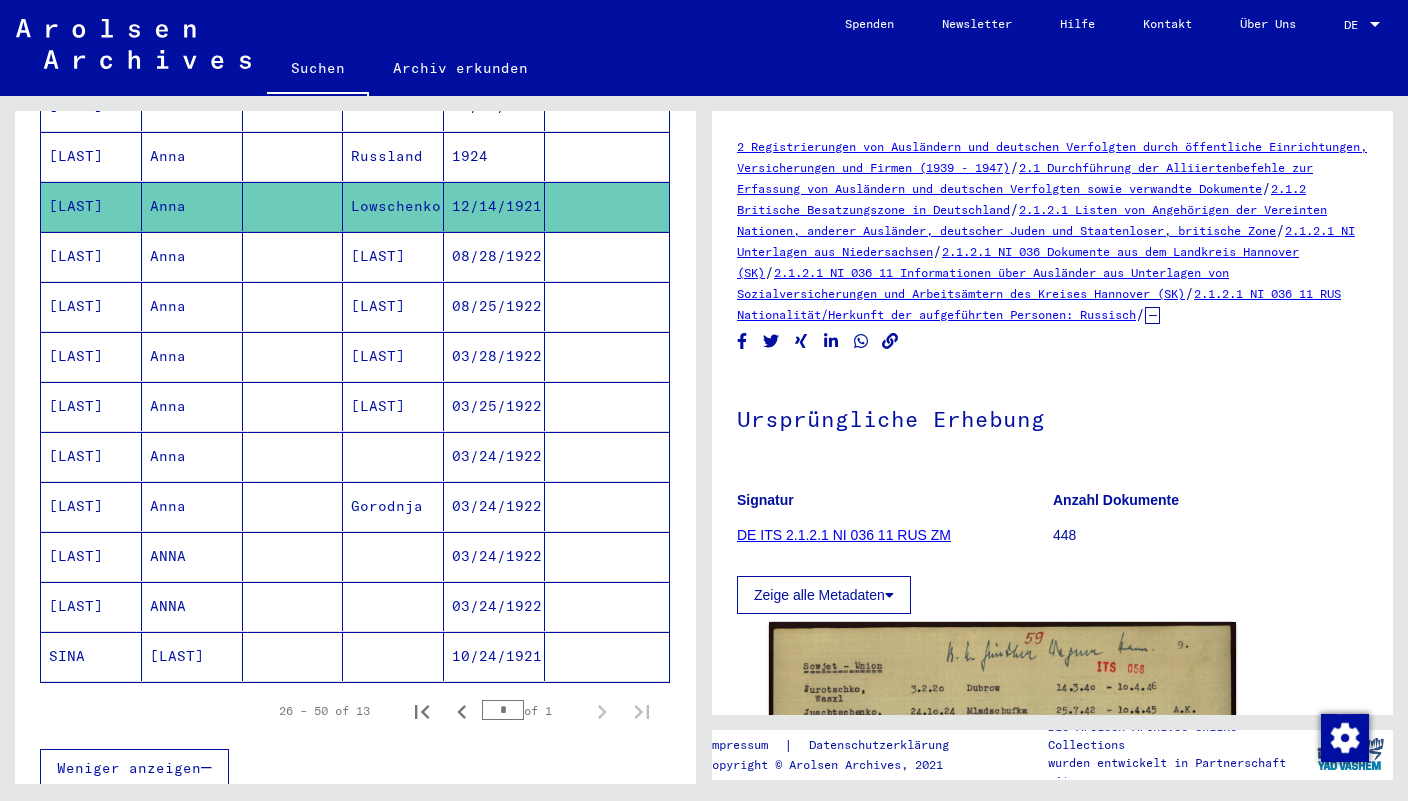 click on "[LAST]" 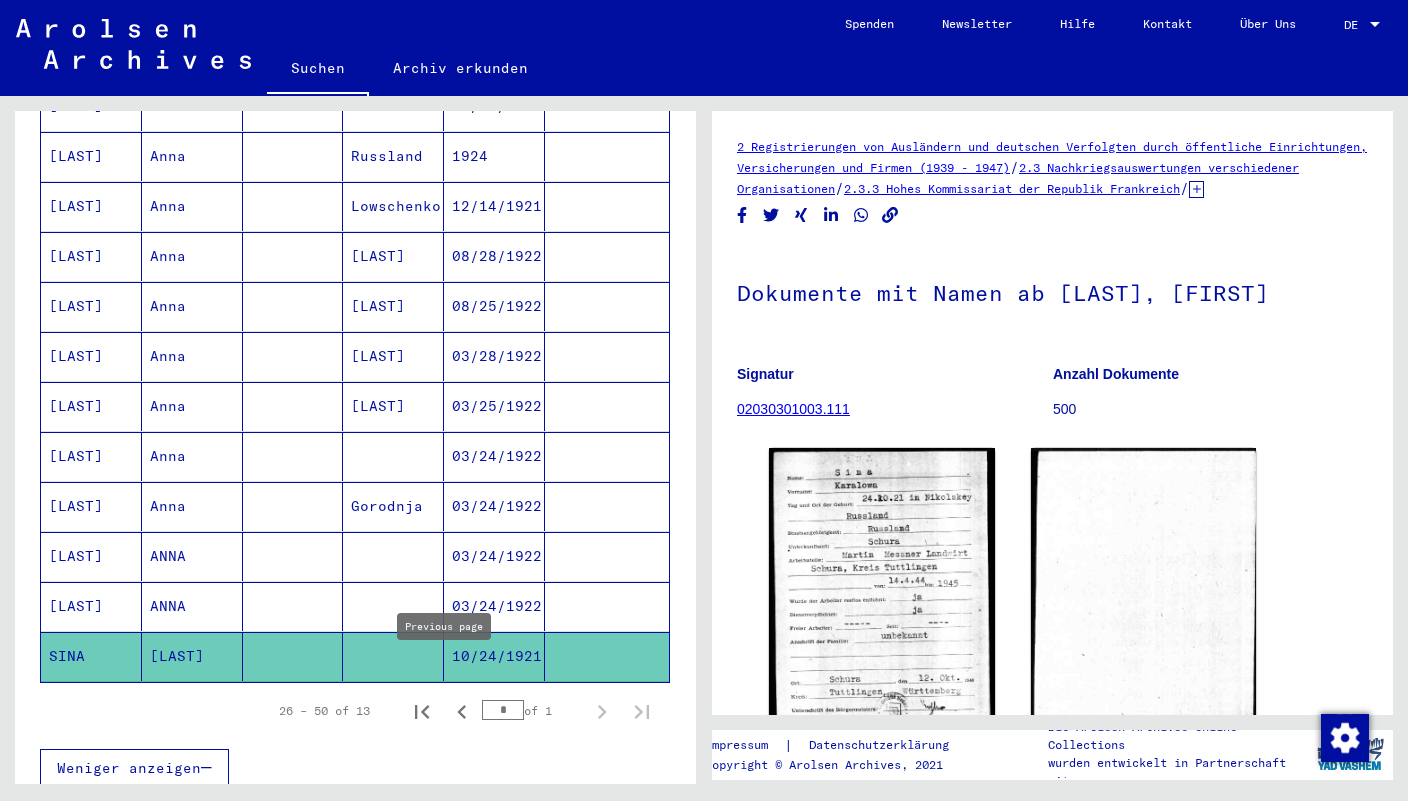 click 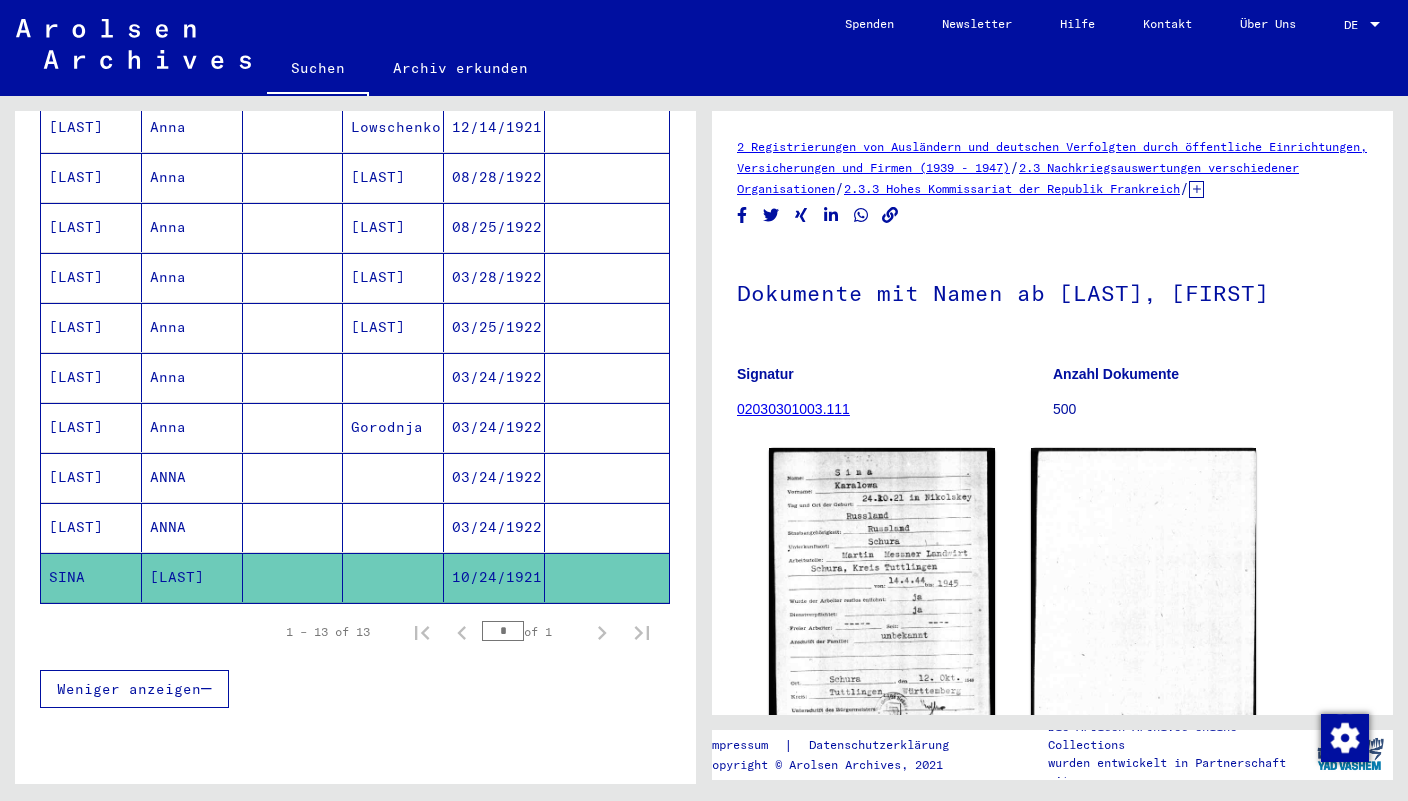 scroll, scrollTop: 496, scrollLeft: 0, axis: vertical 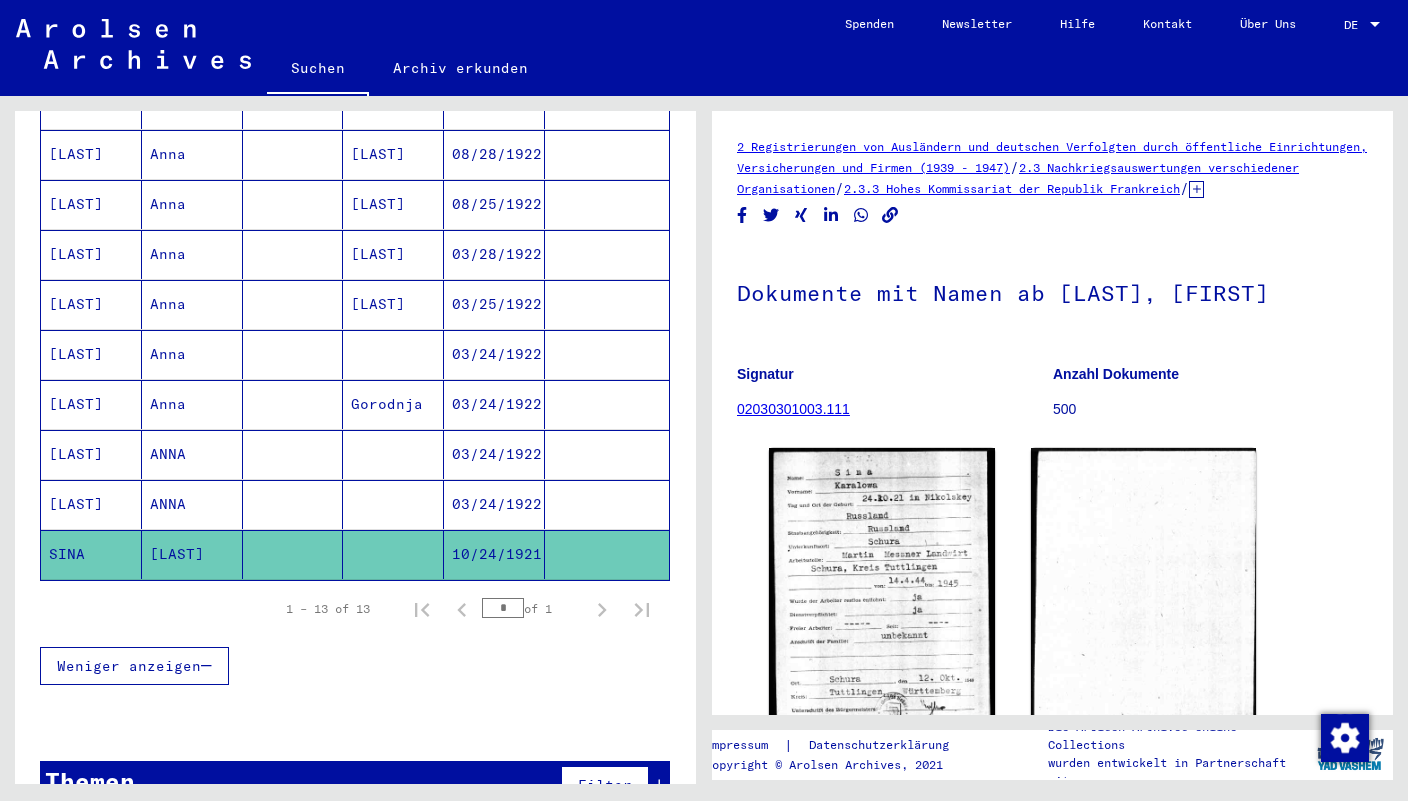 click on "ANNA" at bounding box center (192, 554) 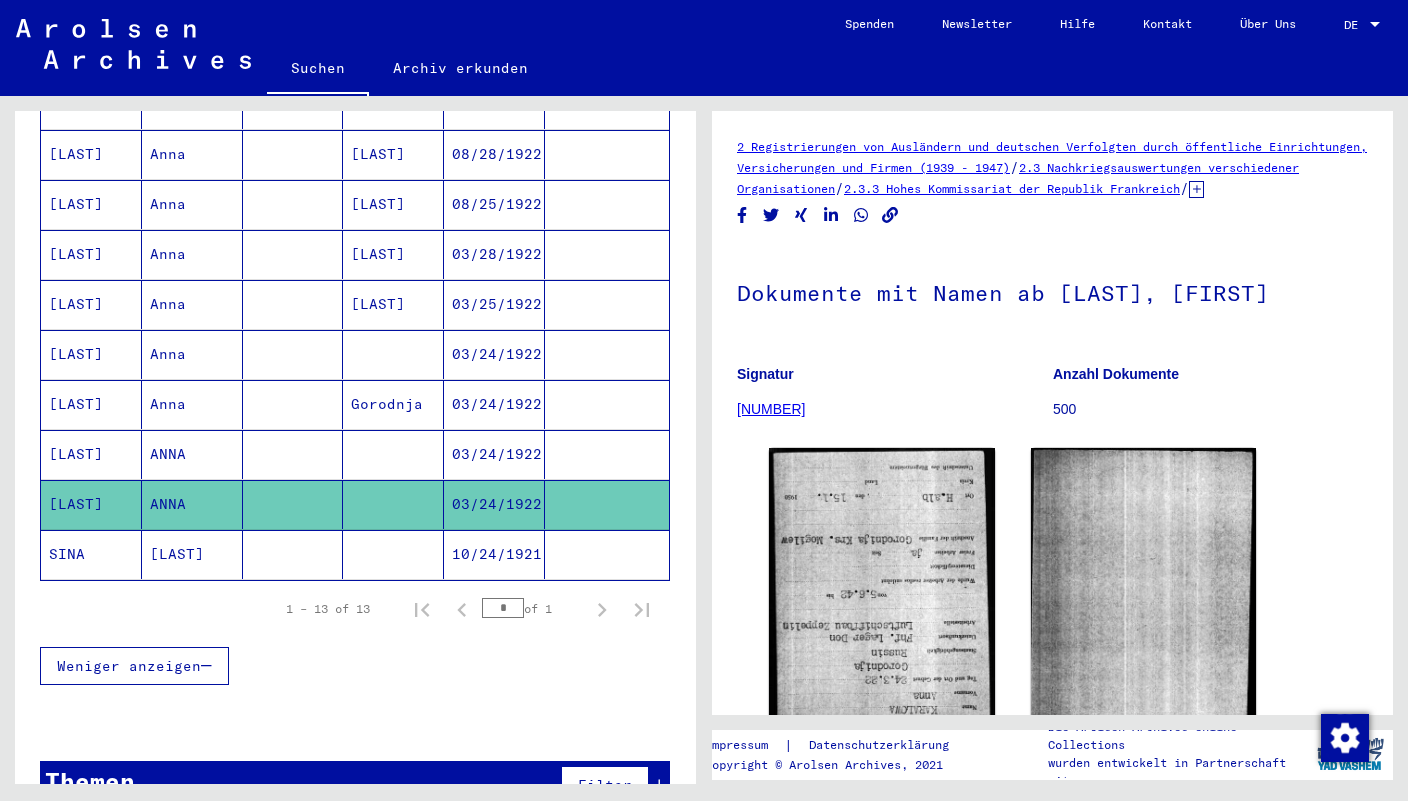 click on "ANNA" at bounding box center [192, 504] 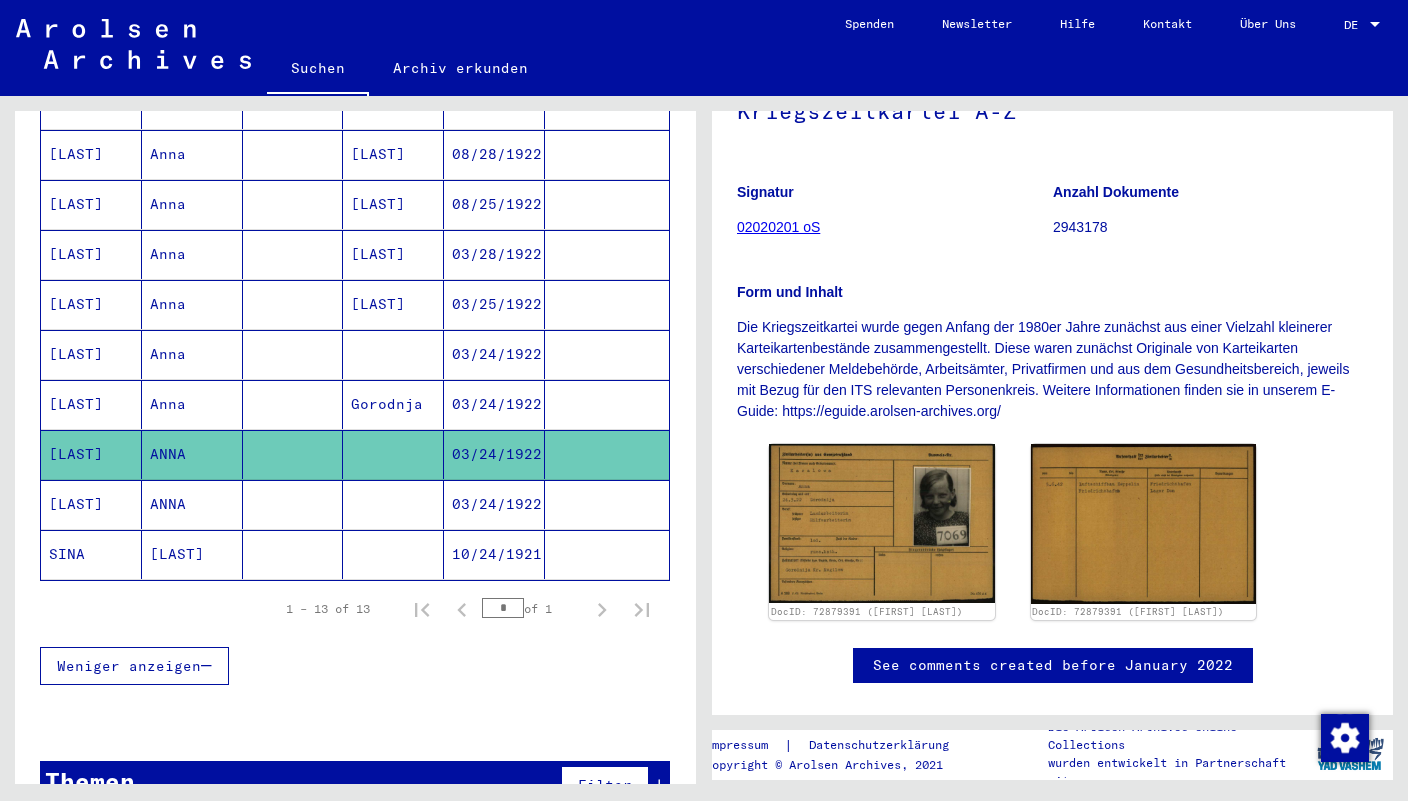 scroll, scrollTop: 223, scrollLeft: 0, axis: vertical 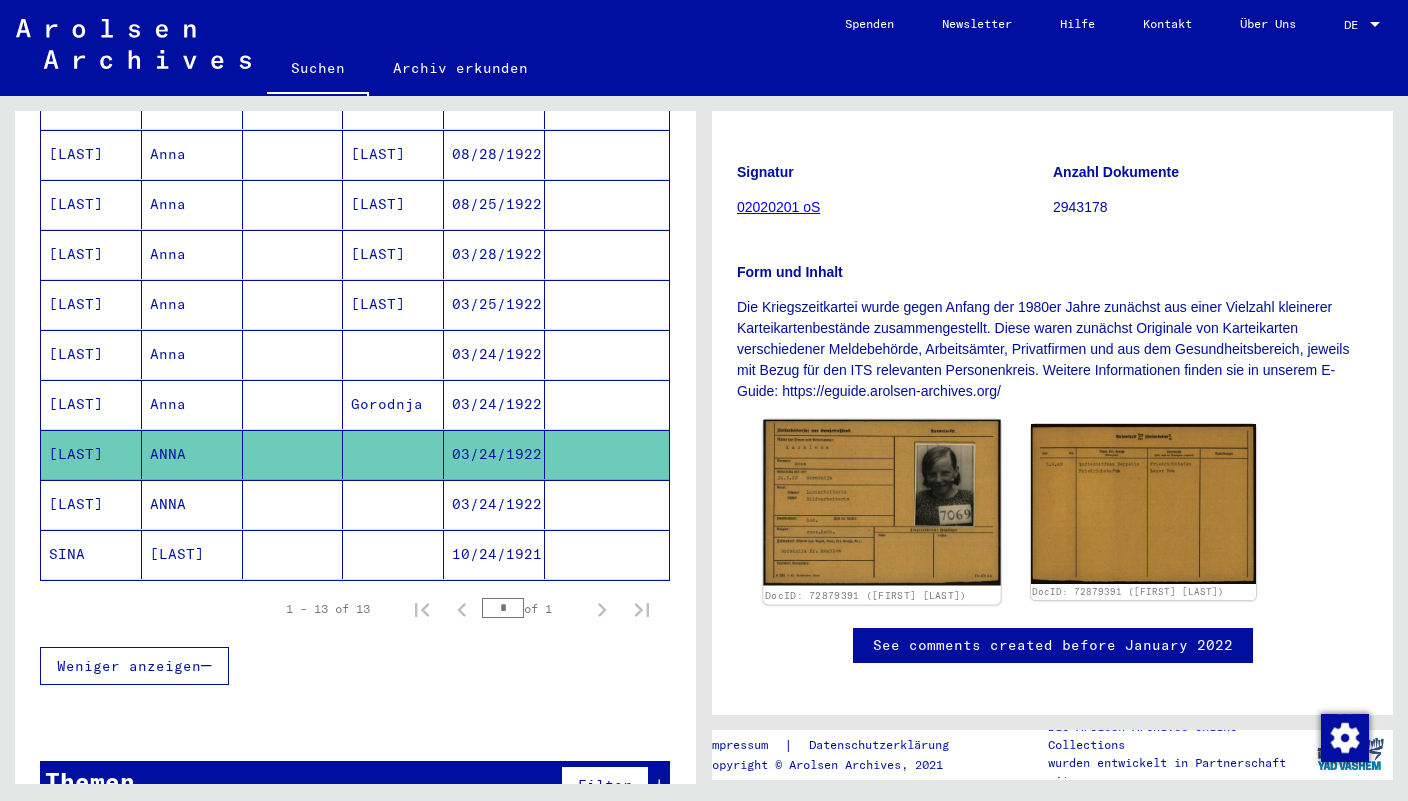 click 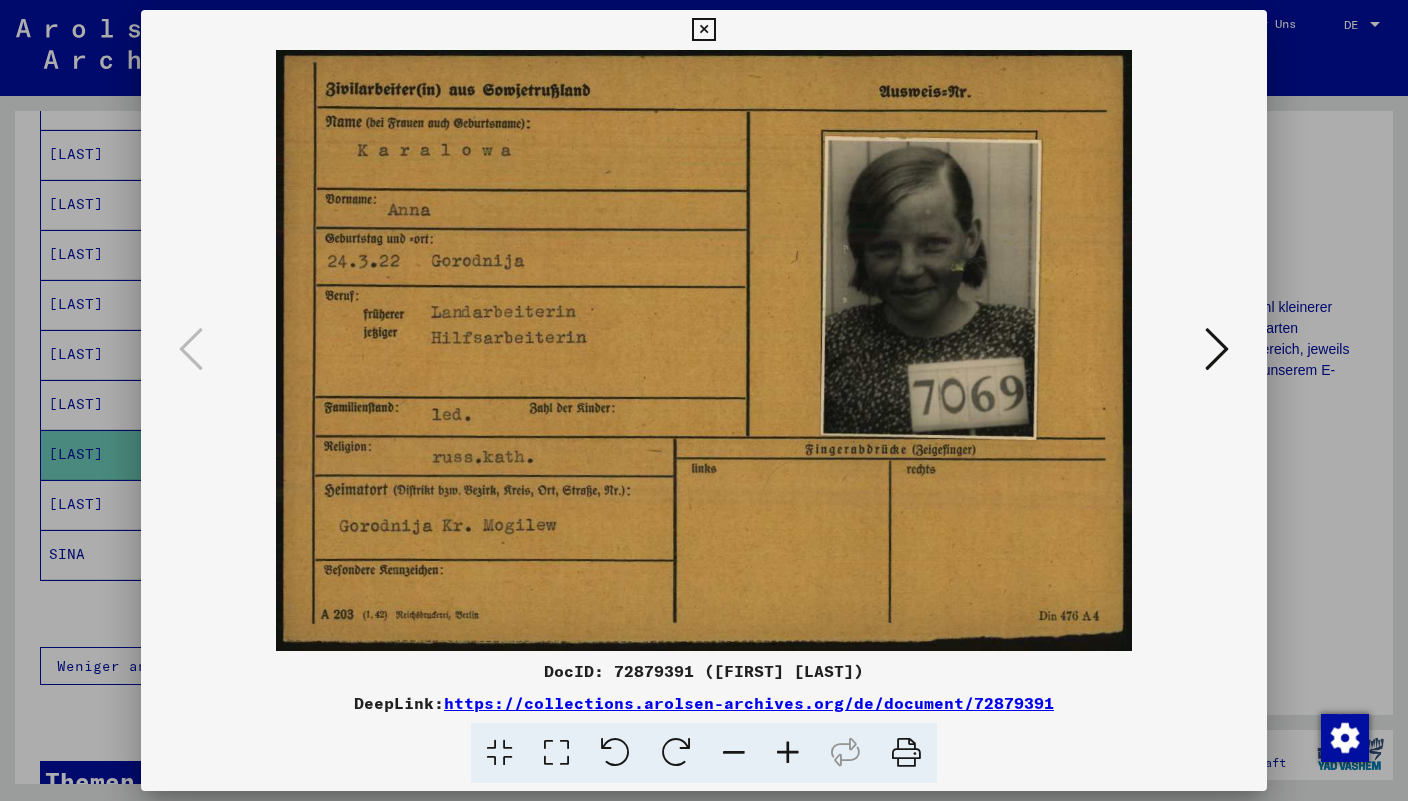 click at bounding box center (1217, 349) 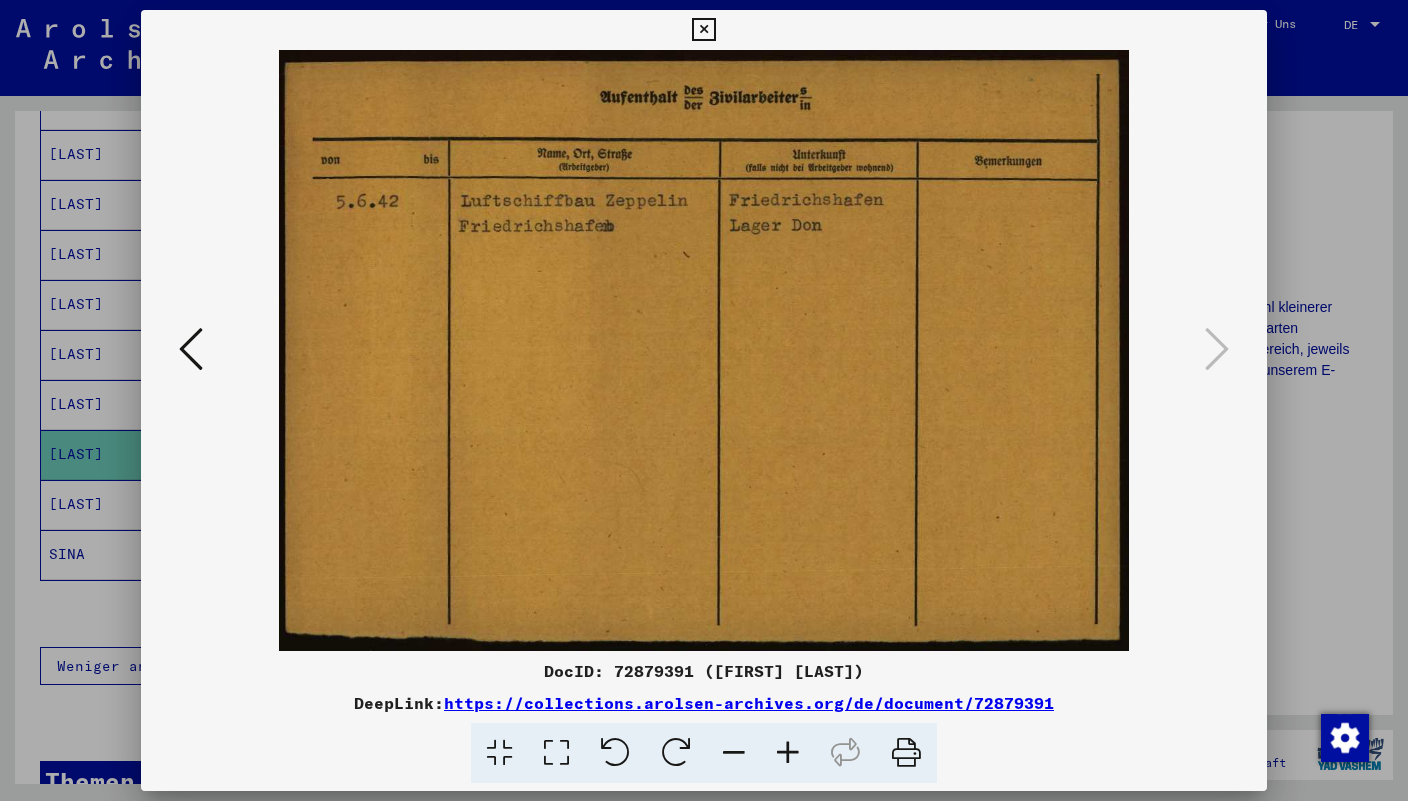 click at bounding box center (703, 30) 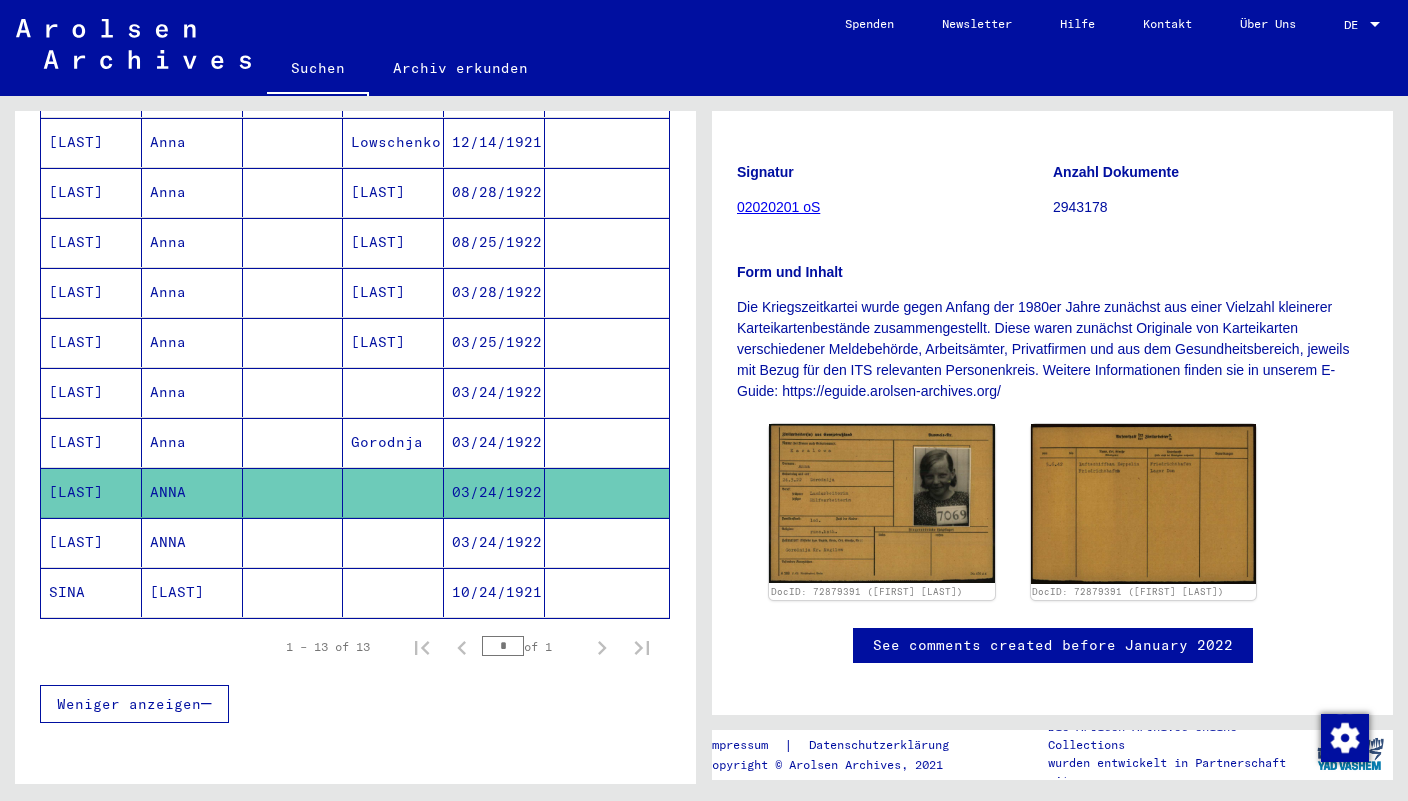 scroll, scrollTop: 459, scrollLeft: 0, axis: vertical 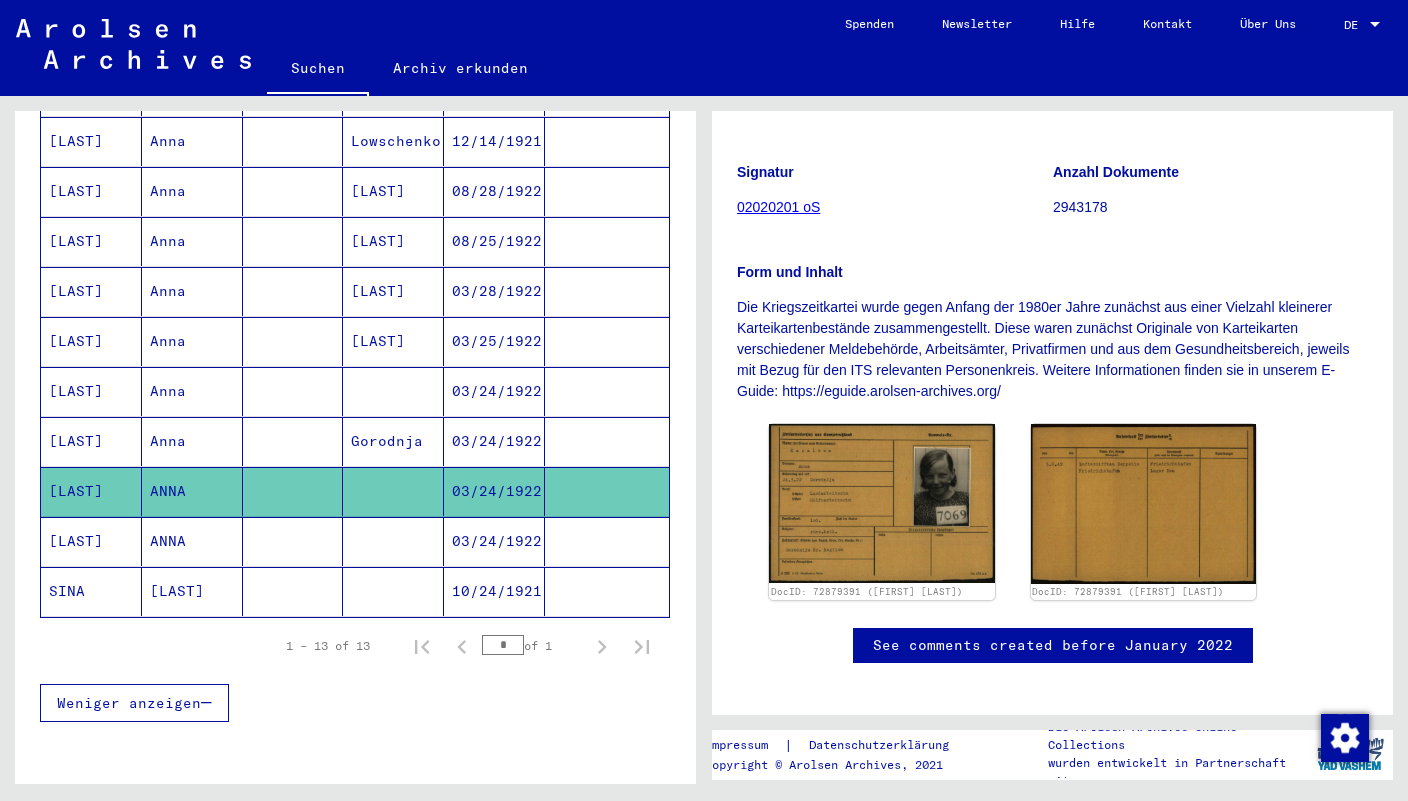 click on "Anna" at bounding box center [192, 391] 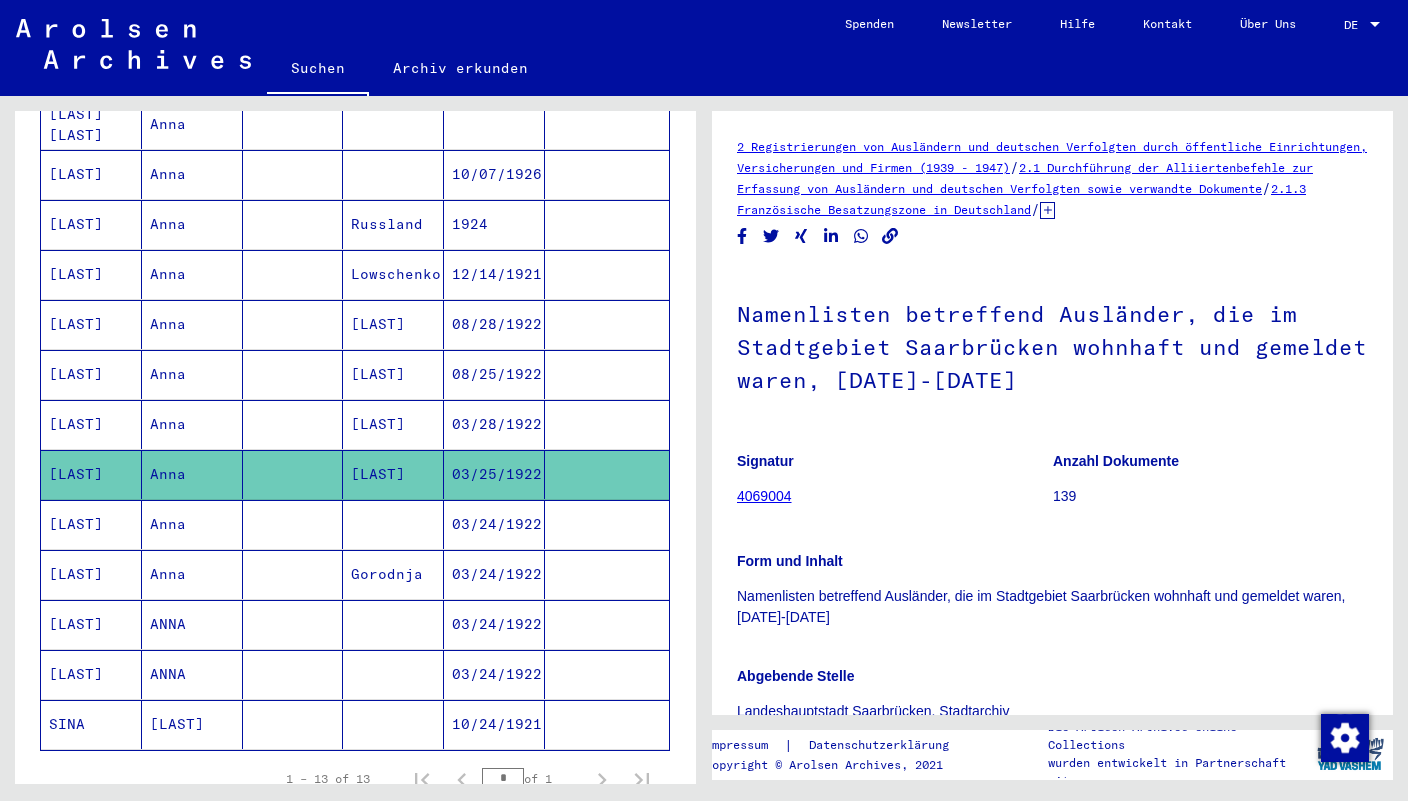 scroll, scrollTop: 311, scrollLeft: 0, axis: vertical 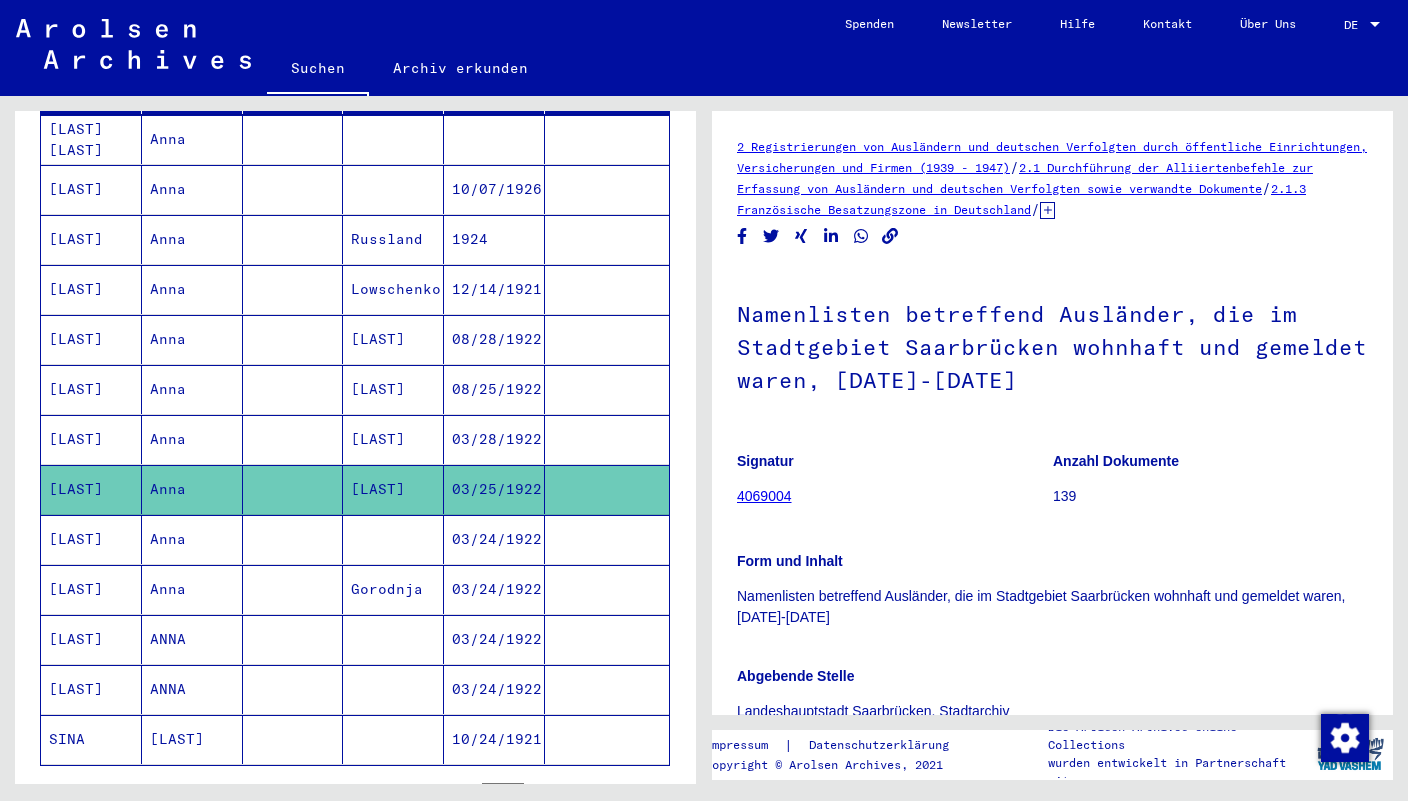 click on "Anna" at bounding box center (192, 339) 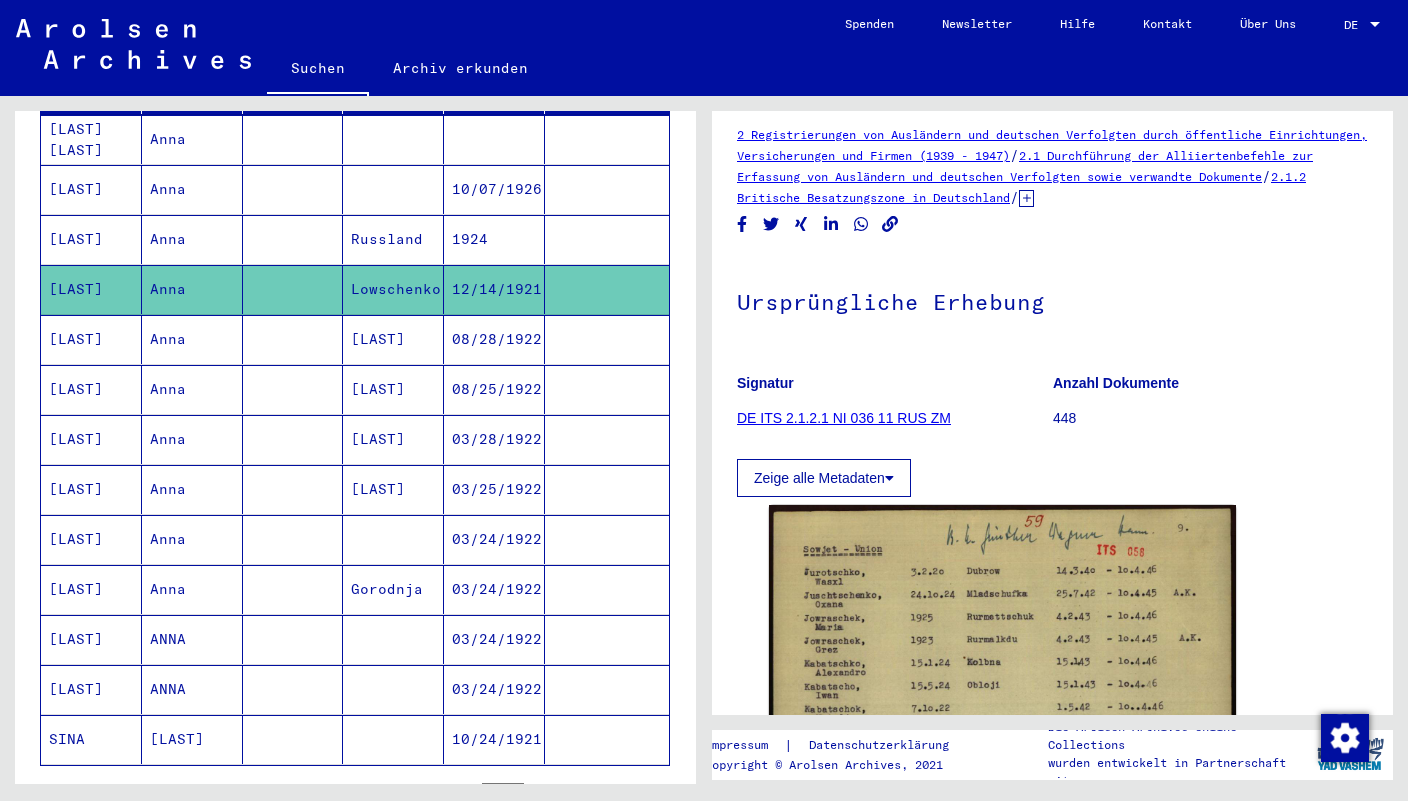 scroll, scrollTop: 0, scrollLeft: 0, axis: both 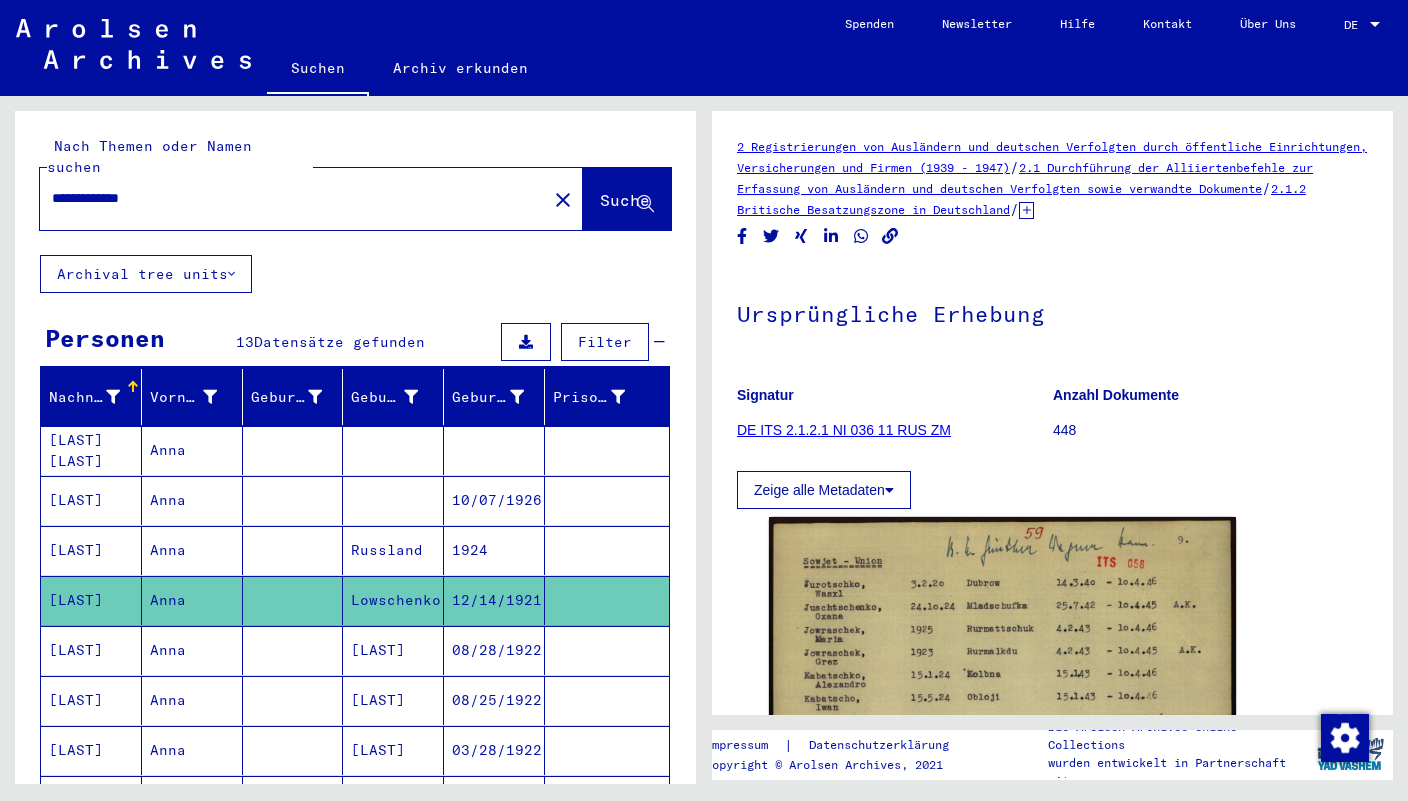 click on "**********" 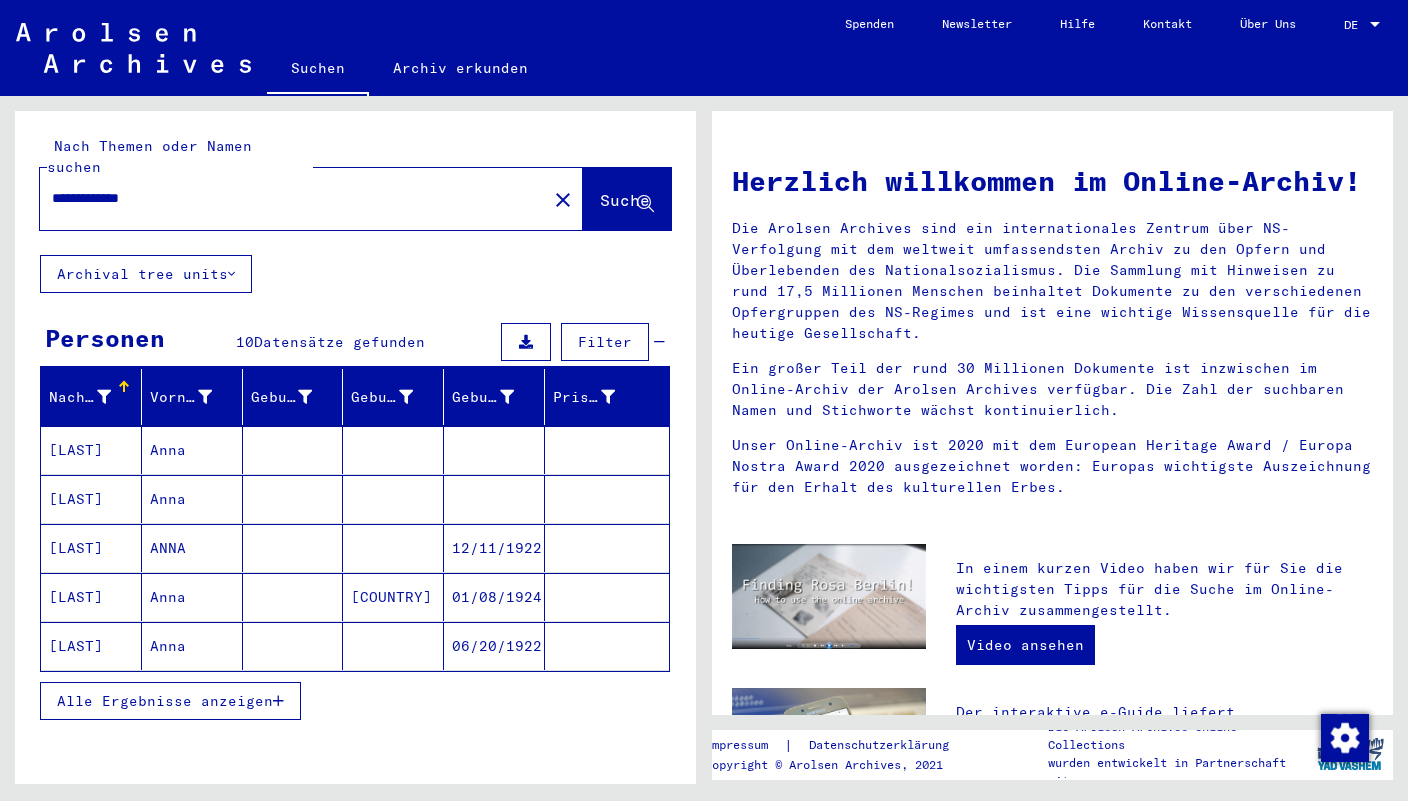 click on "[LAST]" at bounding box center [91, 499] 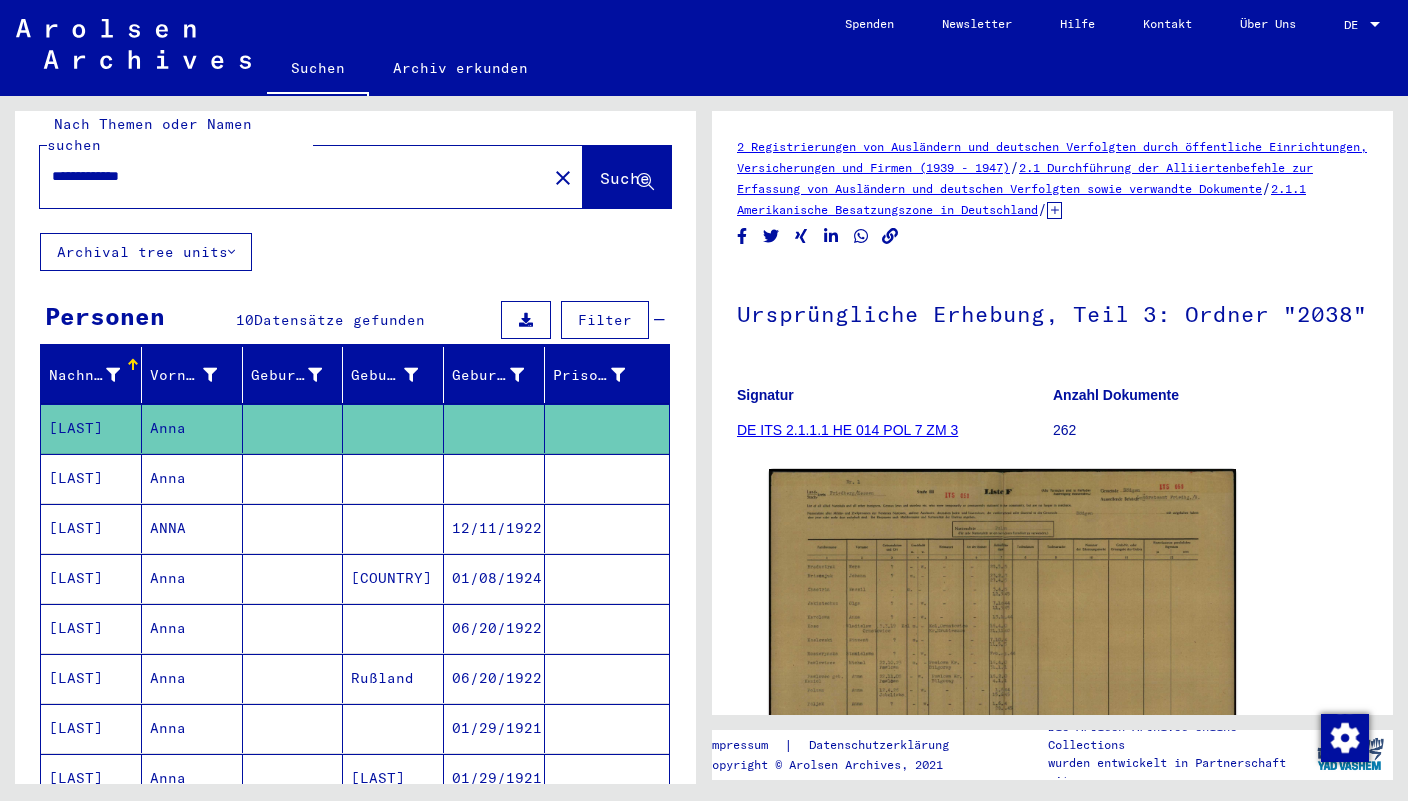 scroll, scrollTop: 30, scrollLeft: 0, axis: vertical 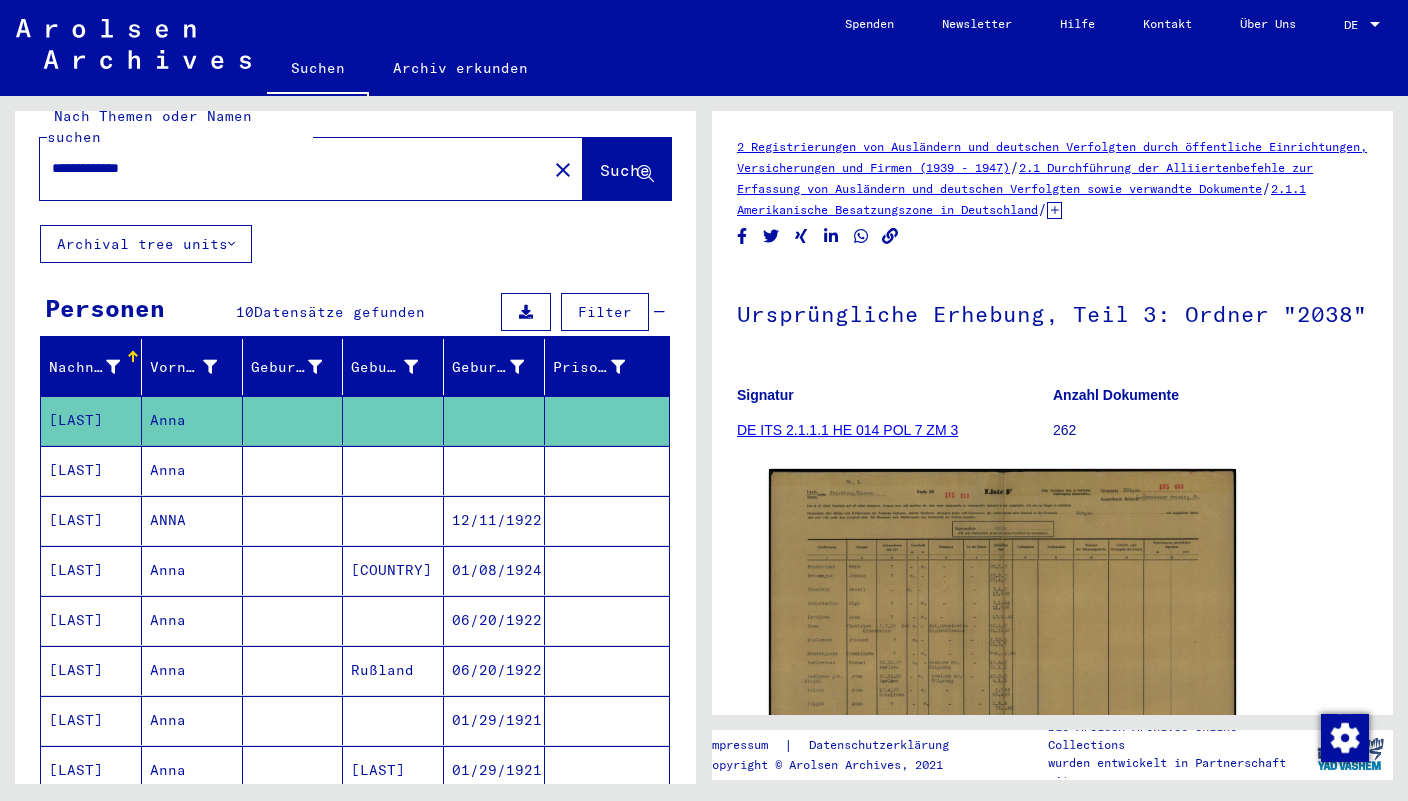 click on "[LAST]" at bounding box center (91, 520) 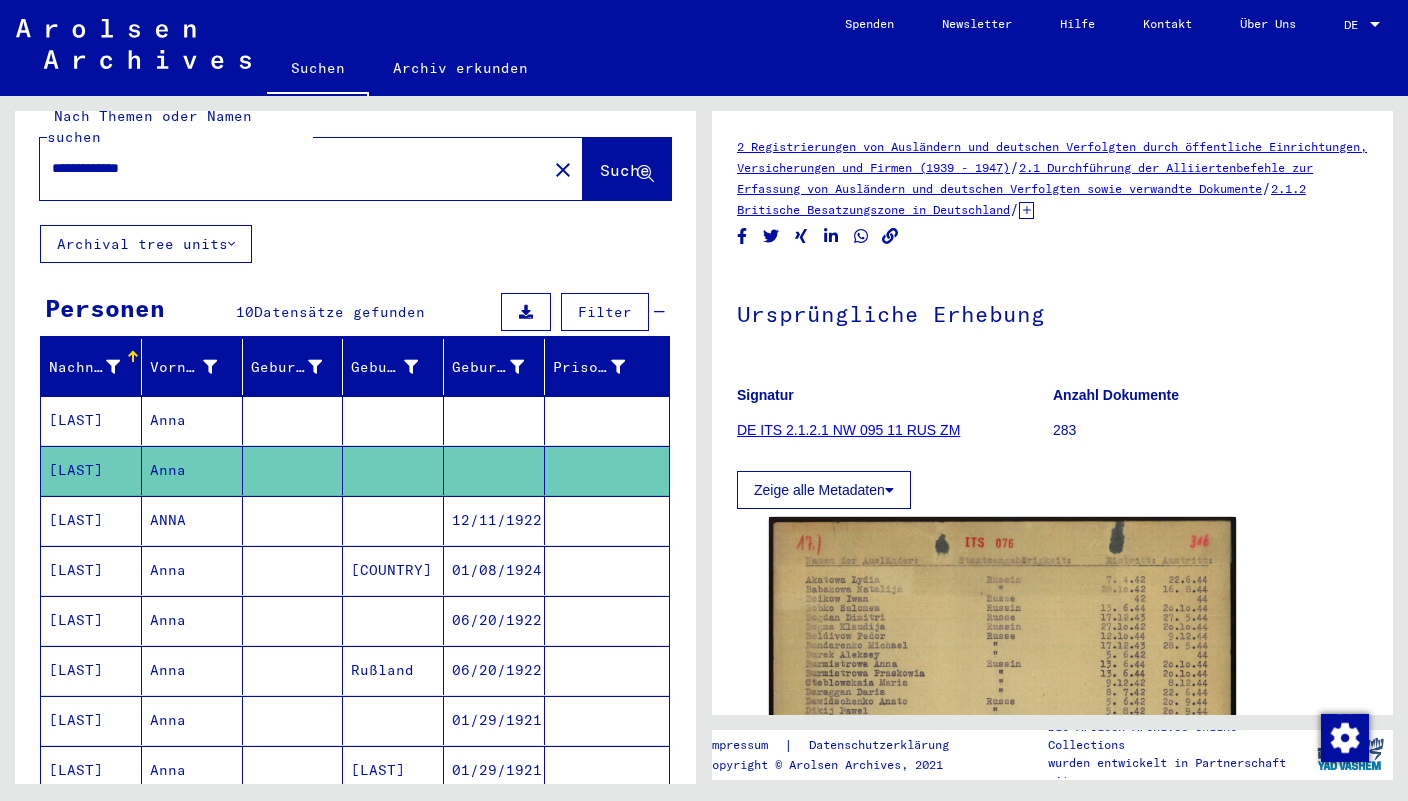 click 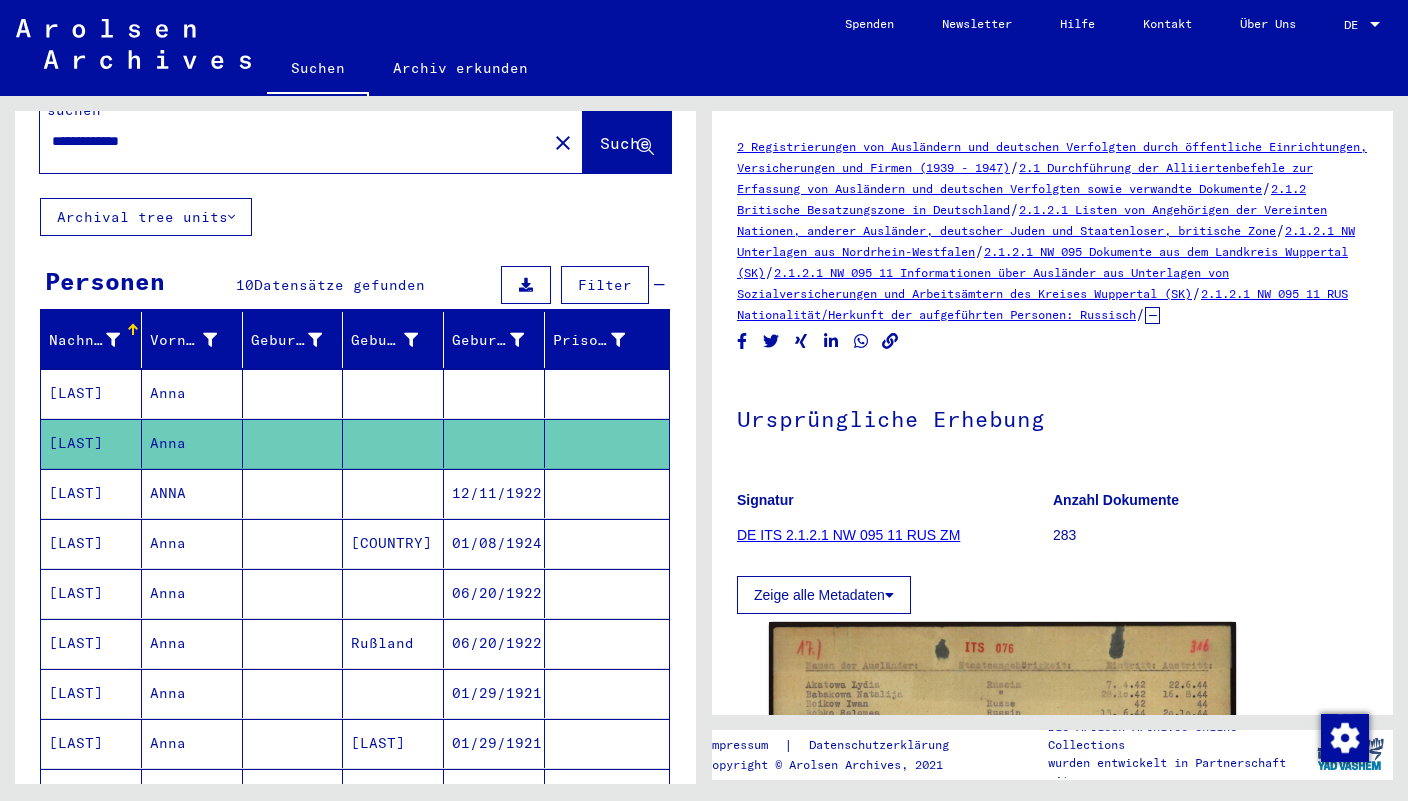 scroll, scrollTop: 62, scrollLeft: 0, axis: vertical 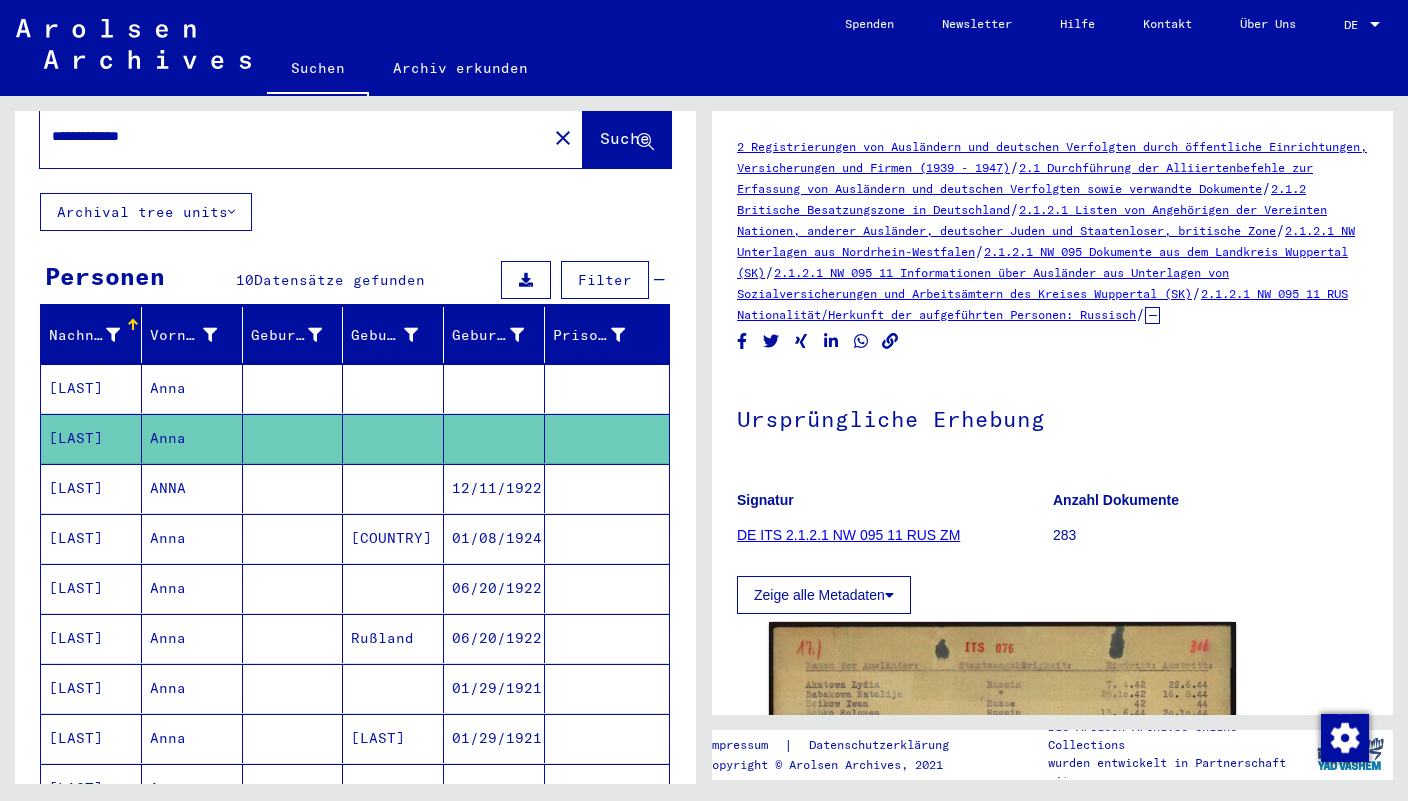 click on "[LAST]" at bounding box center (91, 538) 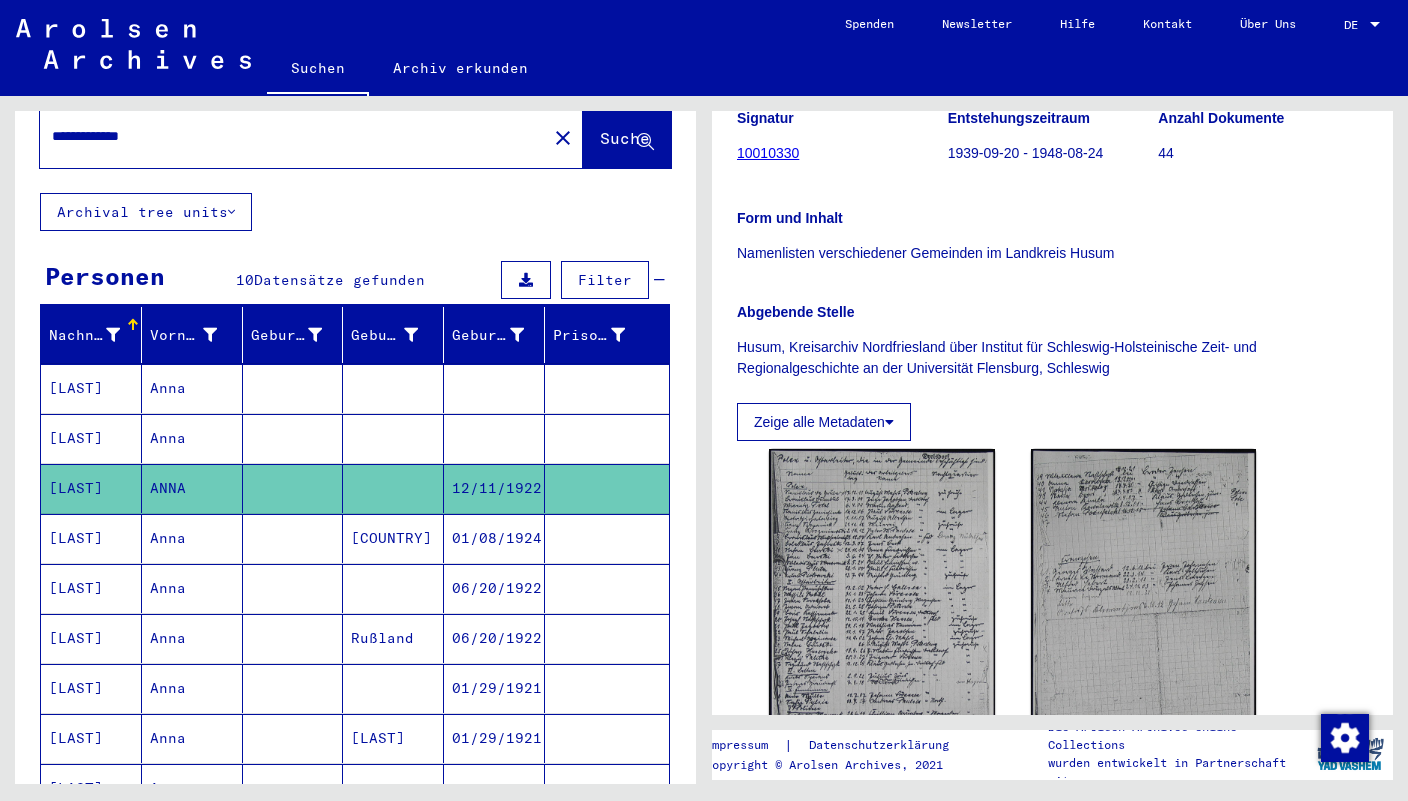 scroll, scrollTop: 371, scrollLeft: 0, axis: vertical 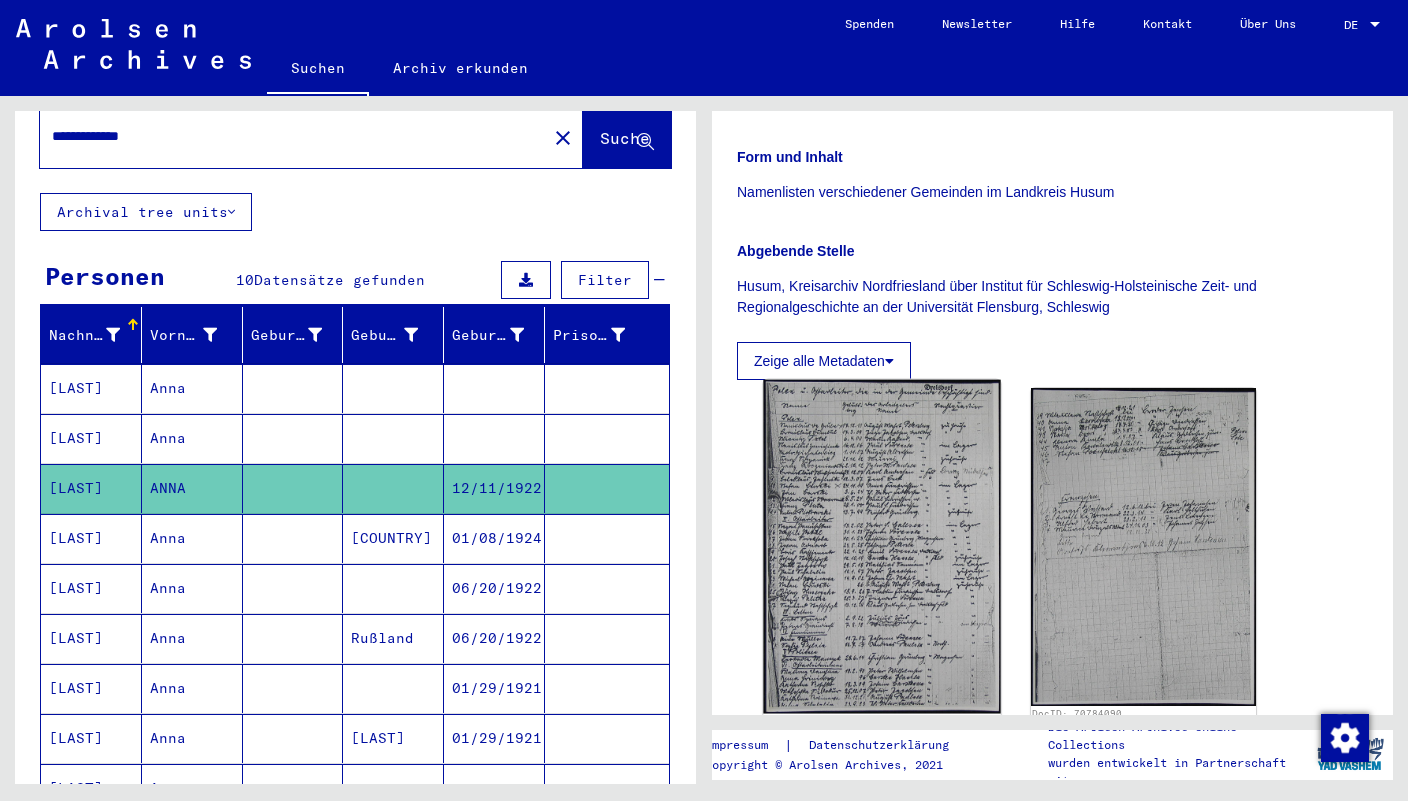click 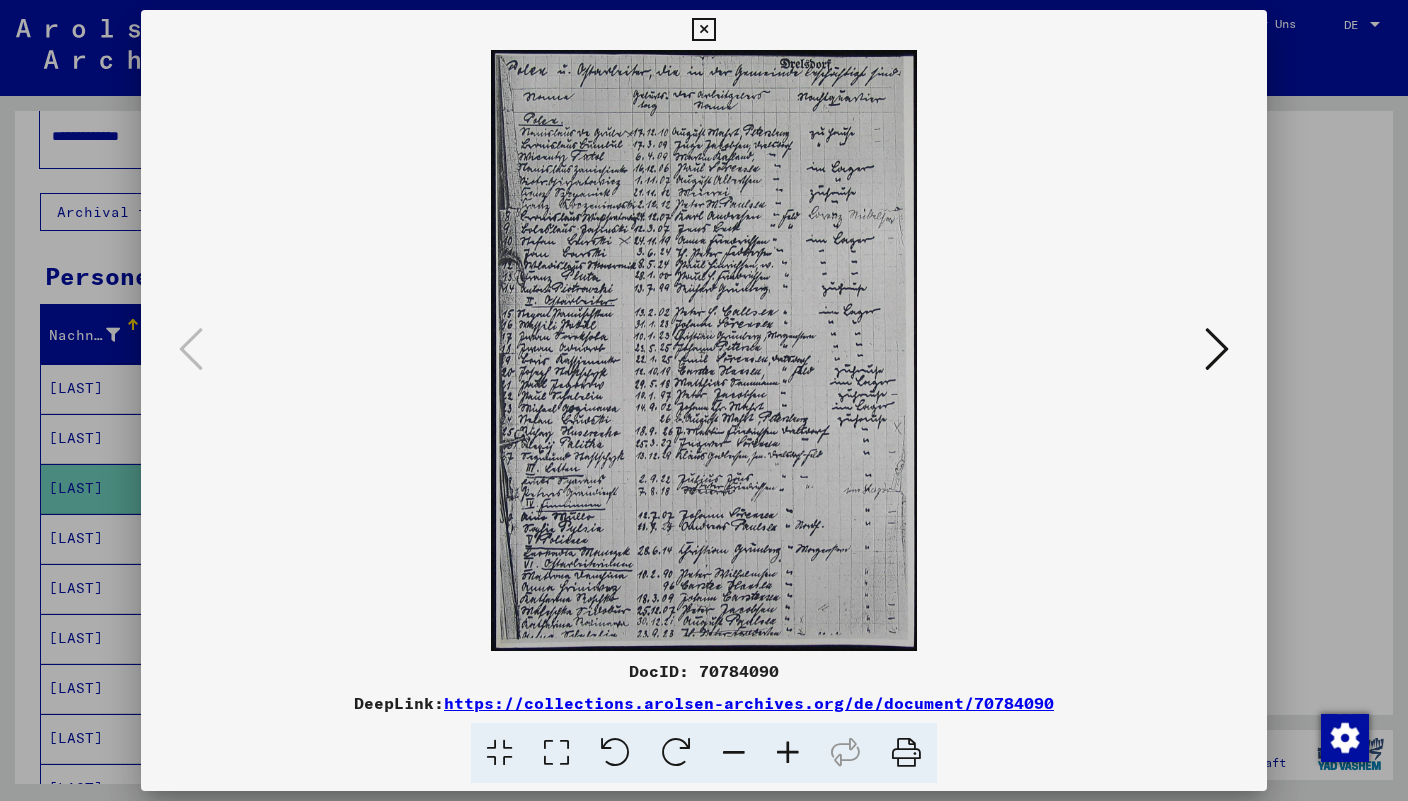 click on "DocID: 70784090" at bounding box center [704, 671] 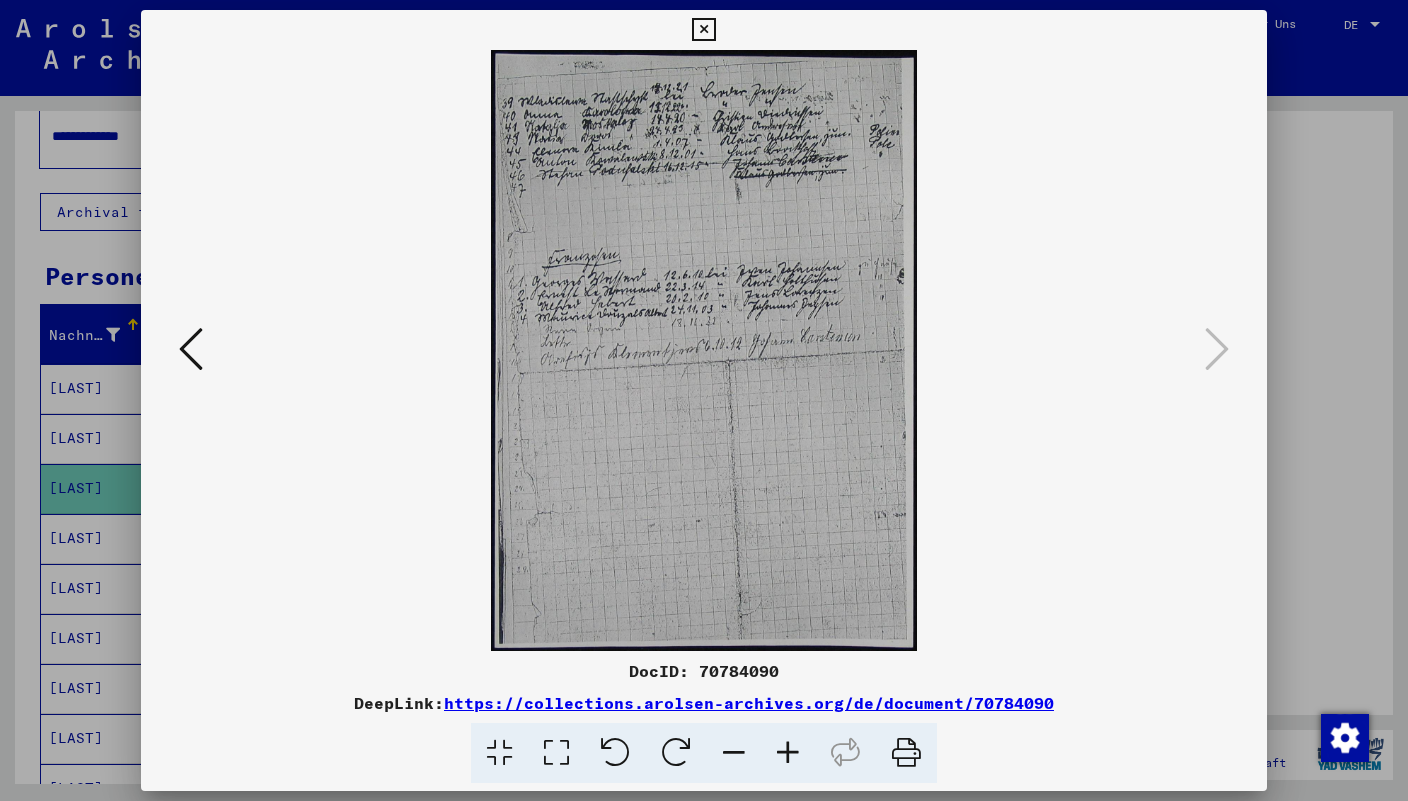 click at bounding box center [906, 753] 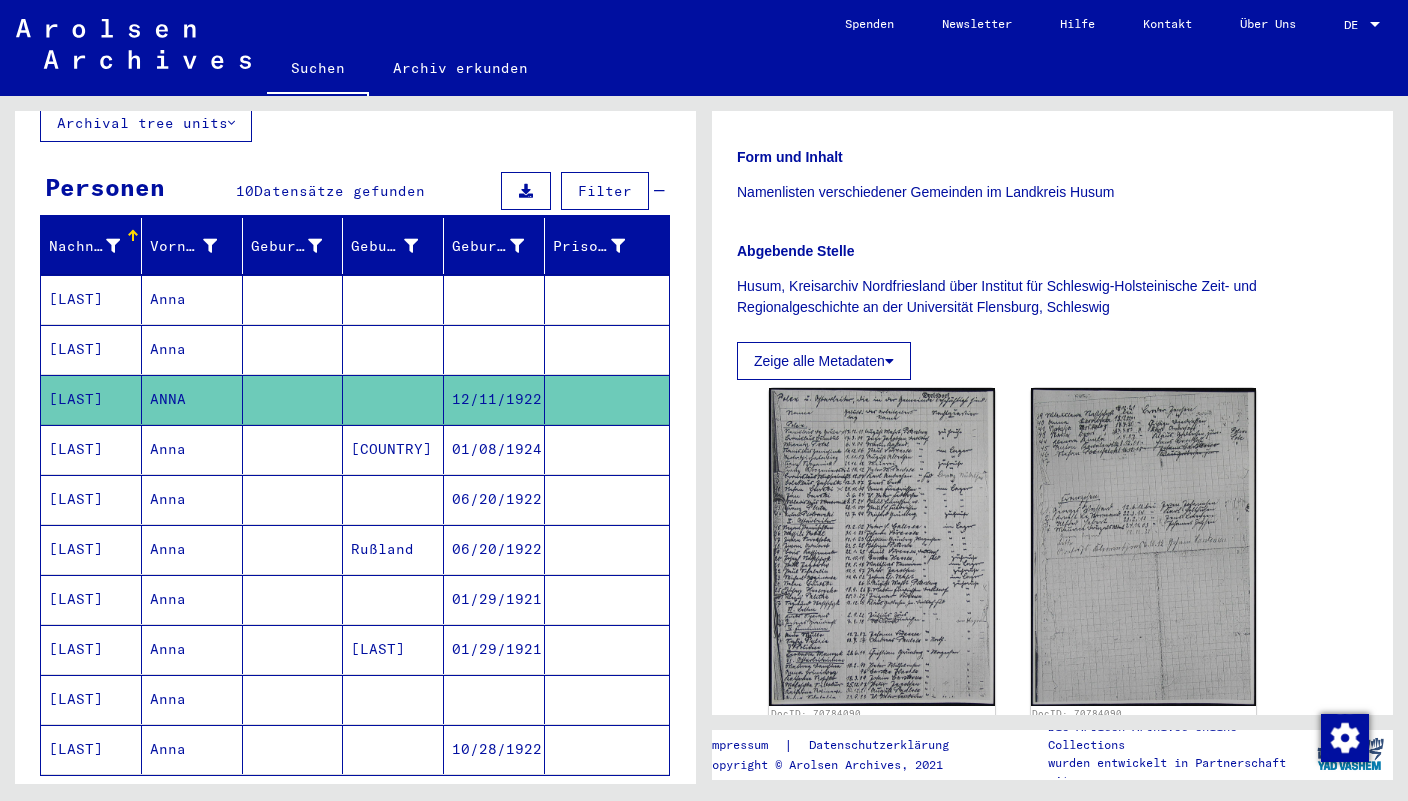 scroll, scrollTop: 156, scrollLeft: 0, axis: vertical 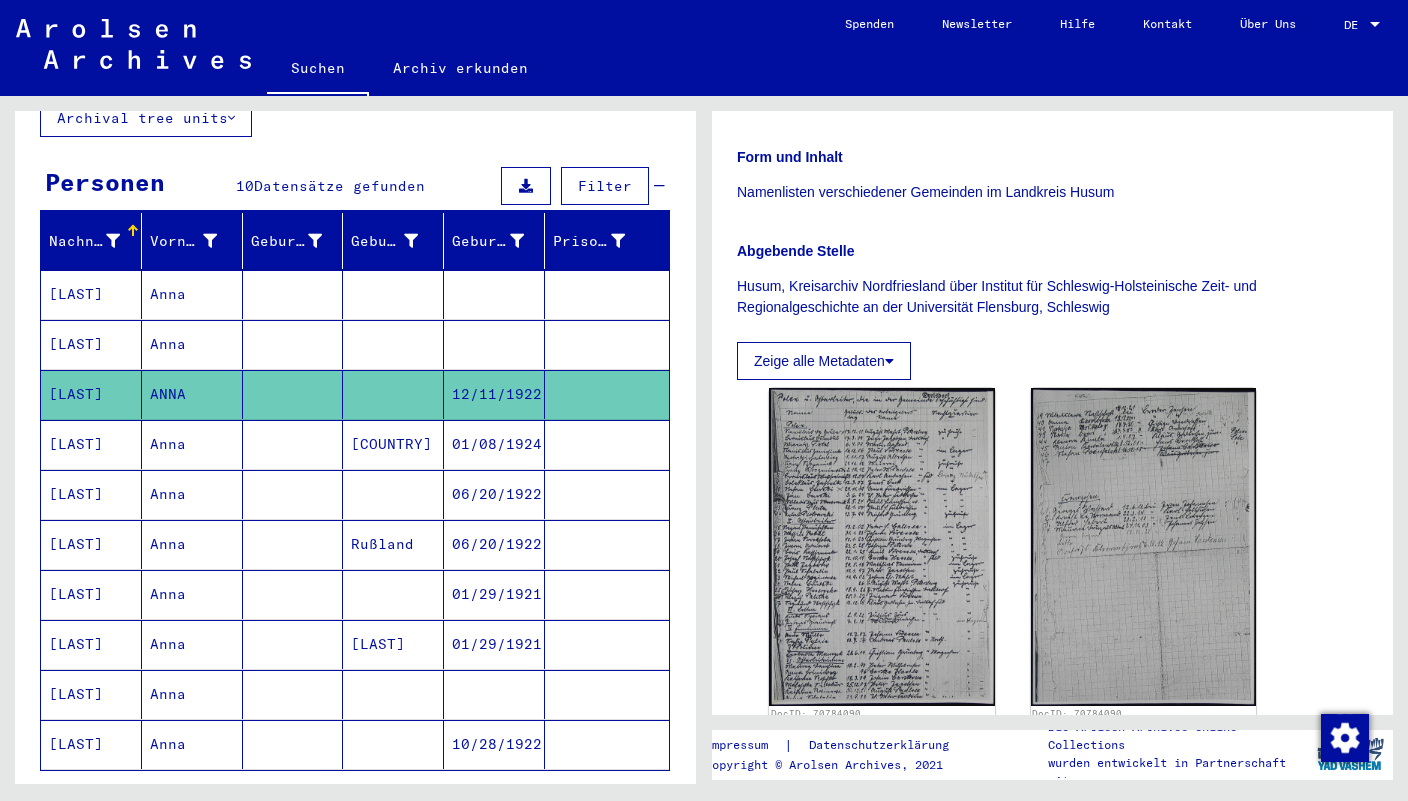 click on "Anna" at bounding box center (192, 494) 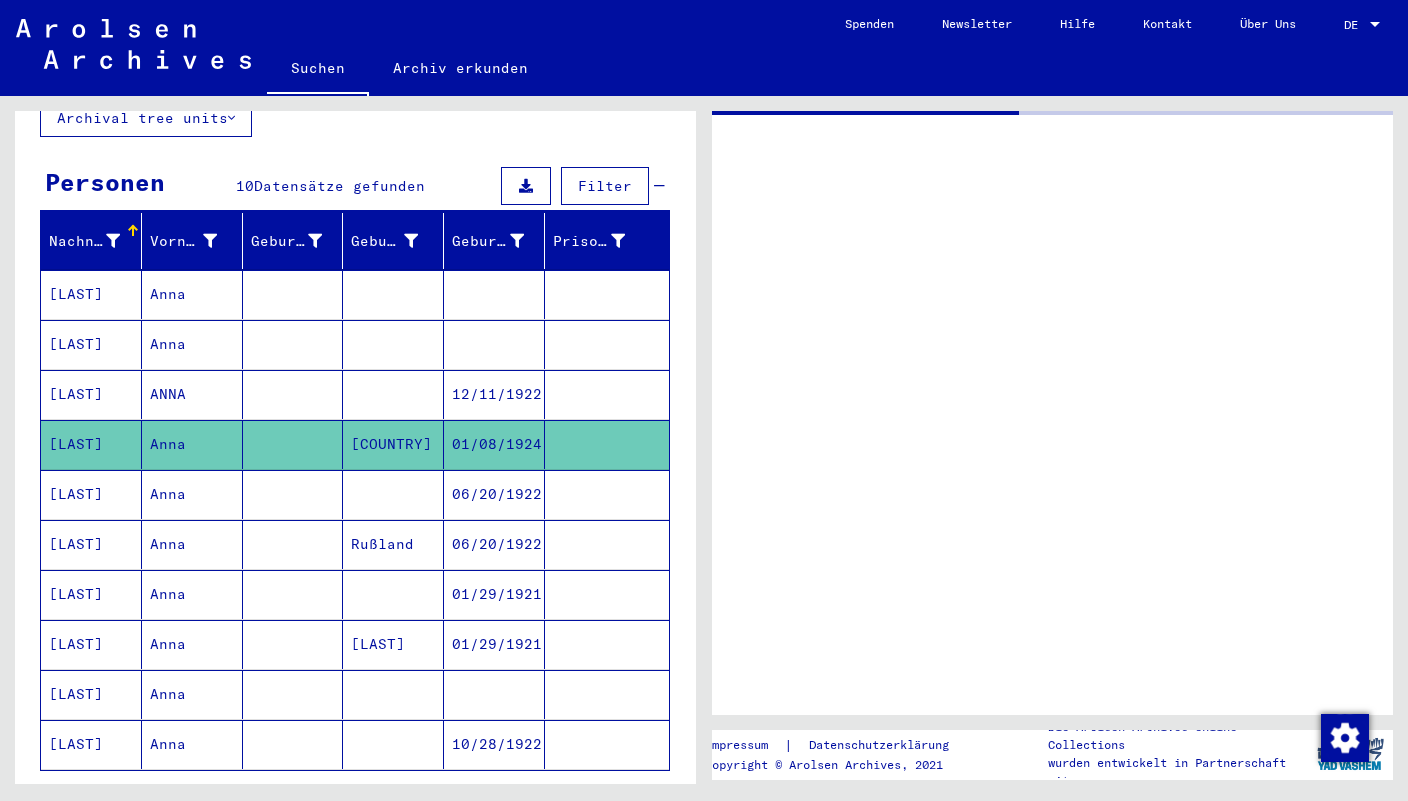 scroll, scrollTop: 0, scrollLeft: 0, axis: both 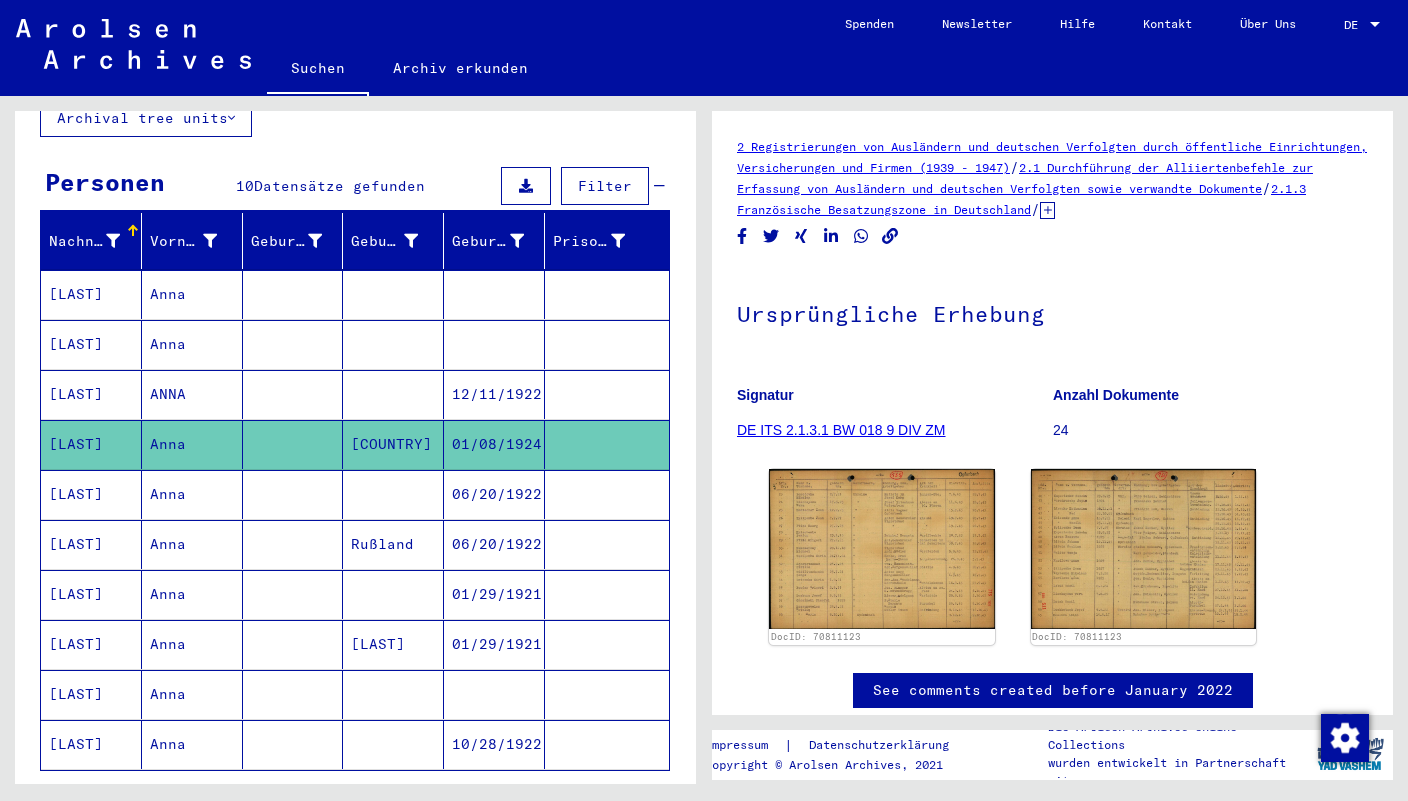 click on "Anna" at bounding box center (192, 544) 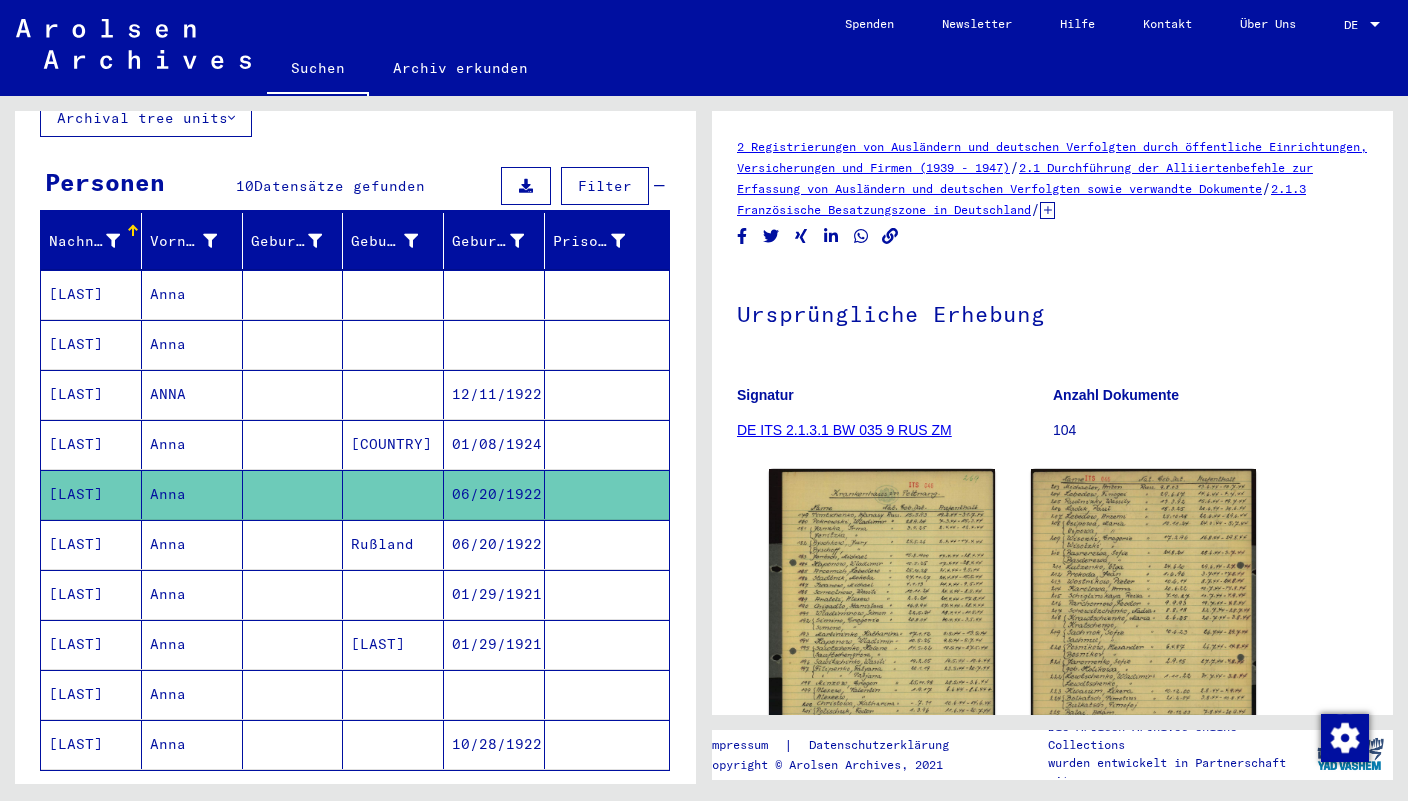 click on "Anna" at bounding box center (192, 594) 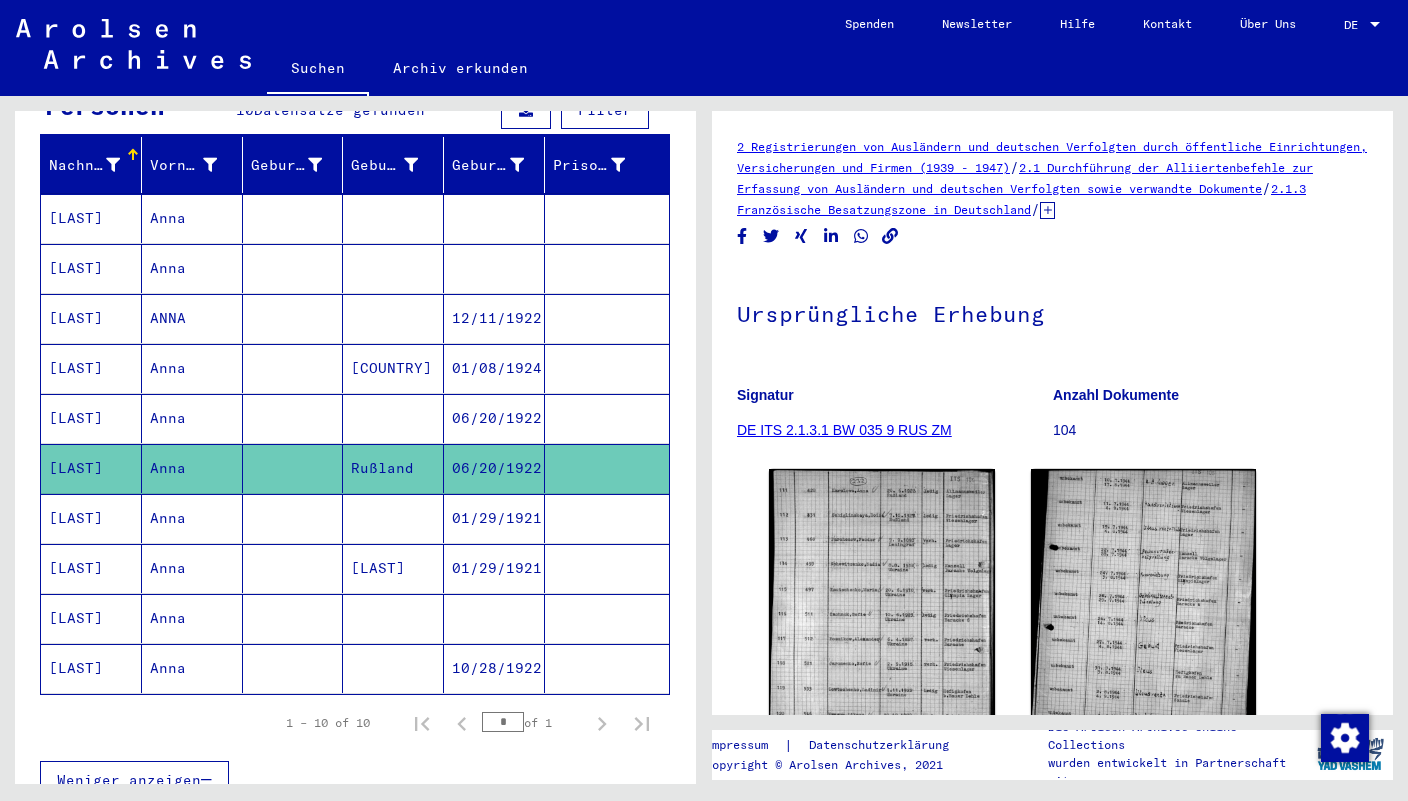 scroll, scrollTop: 233, scrollLeft: 0, axis: vertical 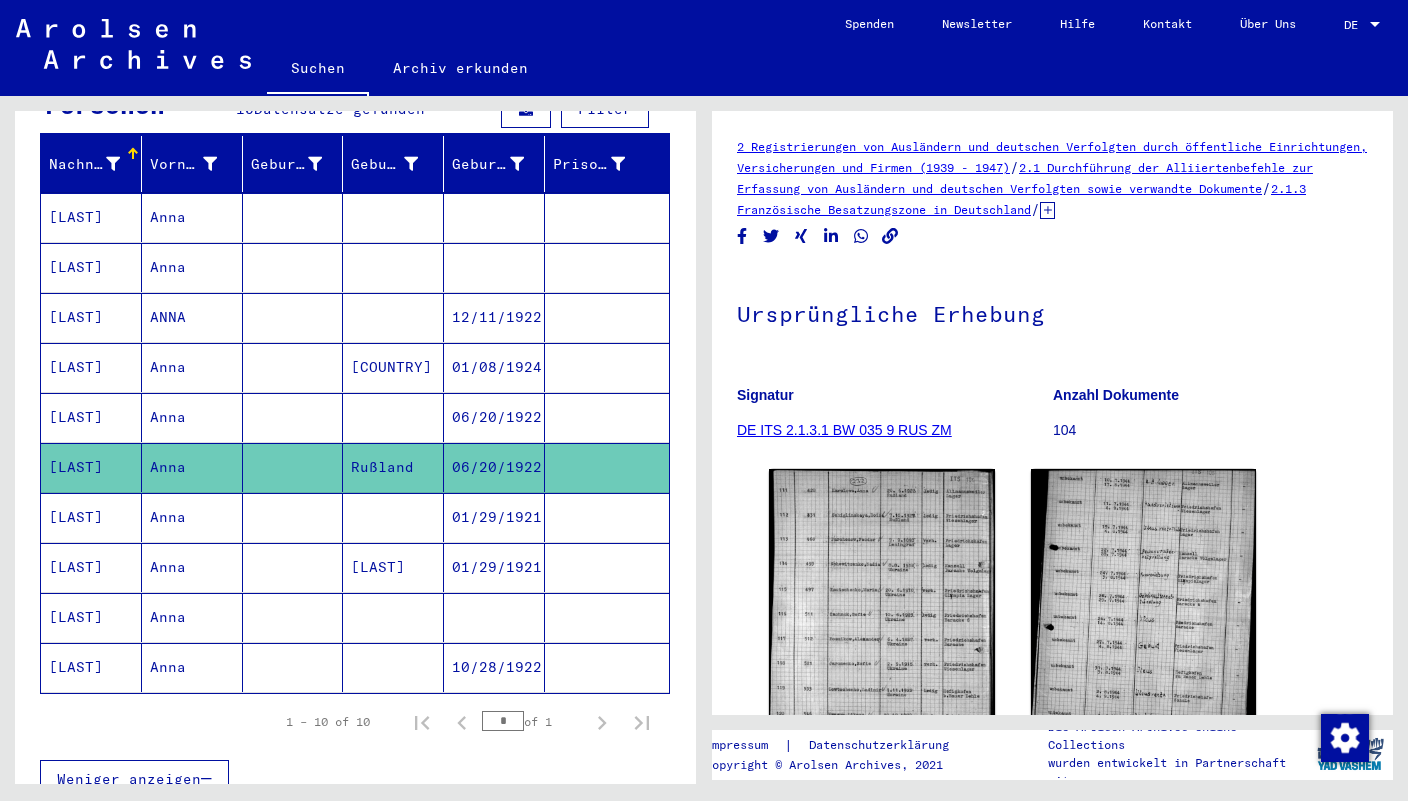 click on "Anna" at bounding box center (192, 567) 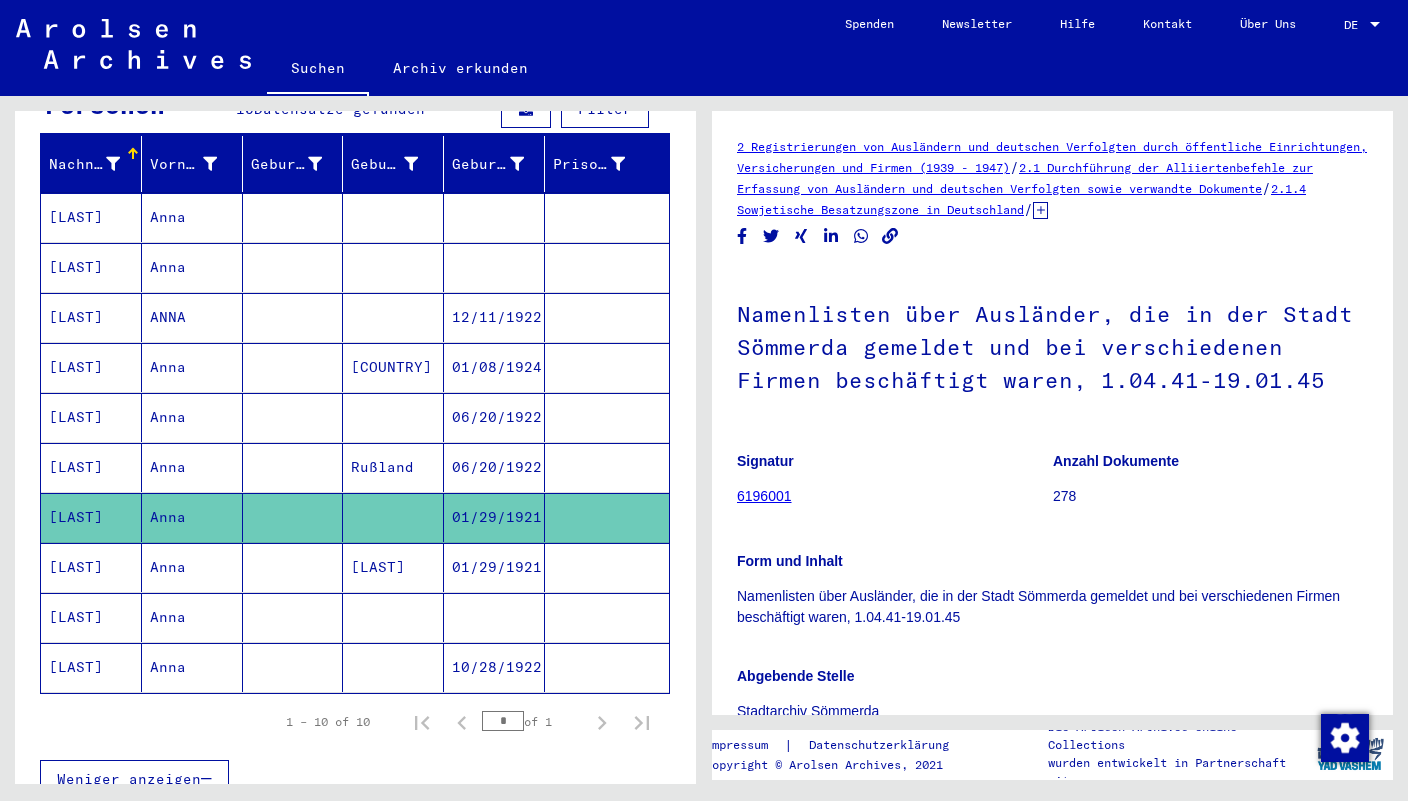 click on "Anna" at bounding box center [192, 667] 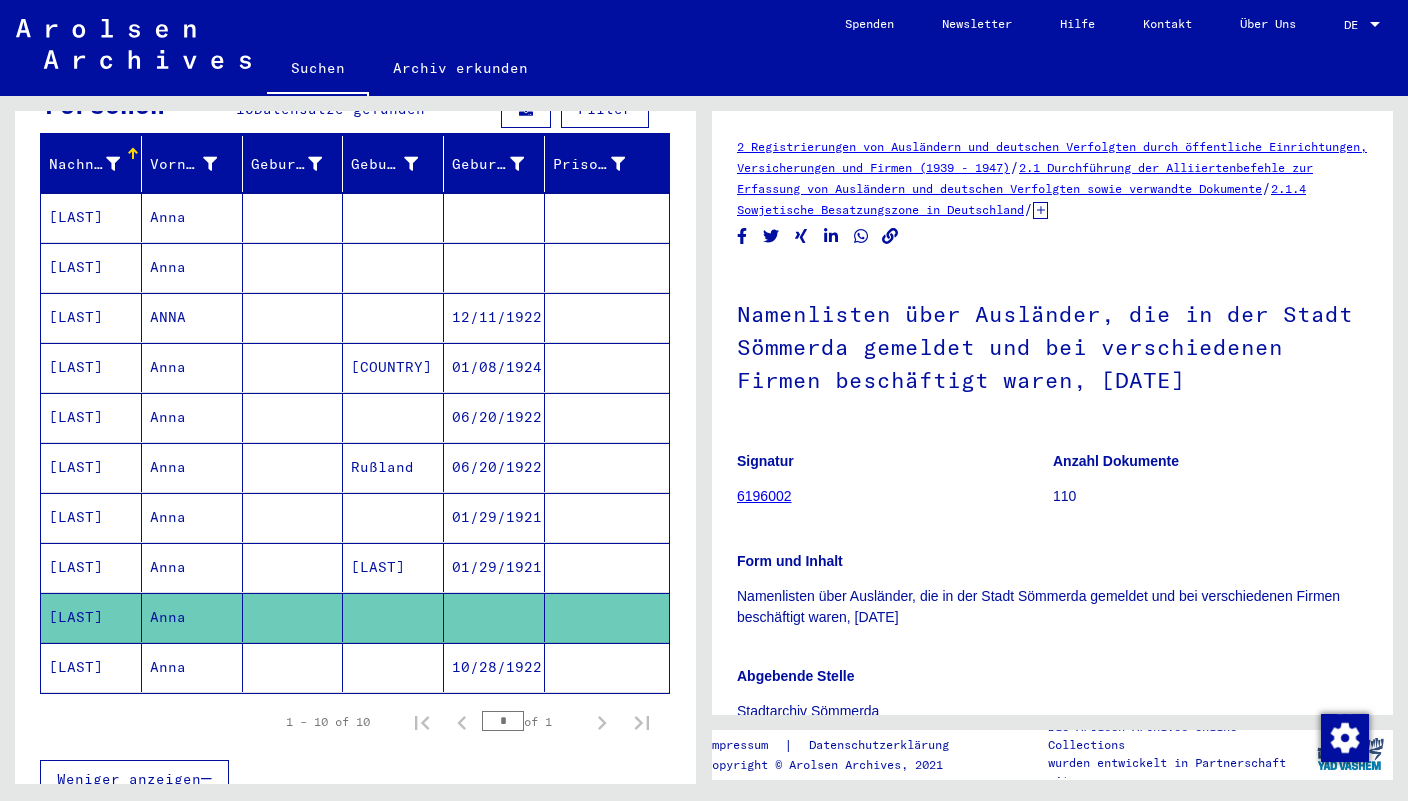 click on "Anna" at bounding box center (192, 617) 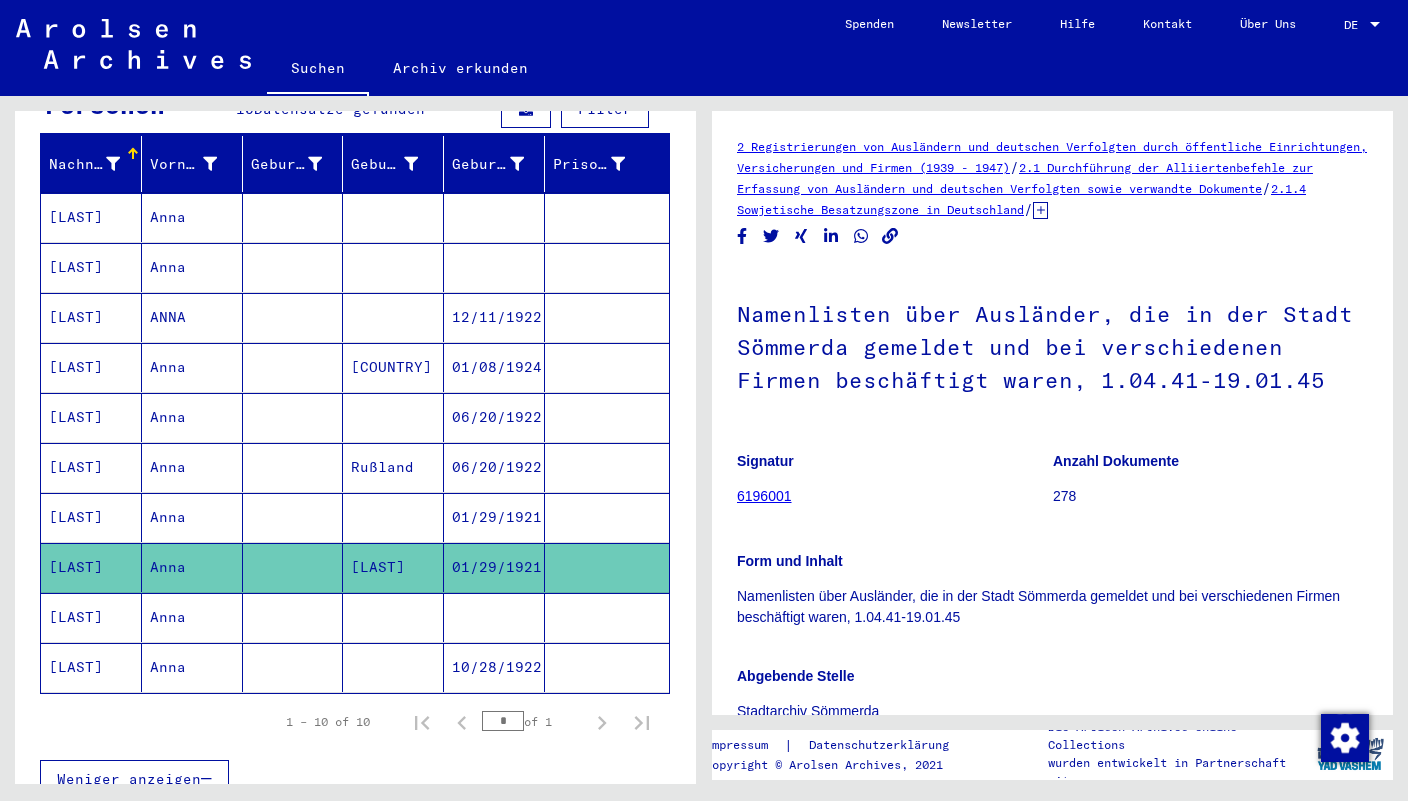 click on "Anna" at bounding box center (192, 667) 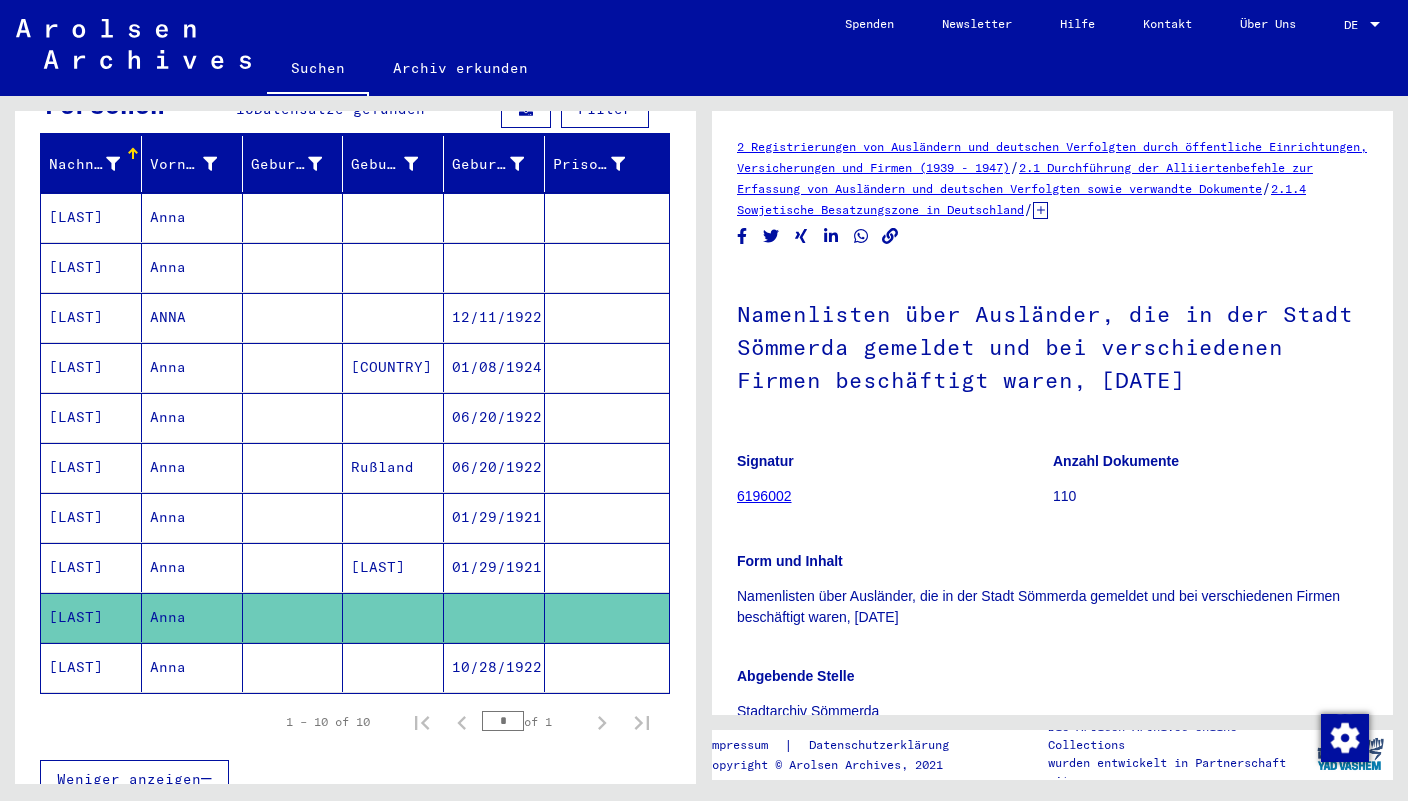 click on "Anna" 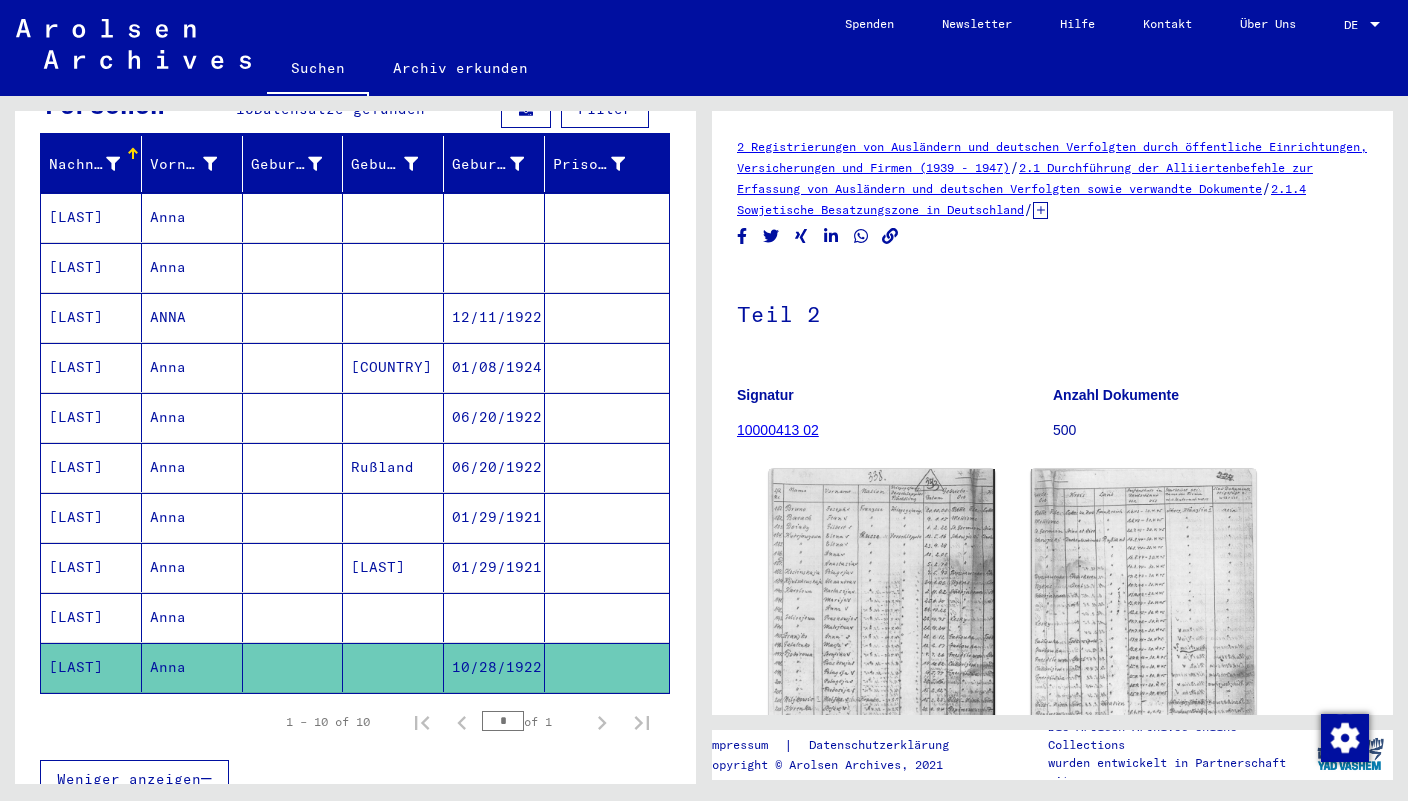 scroll, scrollTop: 0, scrollLeft: 0, axis: both 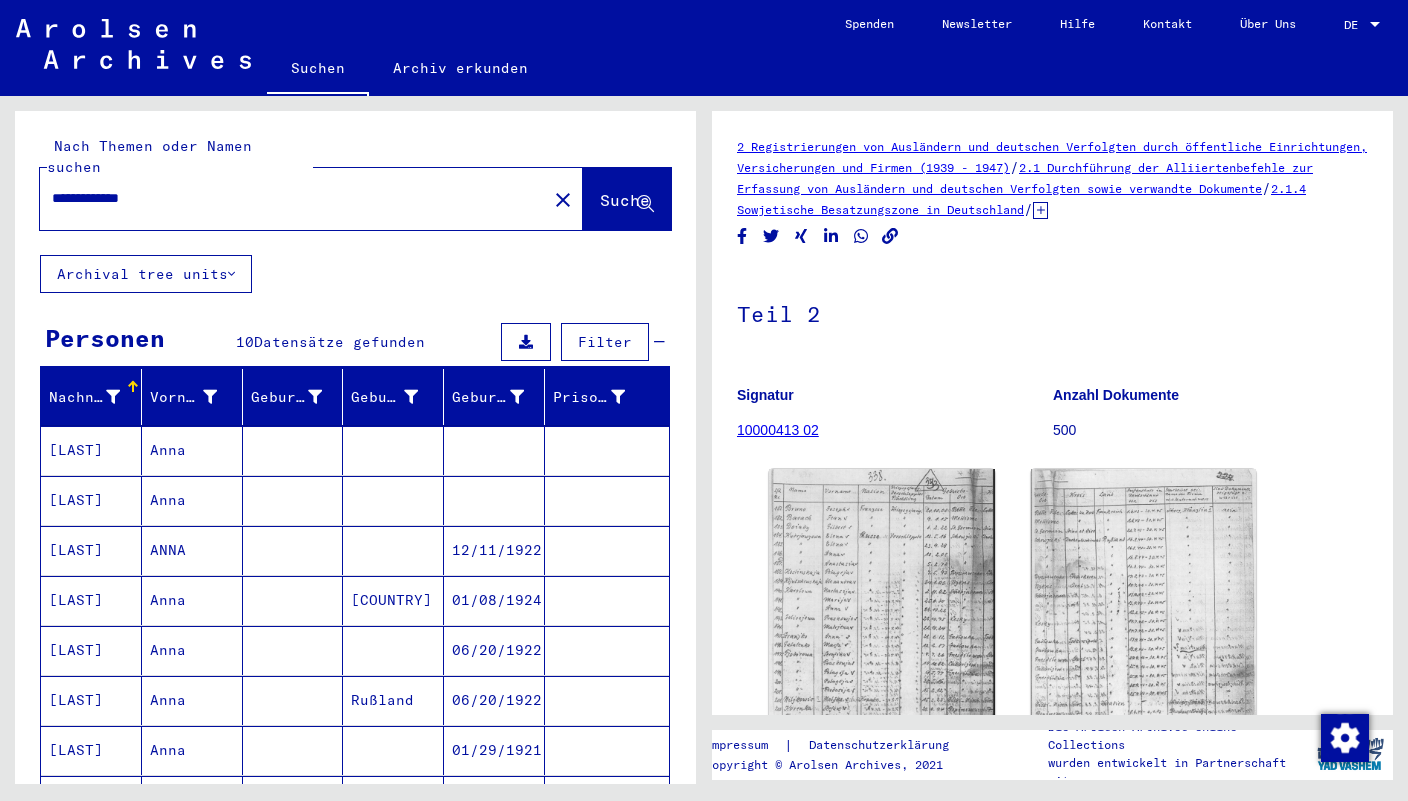 click on "**********" at bounding box center [293, 198] 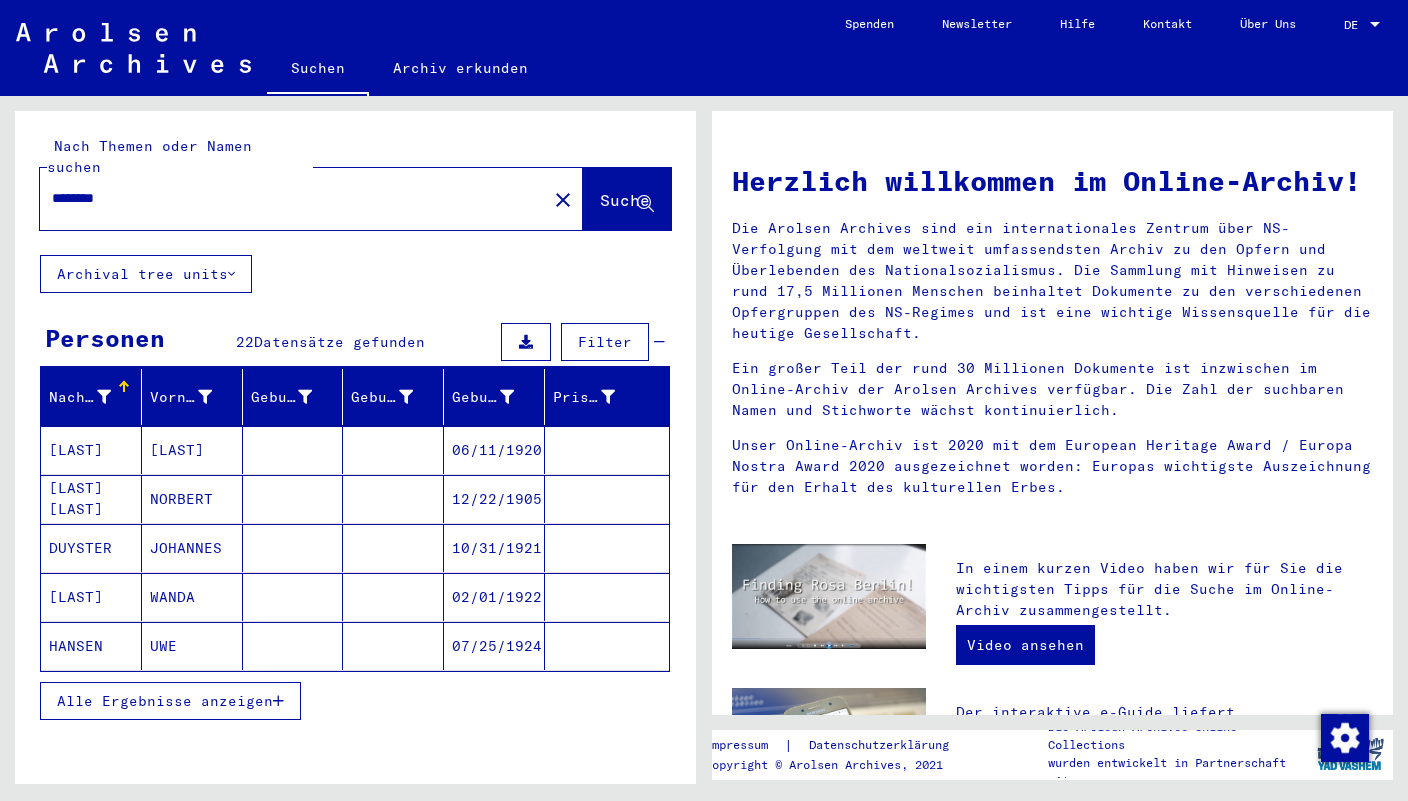 click on "[LAST]" at bounding box center [91, 499] 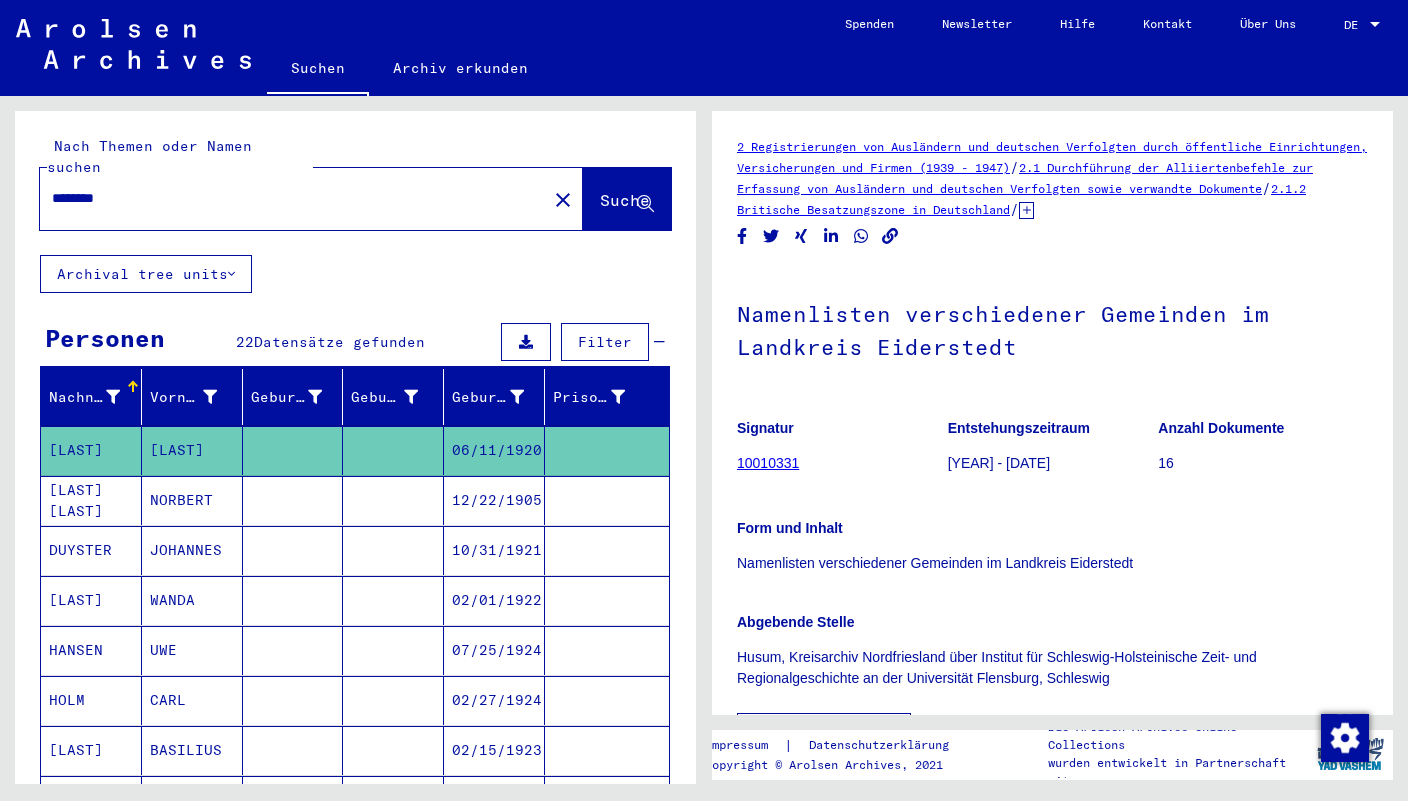 scroll, scrollTop: 0, scrollLeft: 0, axis: both 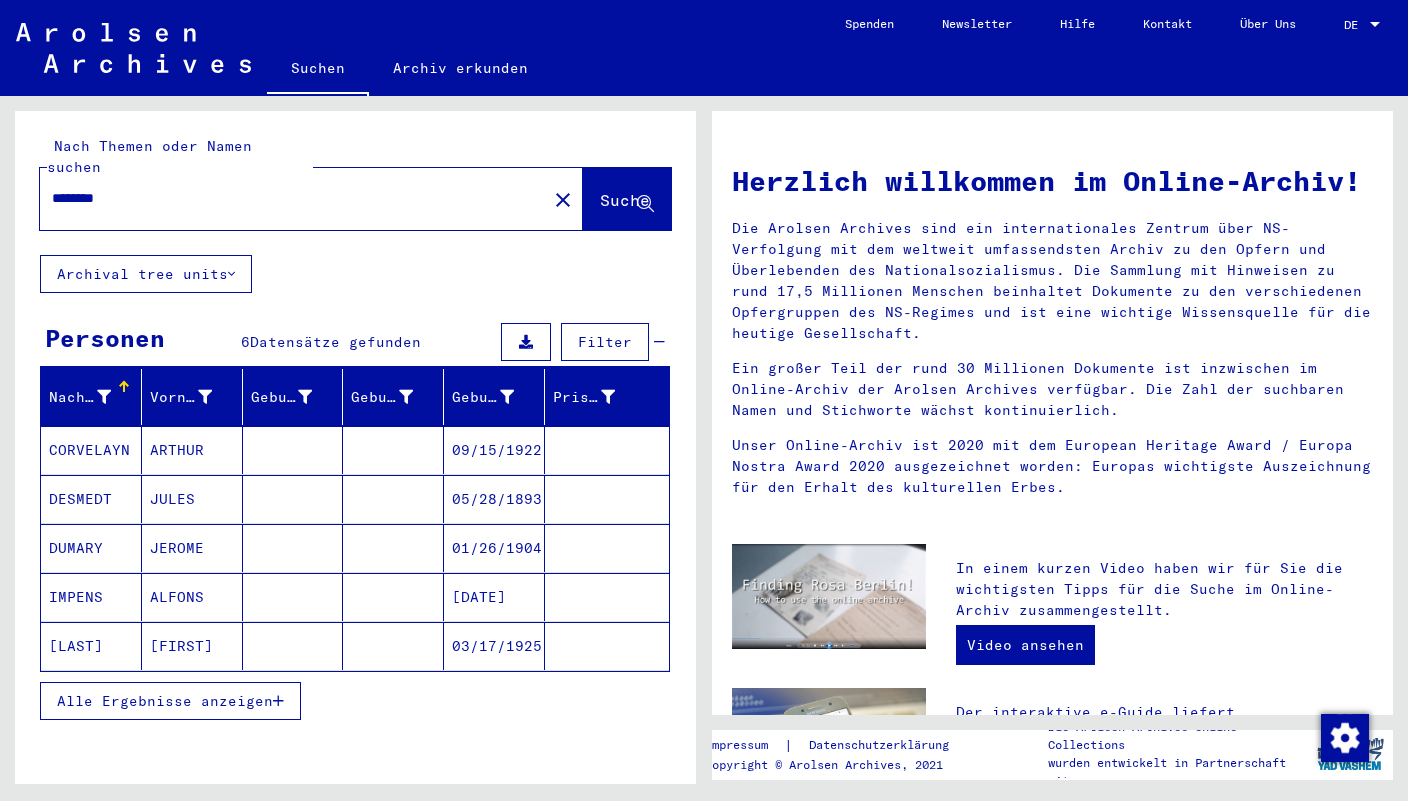 click on "CORVELAYN" at bounding box center (91, 499) 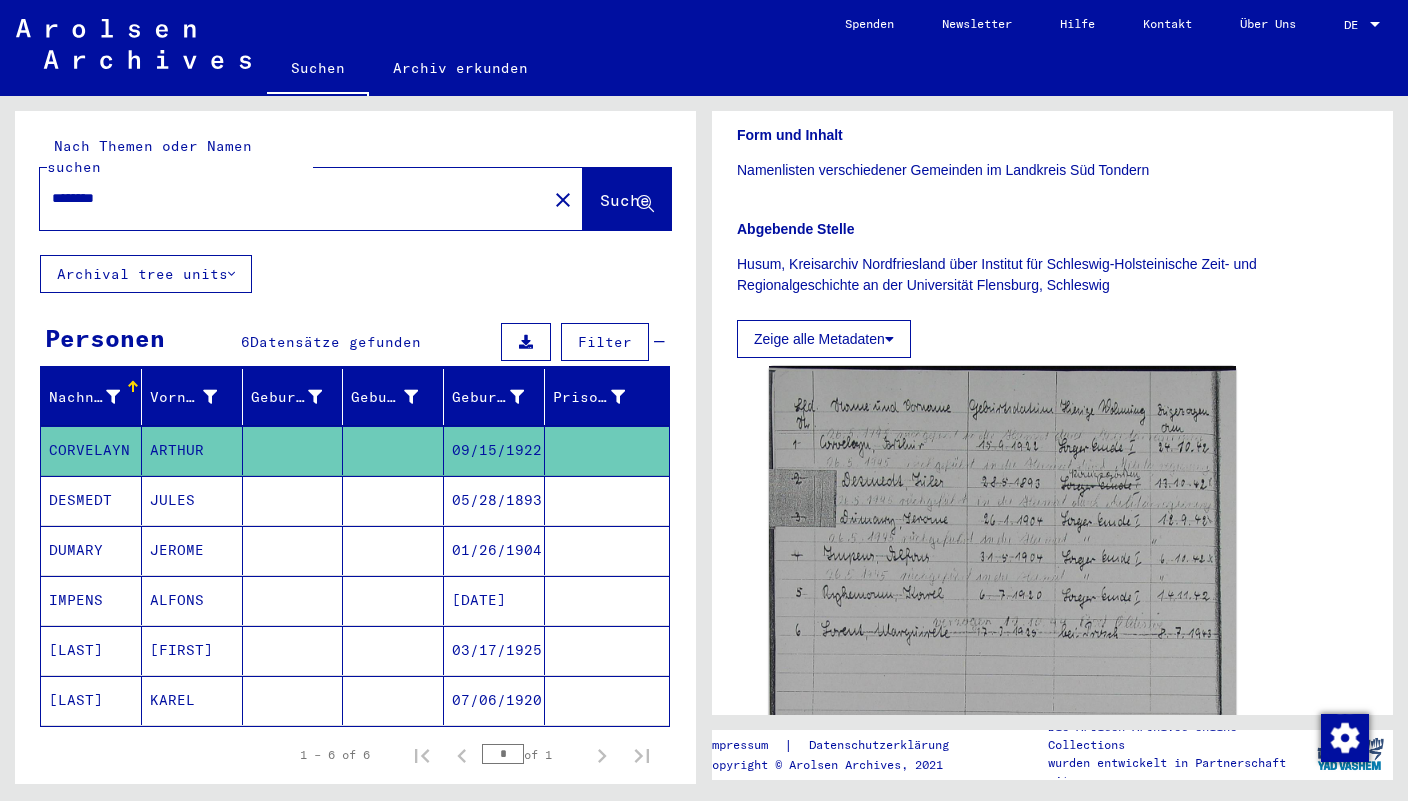 scroll, scrollTop: 333, scrollLeft: 0, axis: vertical 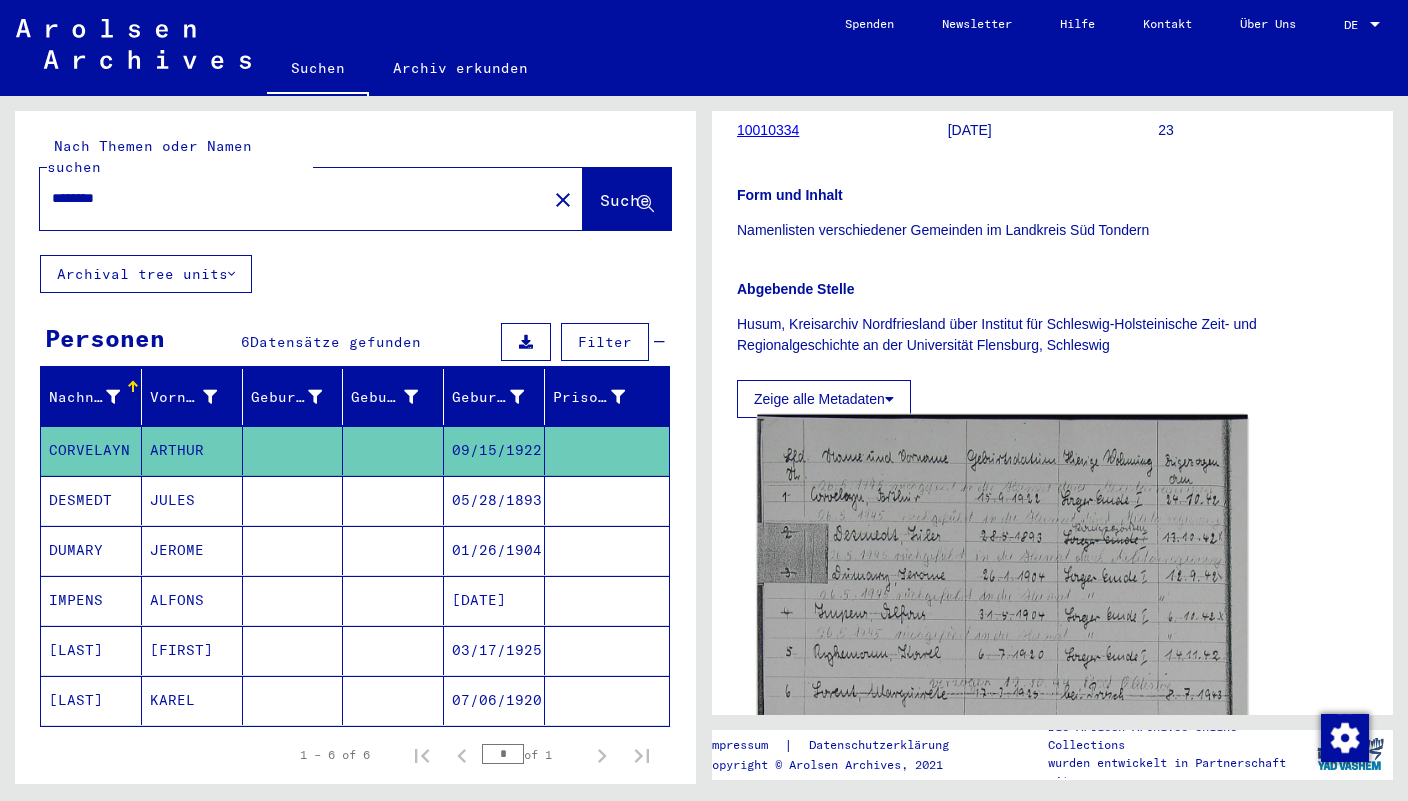 click 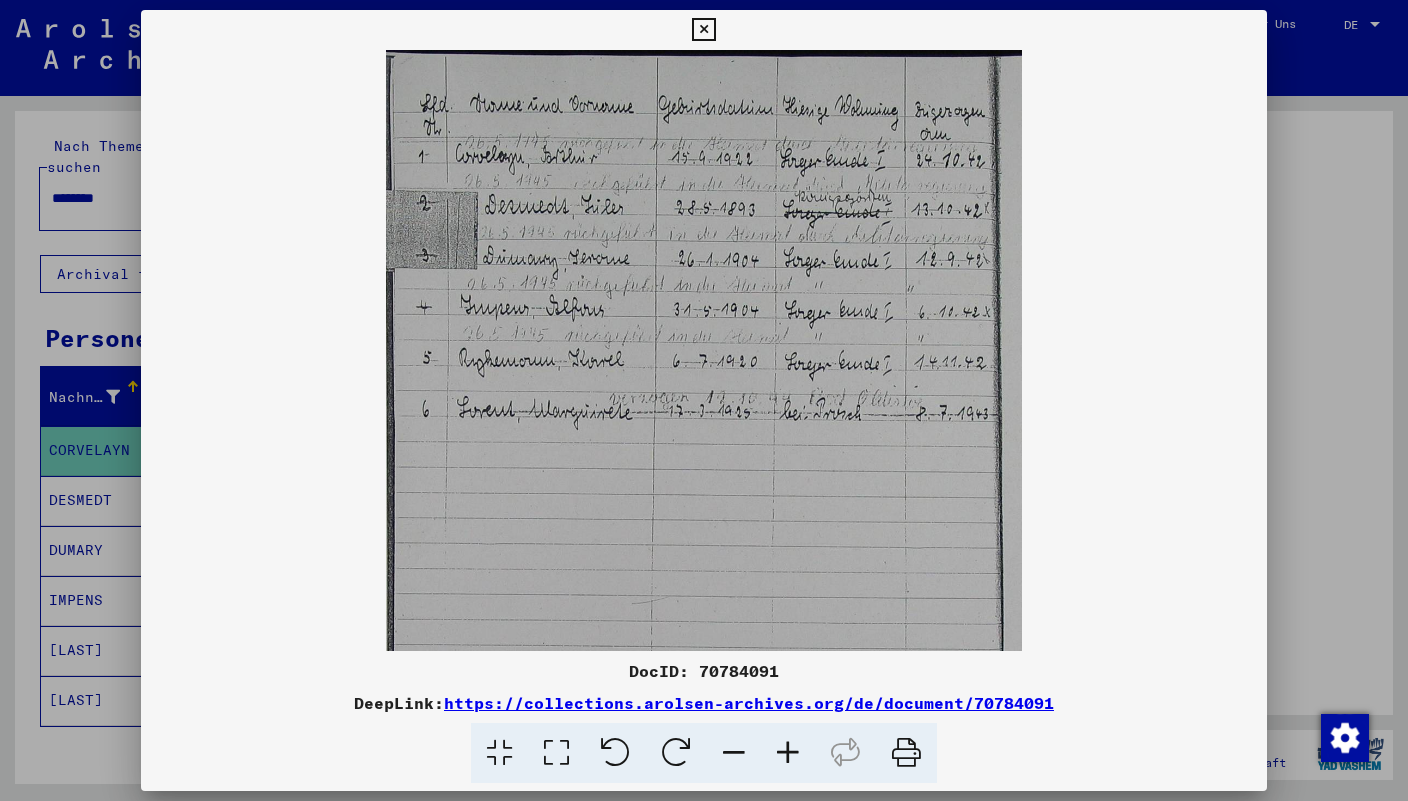 click at bounding box center (703, 30) 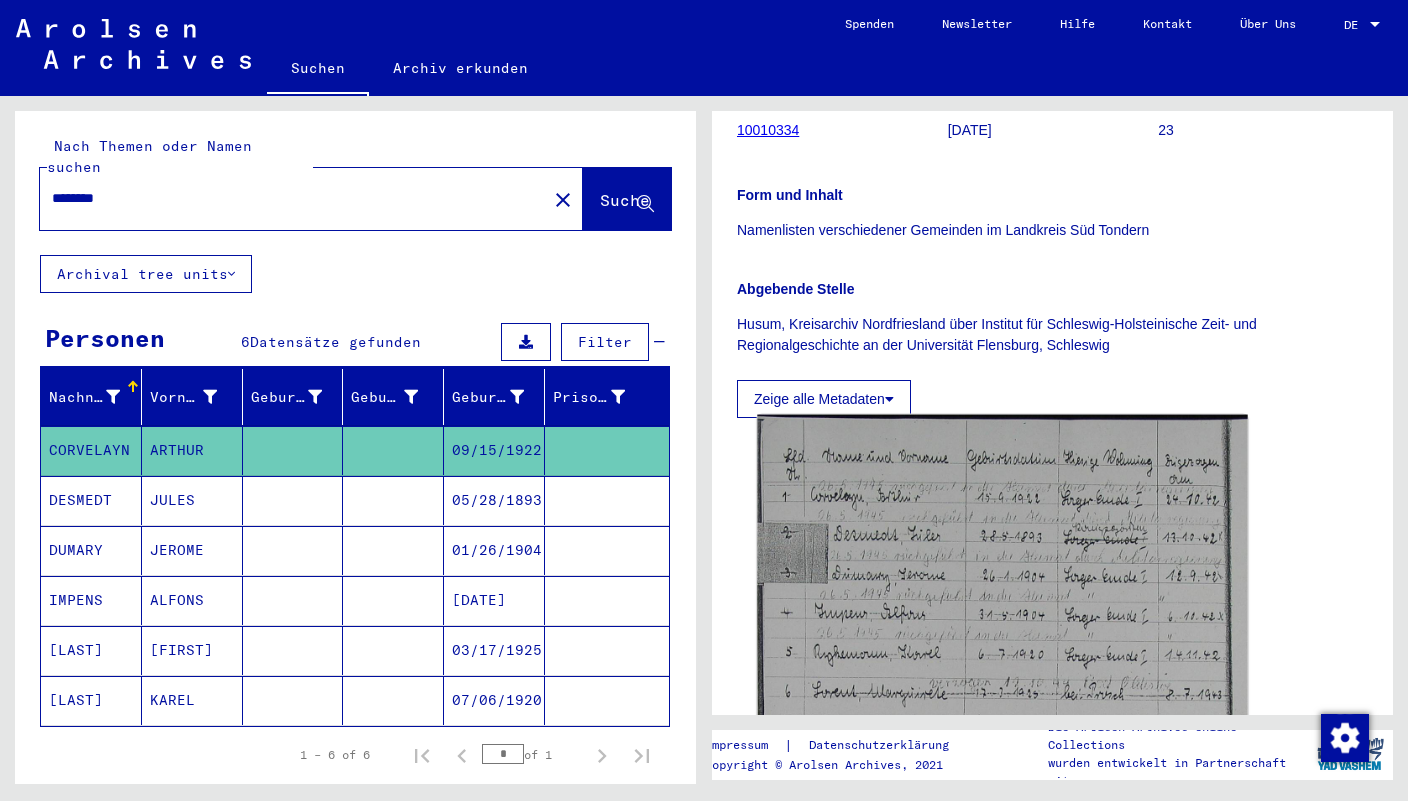 click 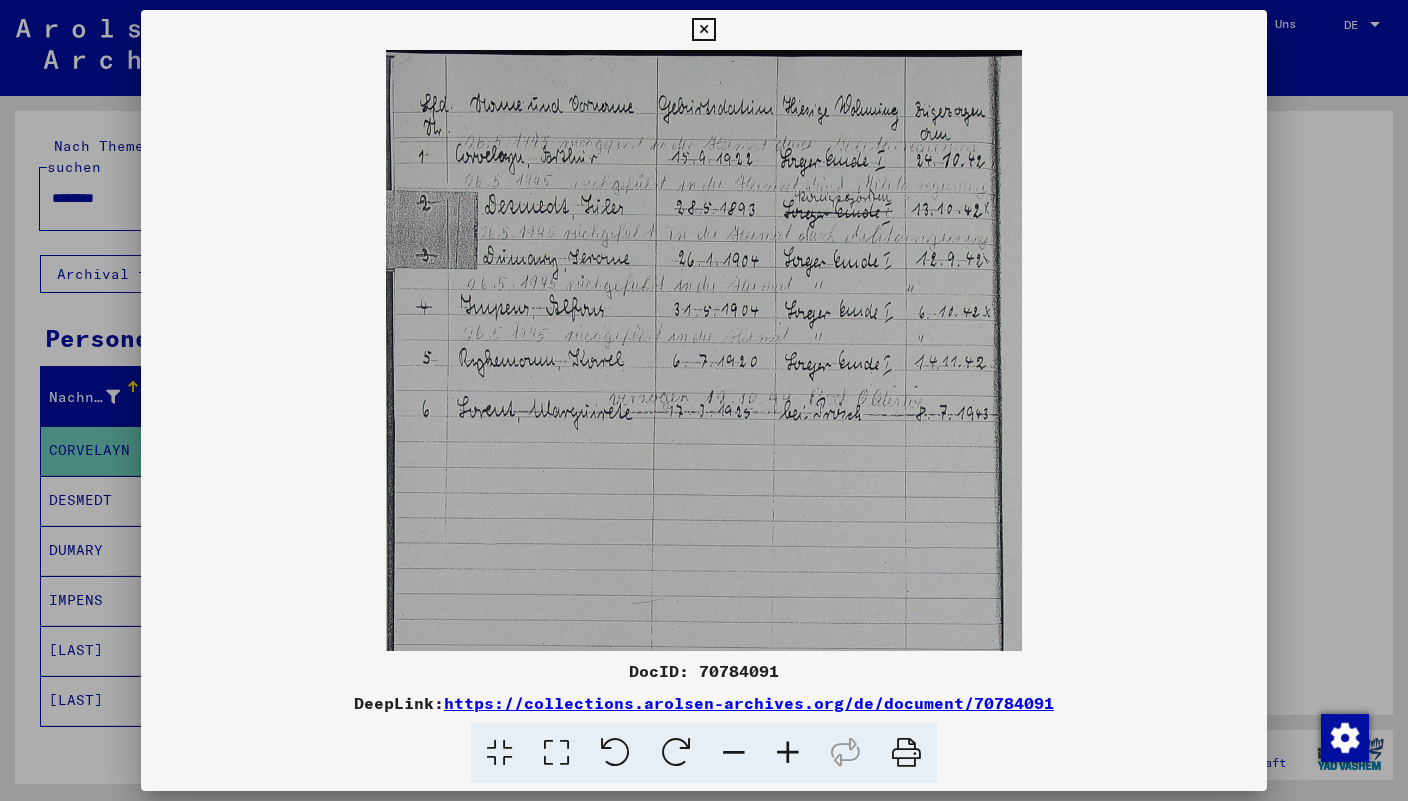 click on "DocID: 70784091" at bounding box center [704, 671] 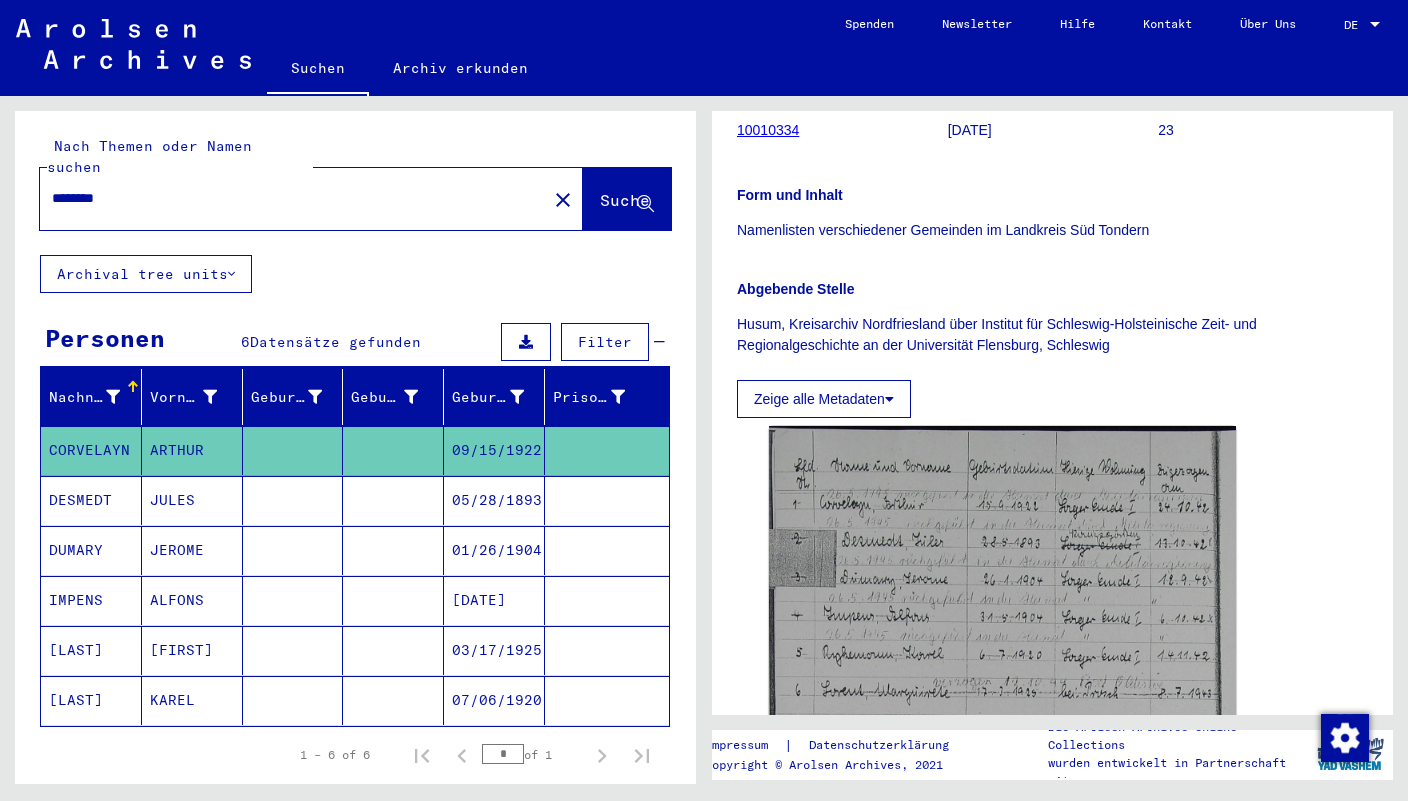 click on "********" at bounding box center (293, 198) 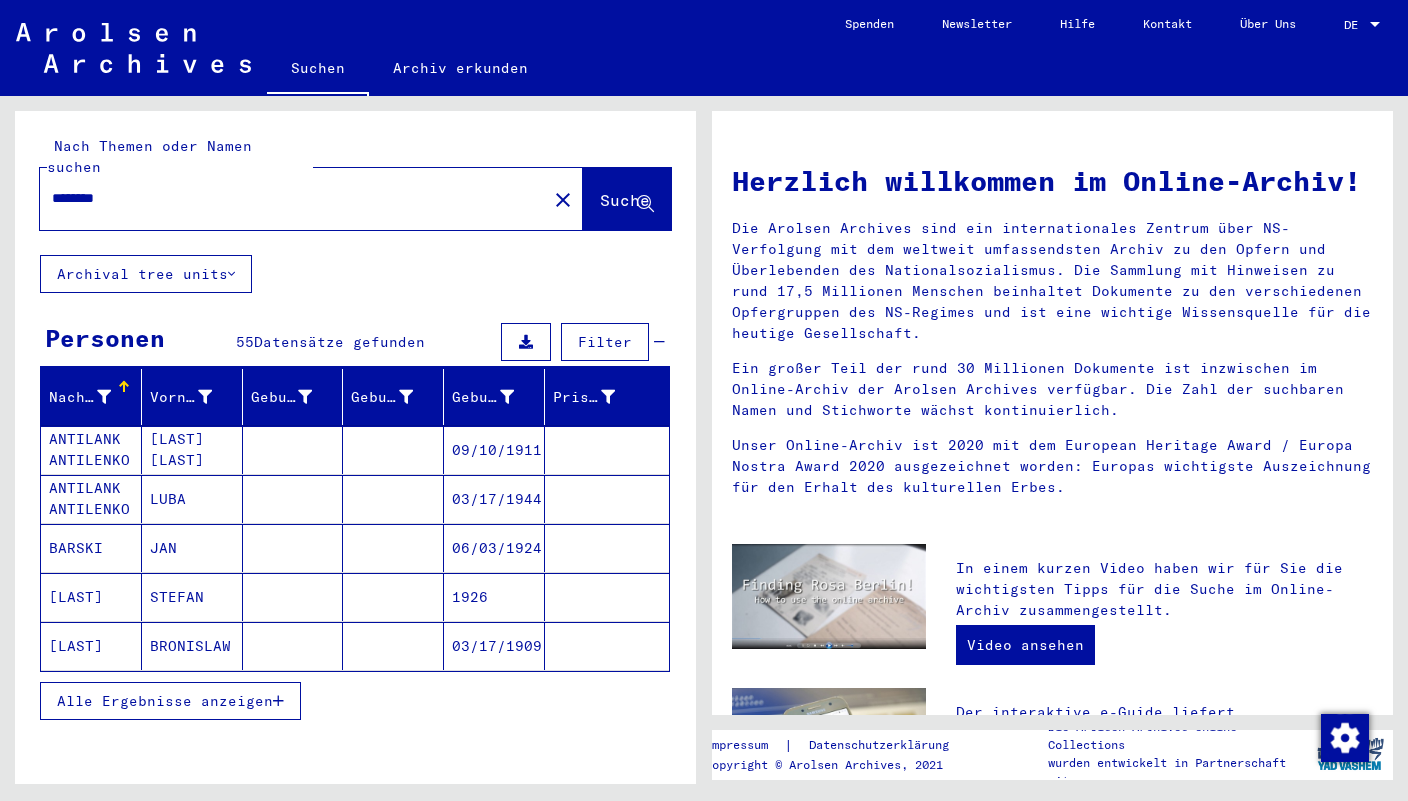 click on "ANTILANK ANTILENKO" at bounding box center [91, 499] 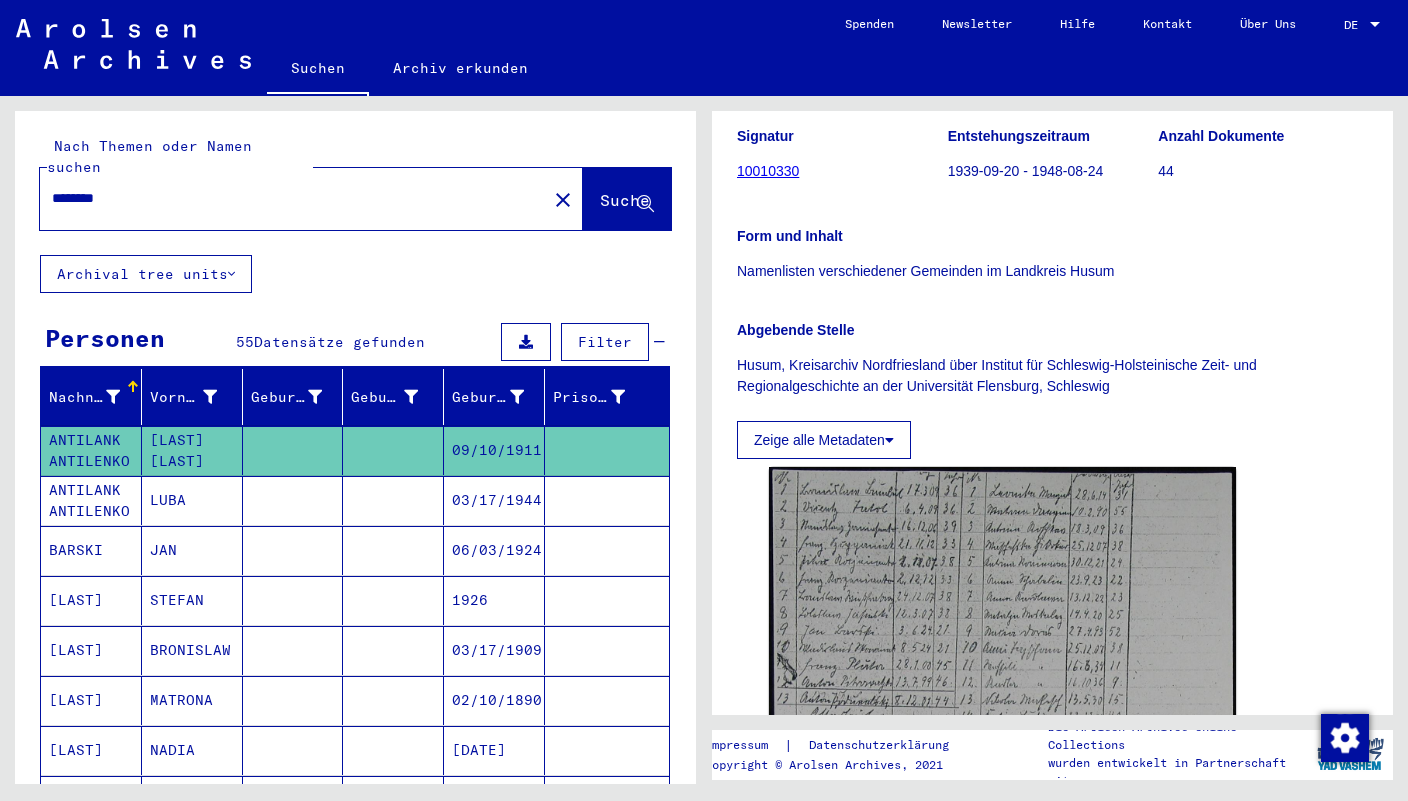 scroll, scrollTop: 304, scrollLeft: 0, axis: vertical 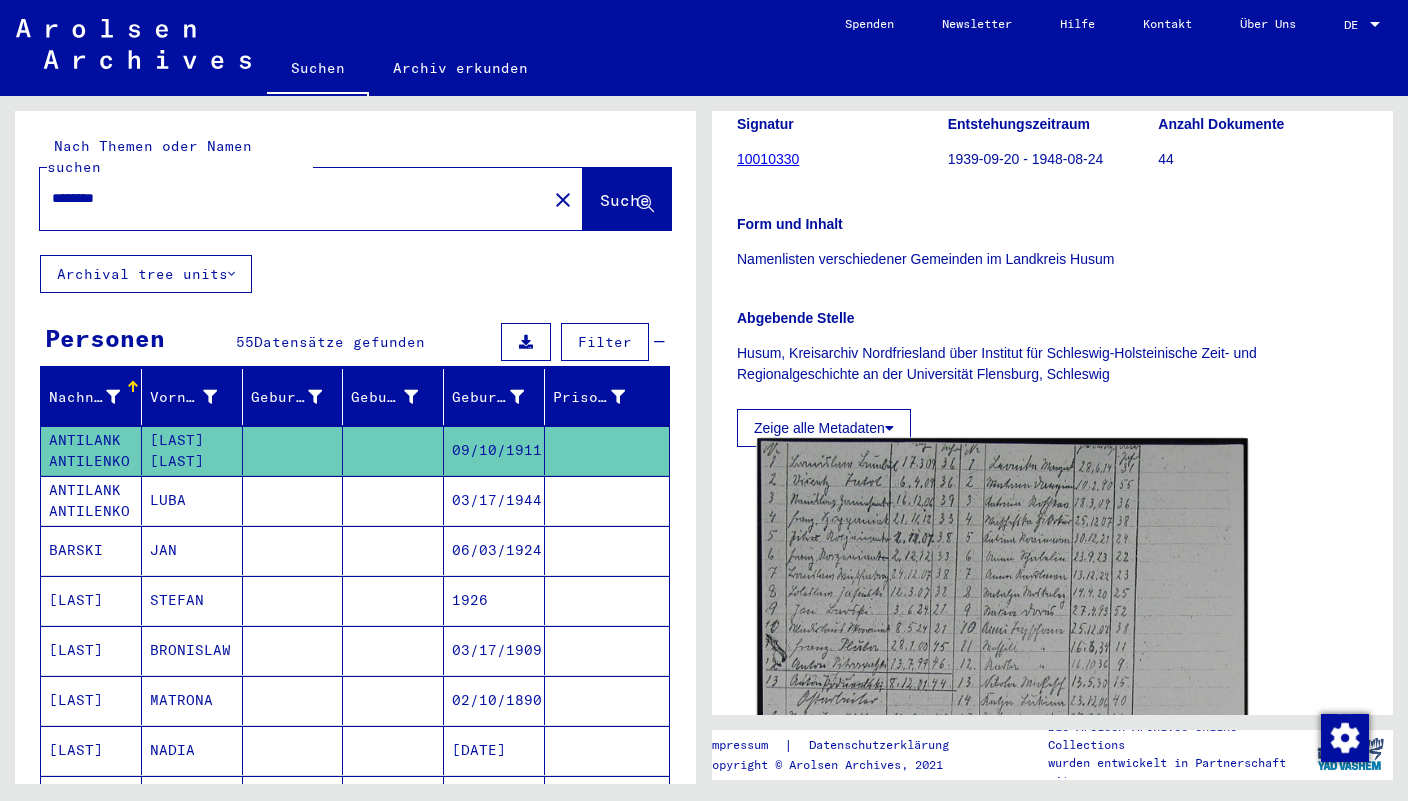 click 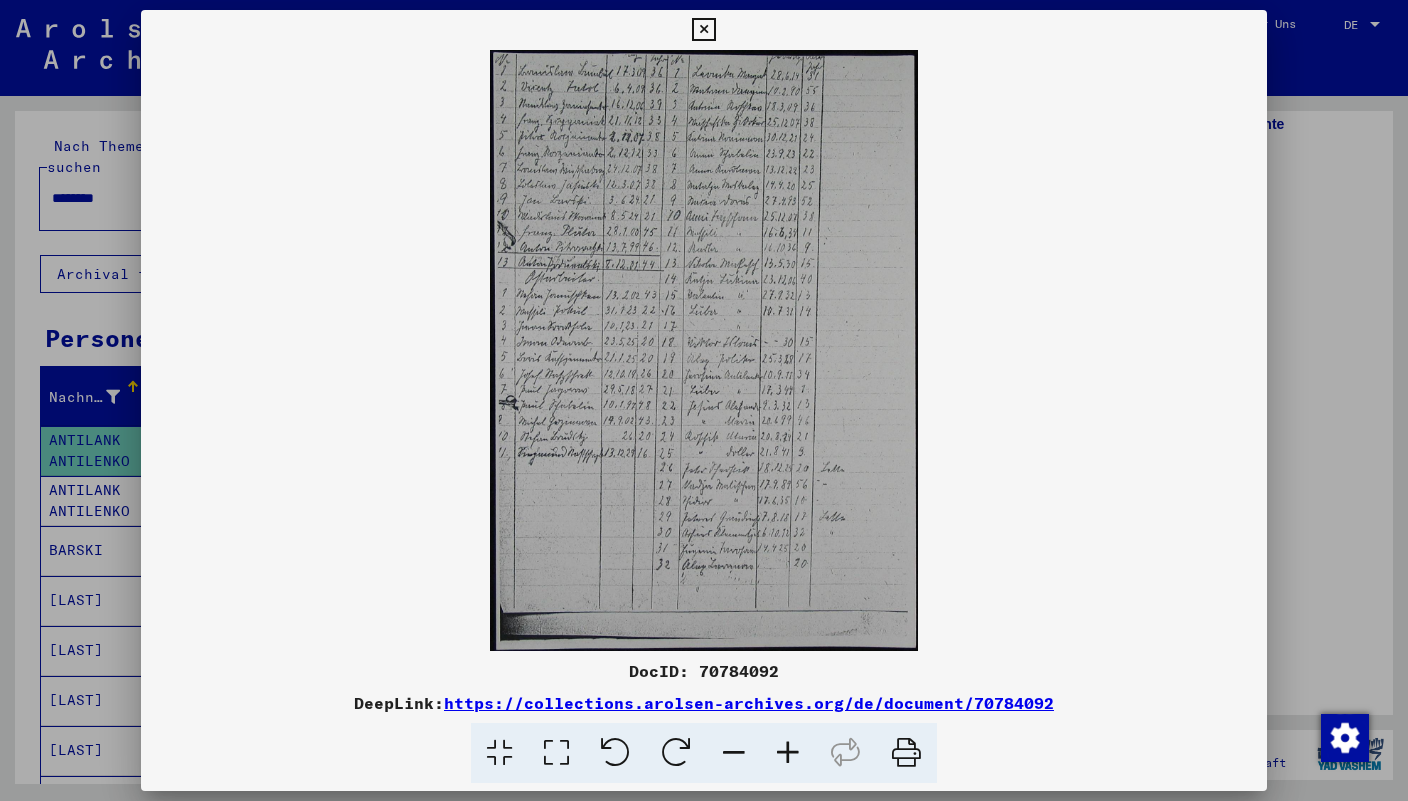 click on "DocID: 70784092" at bounding box center (704, 671) 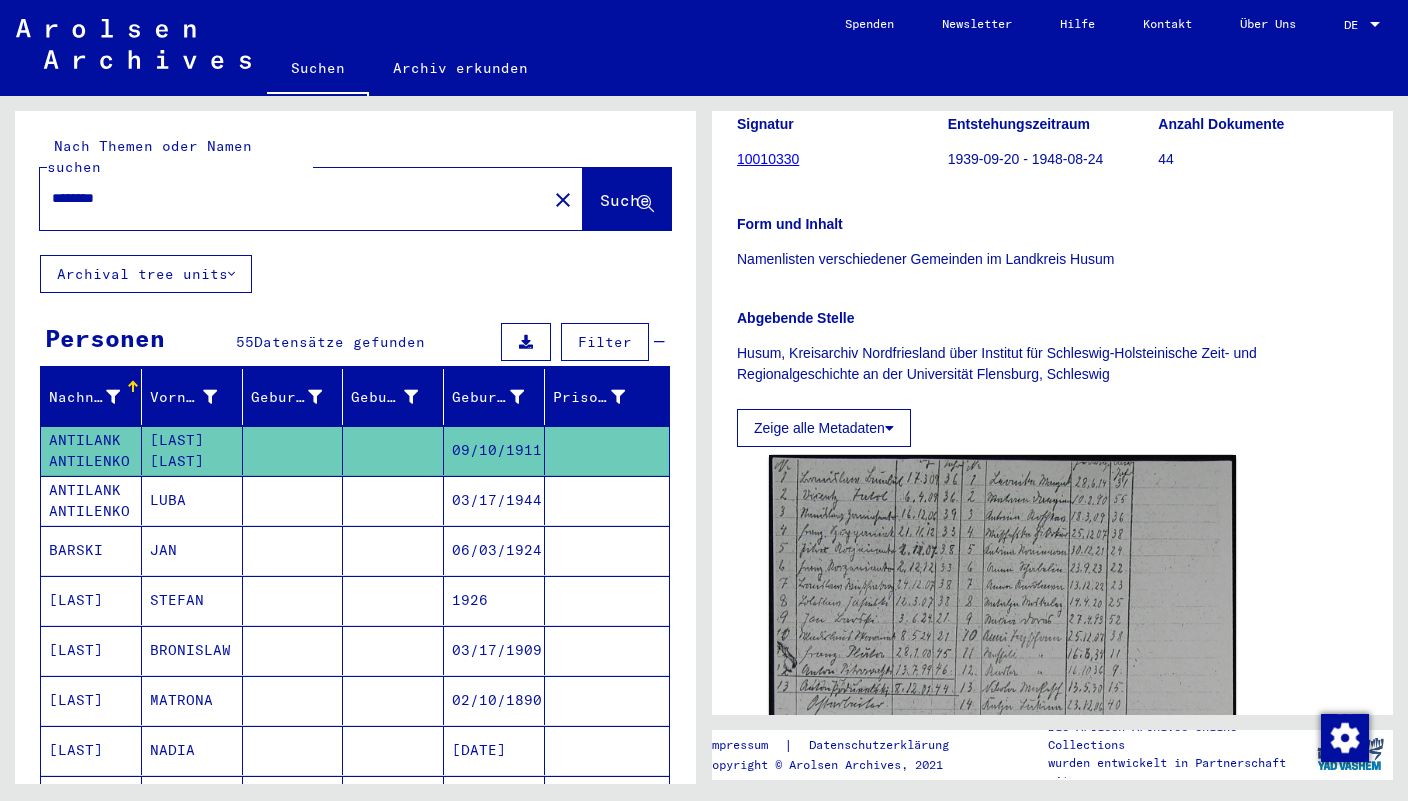 click on "********" at bounding box center [293, 198] 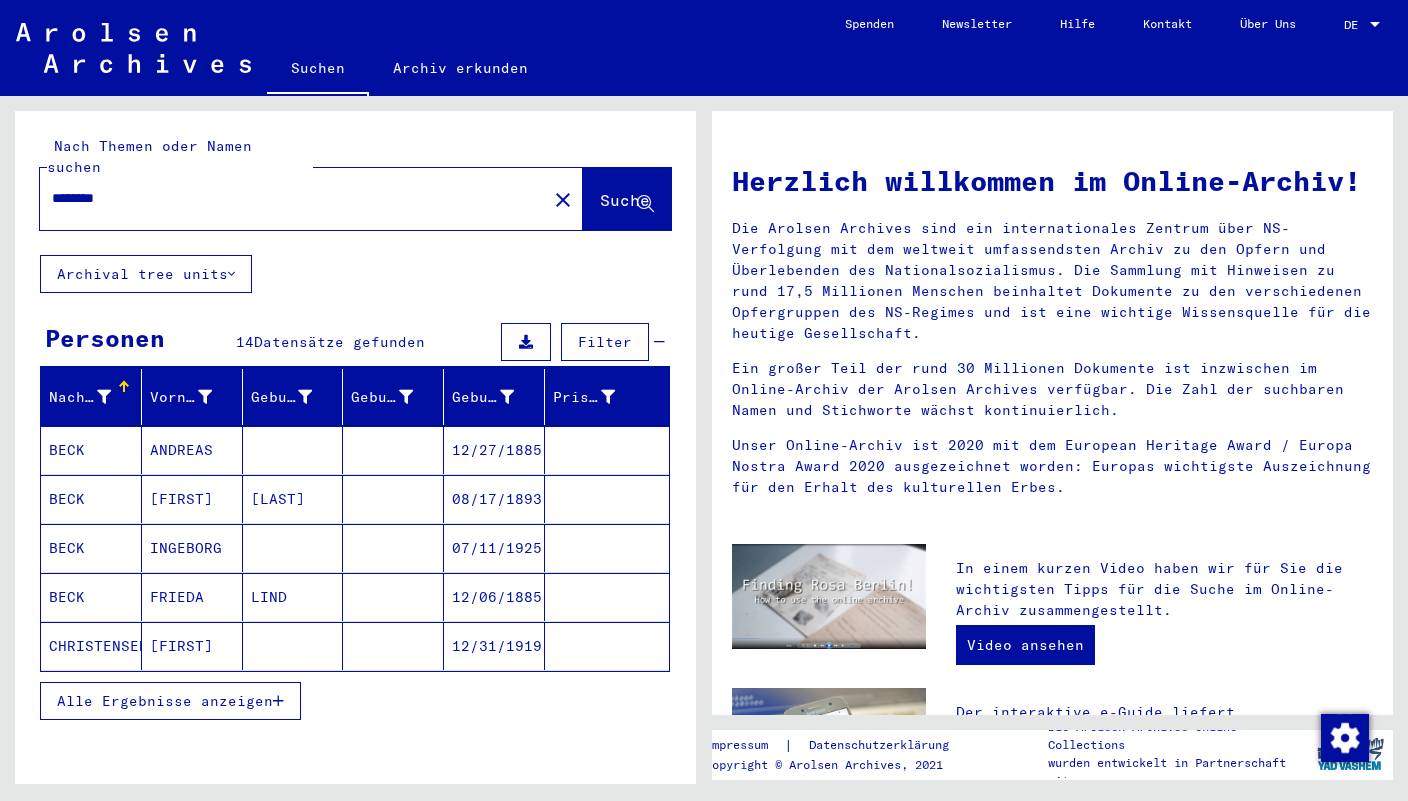 click on "BECK" at bounding box center (91, 499) 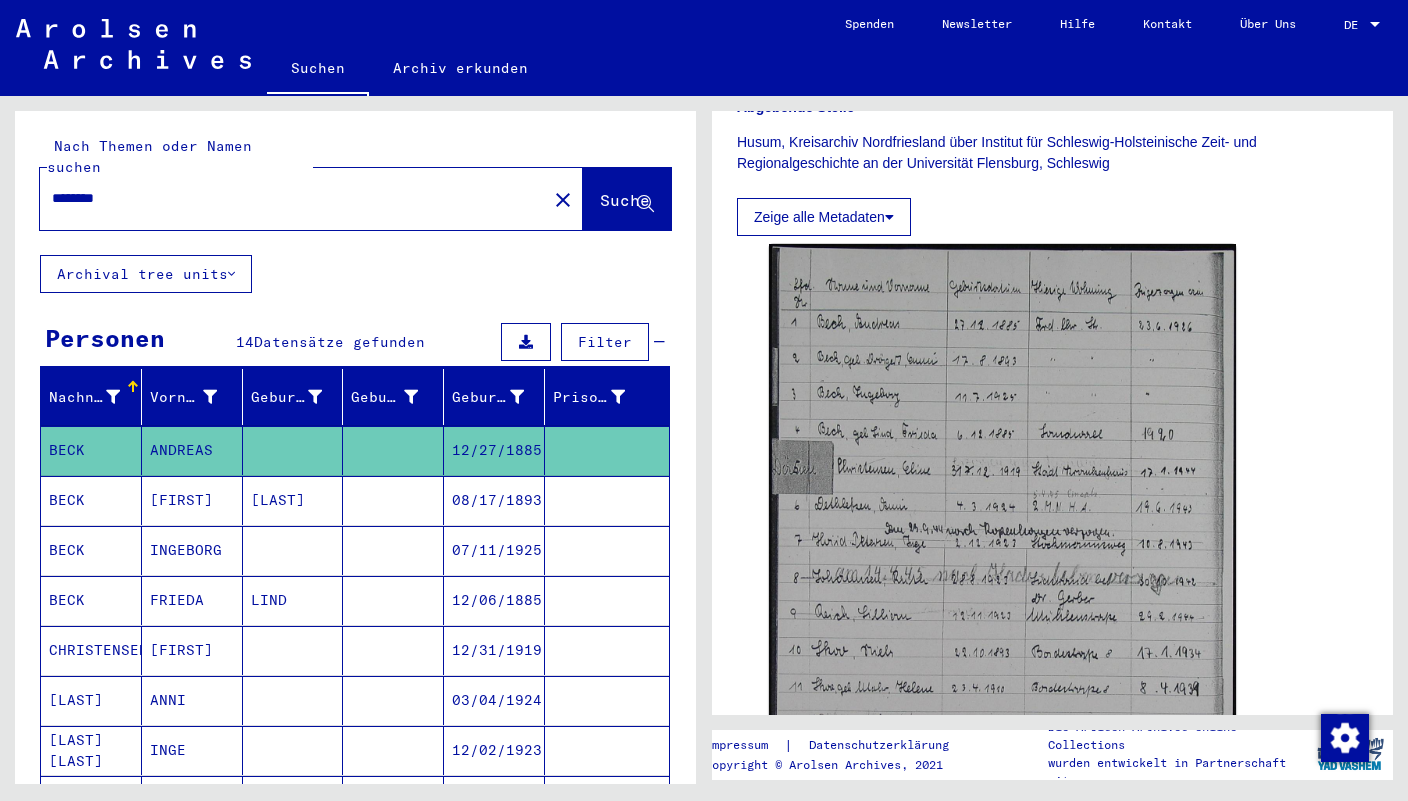 scroll, scrollTop: 518, scrollLeft: 0, axis: vertical 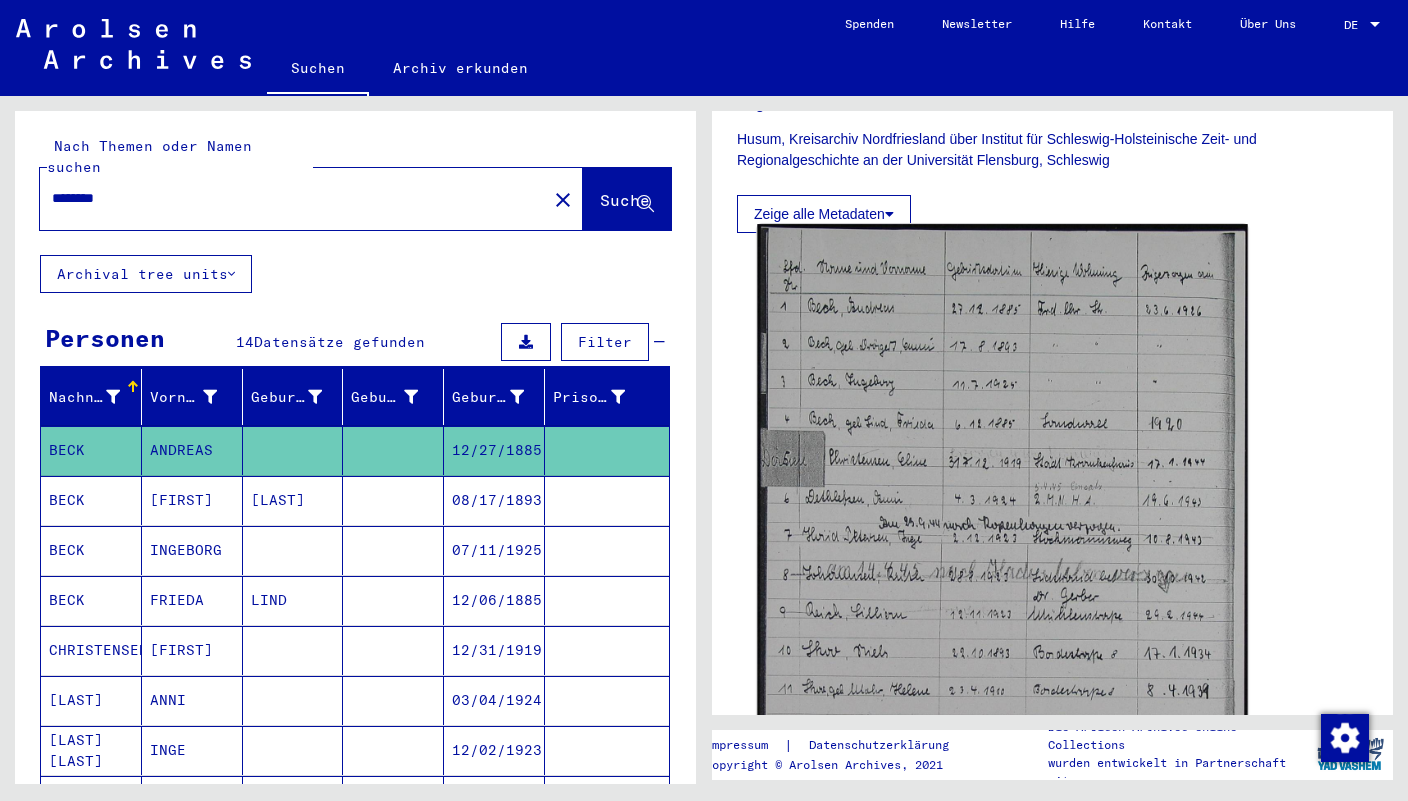 click 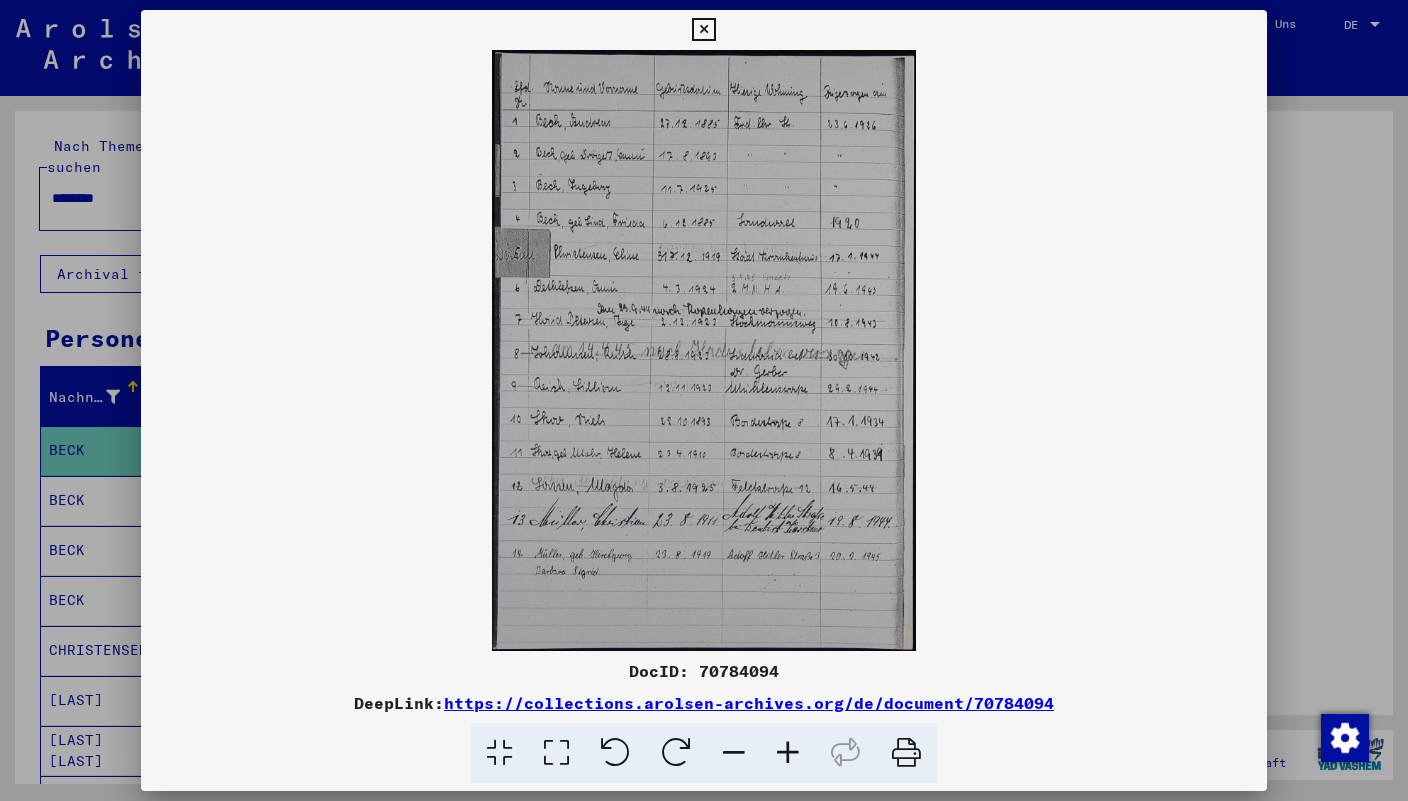 click on "DocID: 70784094" at bounding box center [704, 671] 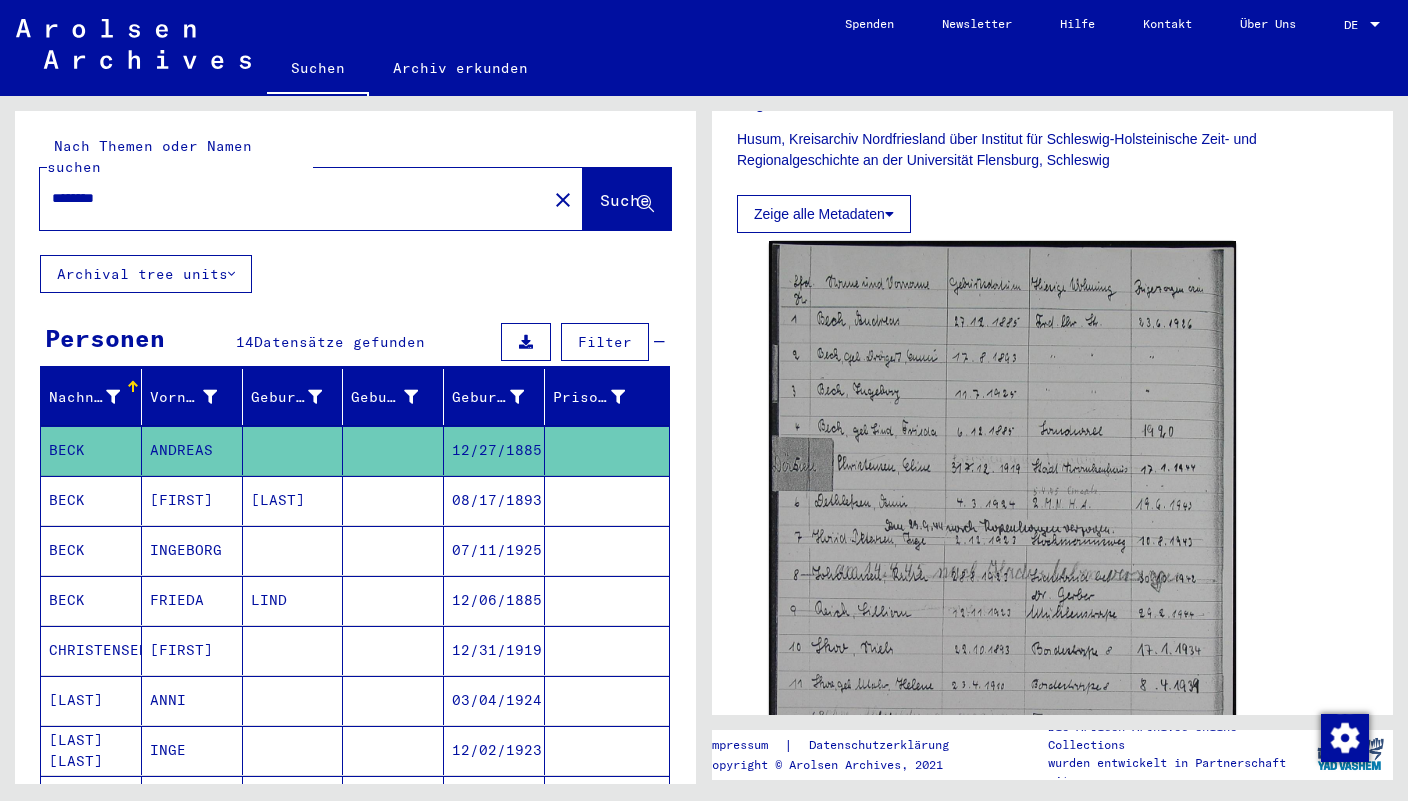 click on "********" at bounding box center (293, 198) 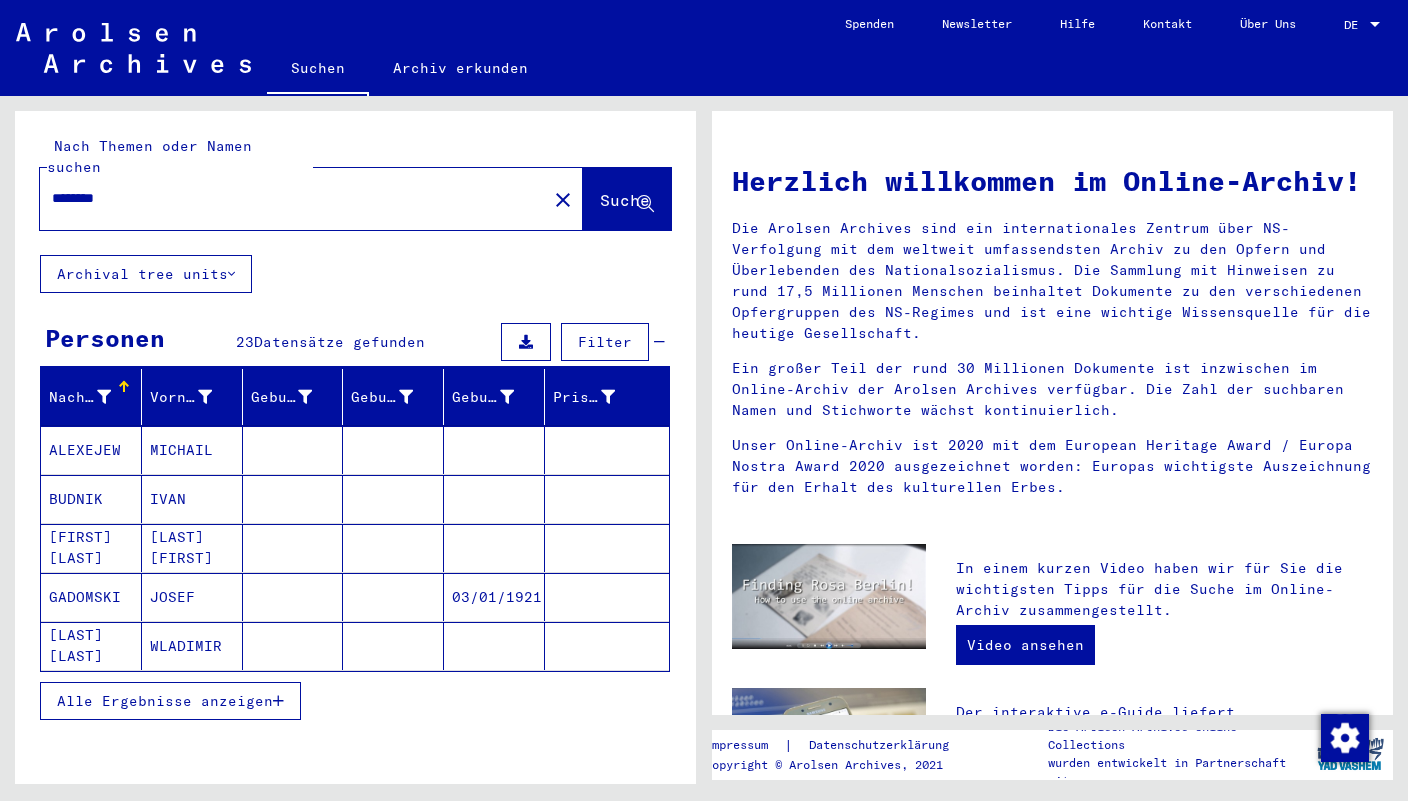 click on "ALEXEJEW" at bounding box center [91, 499] 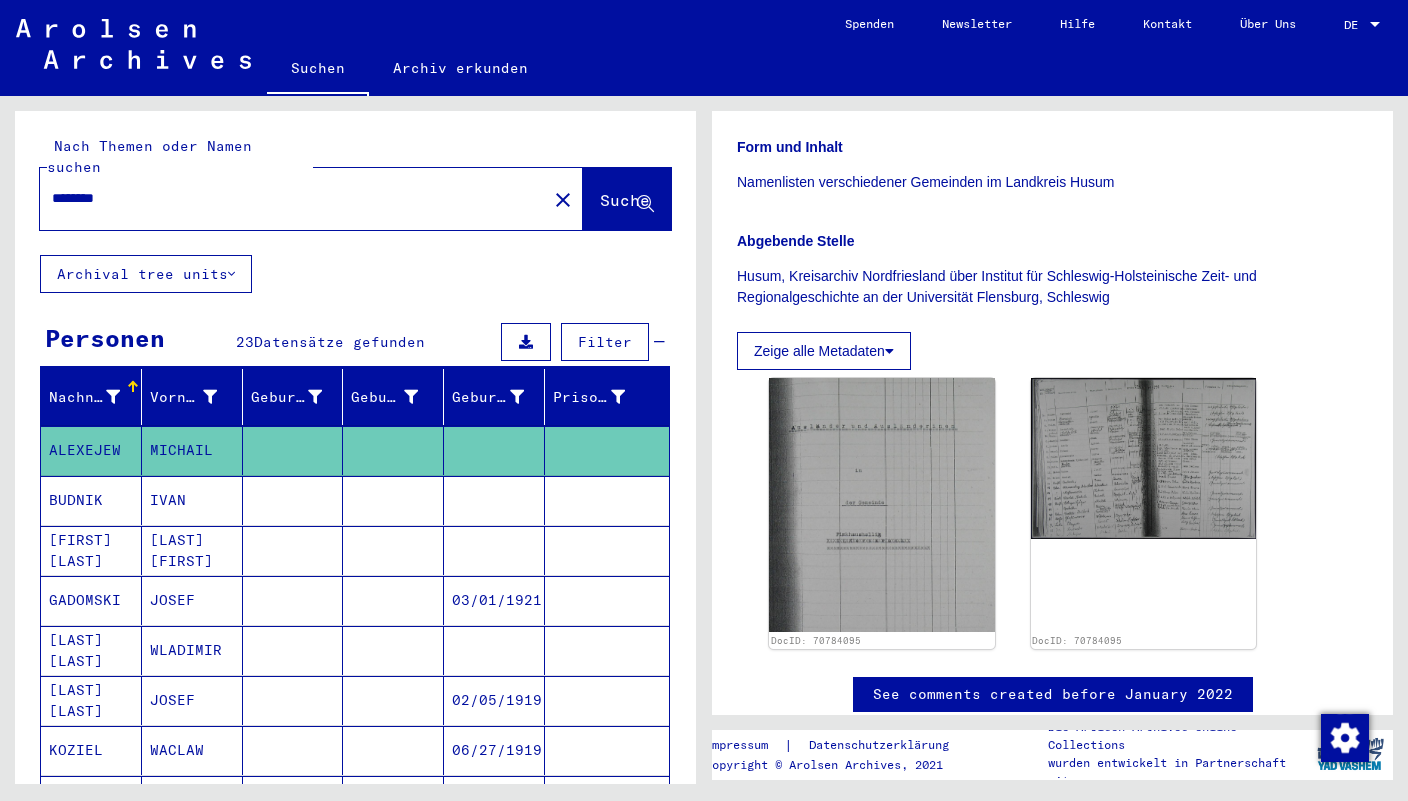 scroll, scrollTop: 465, scrollLeft: 0, axis: vertical 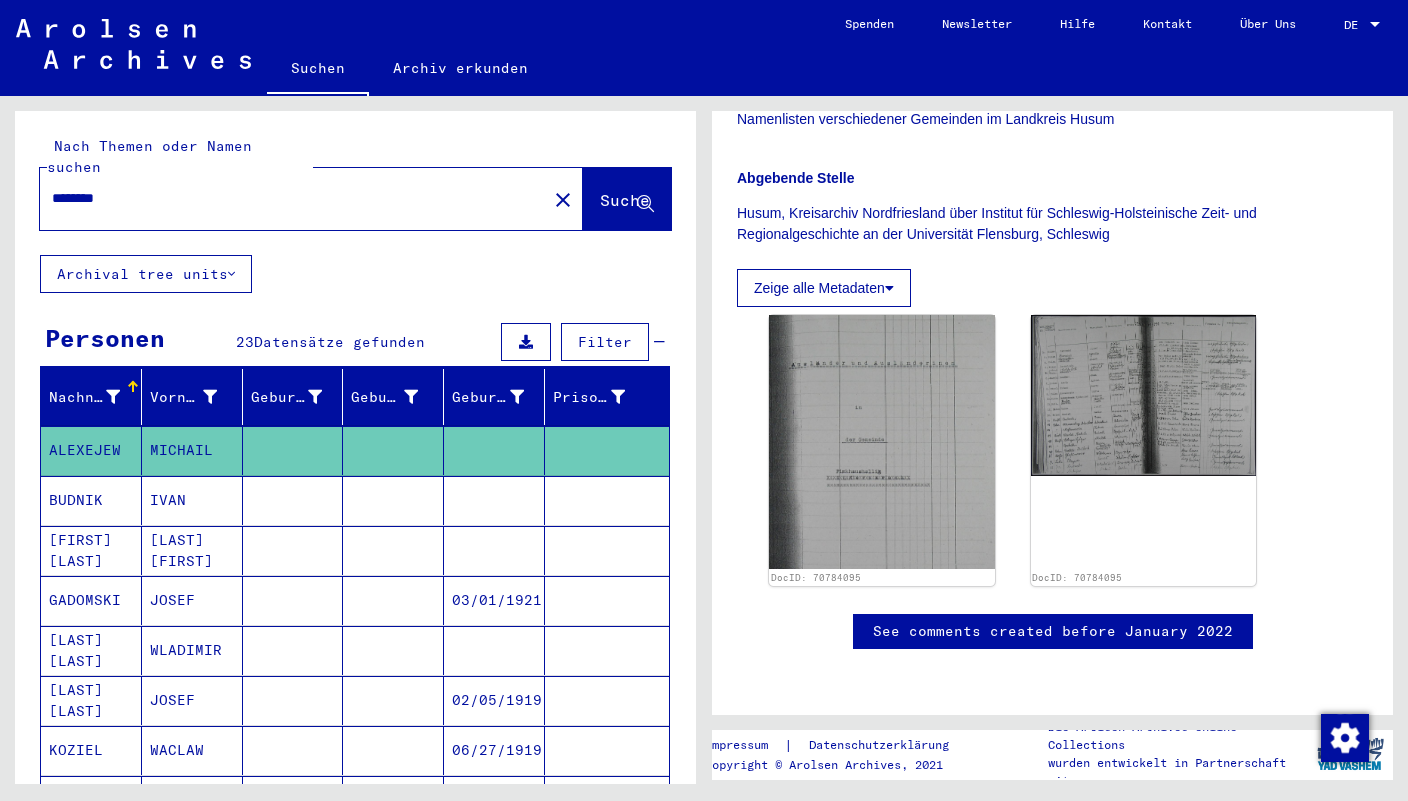 click 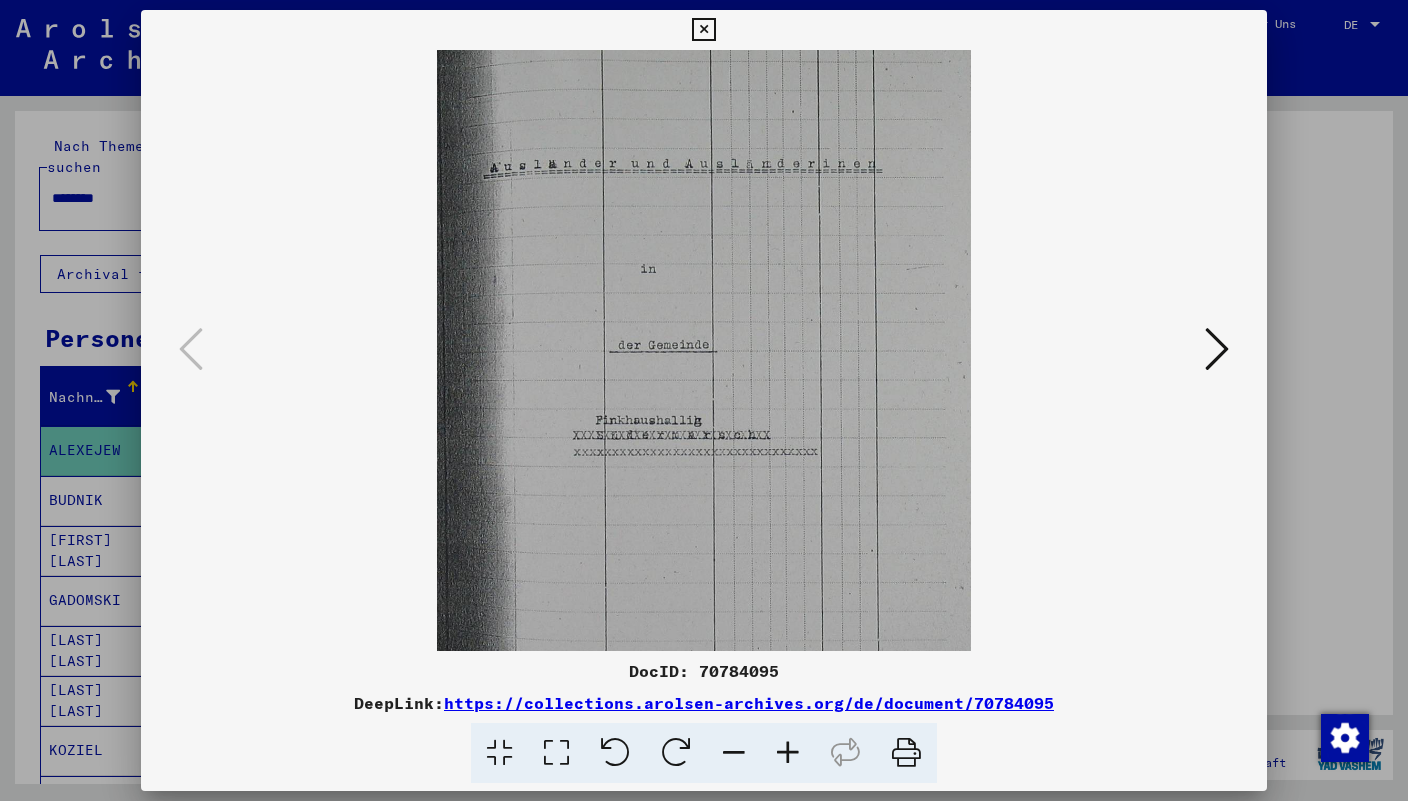 click on "DocID: 70784095" at bounding box center [704, 671] 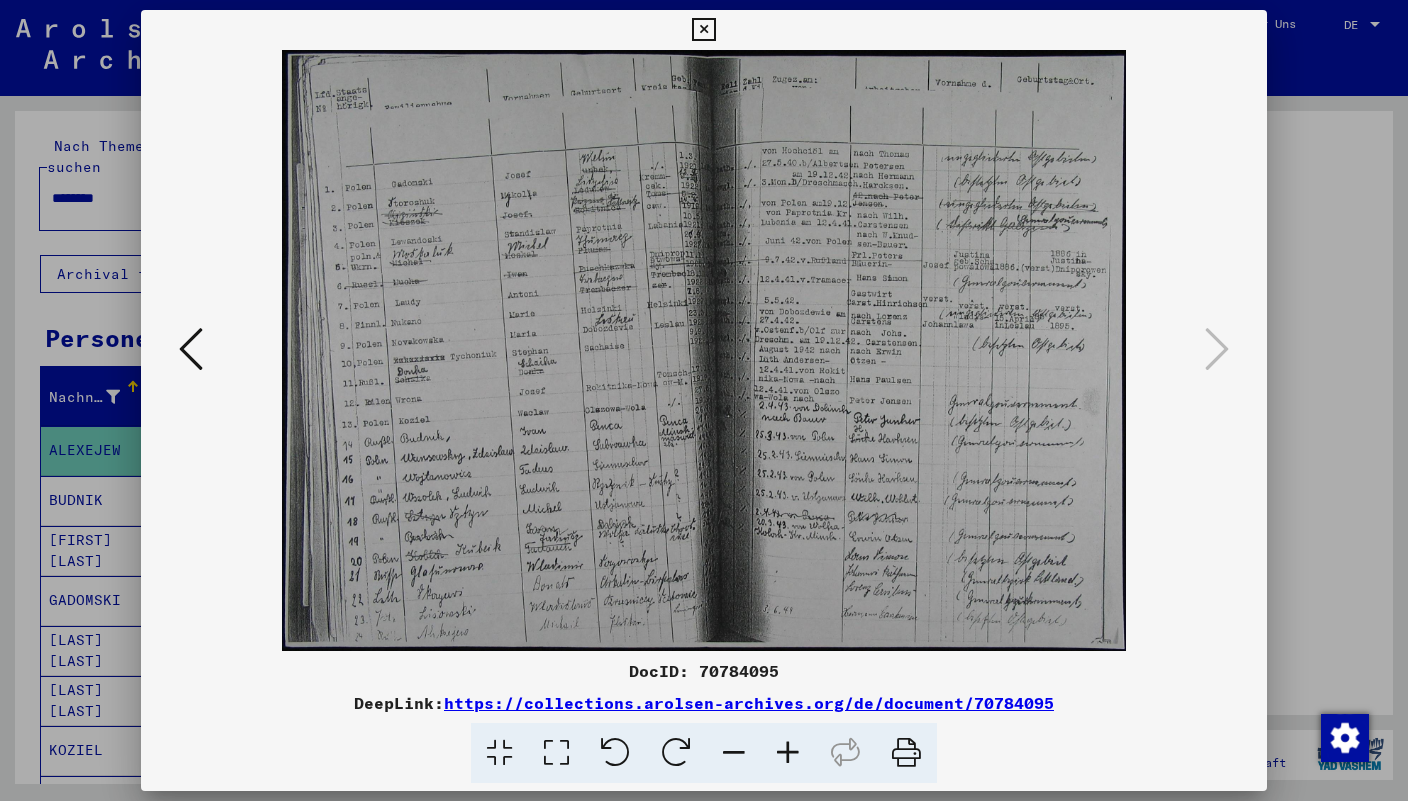 click at bounding box center (906, 753) 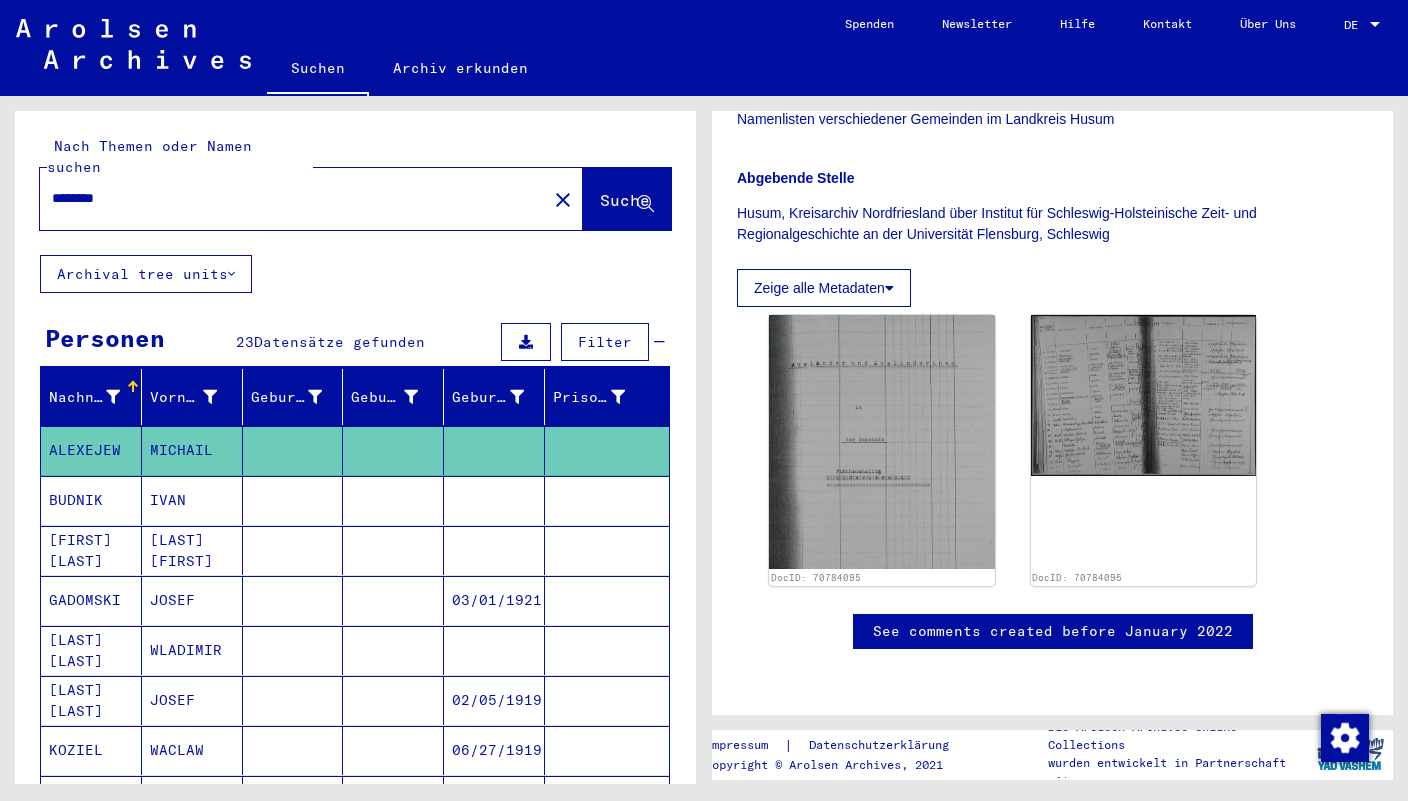 click on "********" at bounding box center (293, 198) 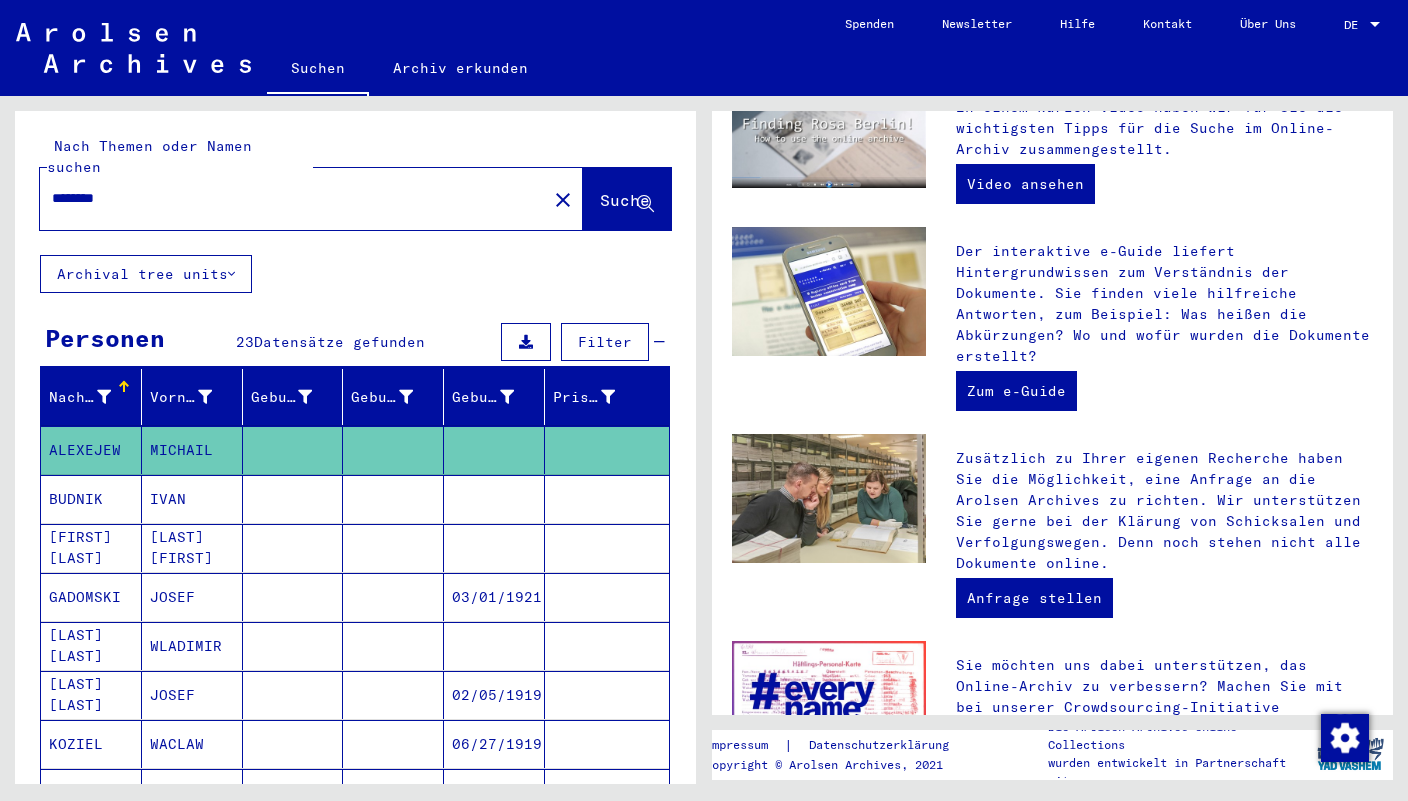 scroll, scrollTop: 0, scrollLeft: 0, axis: both 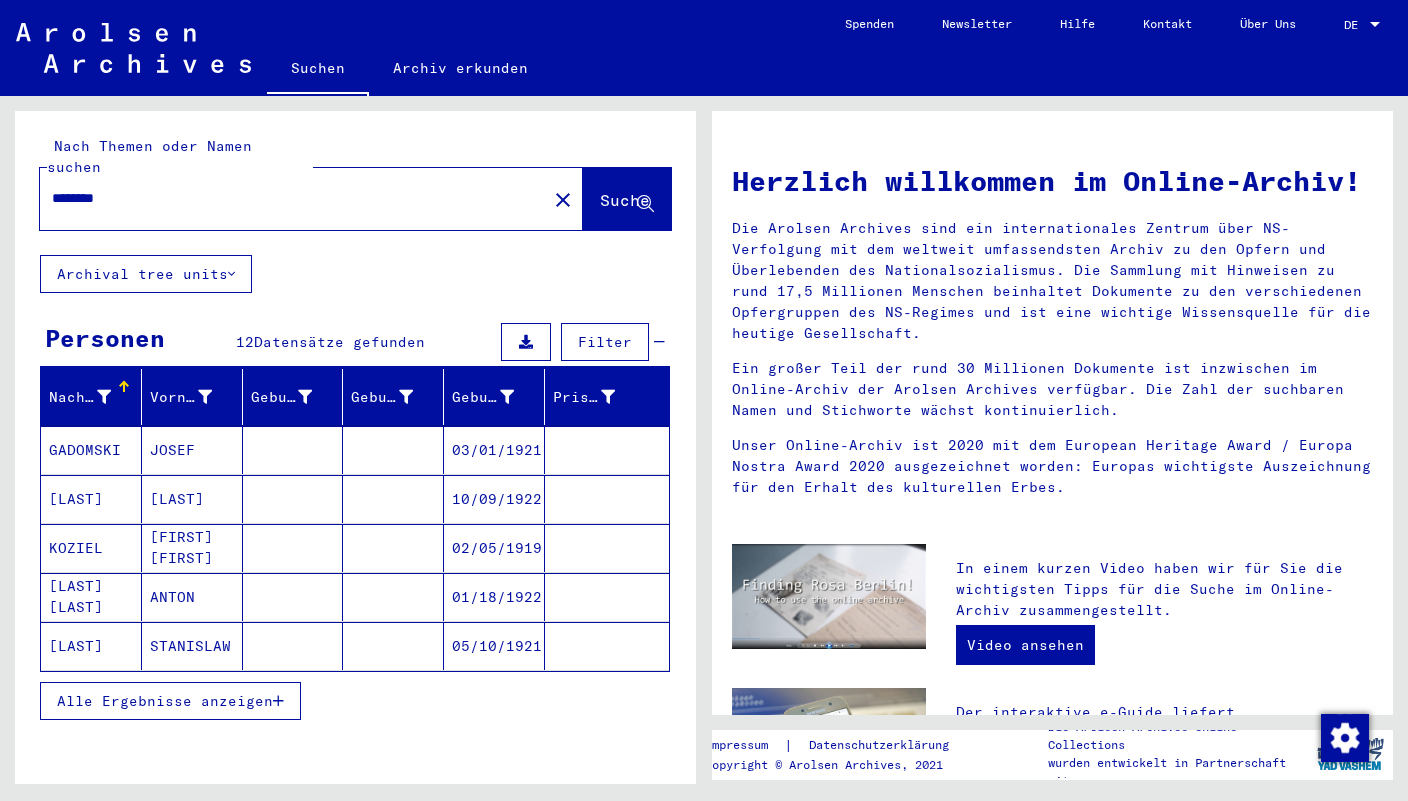 click on "GADOMSKI" at bounding box center (91, 499) 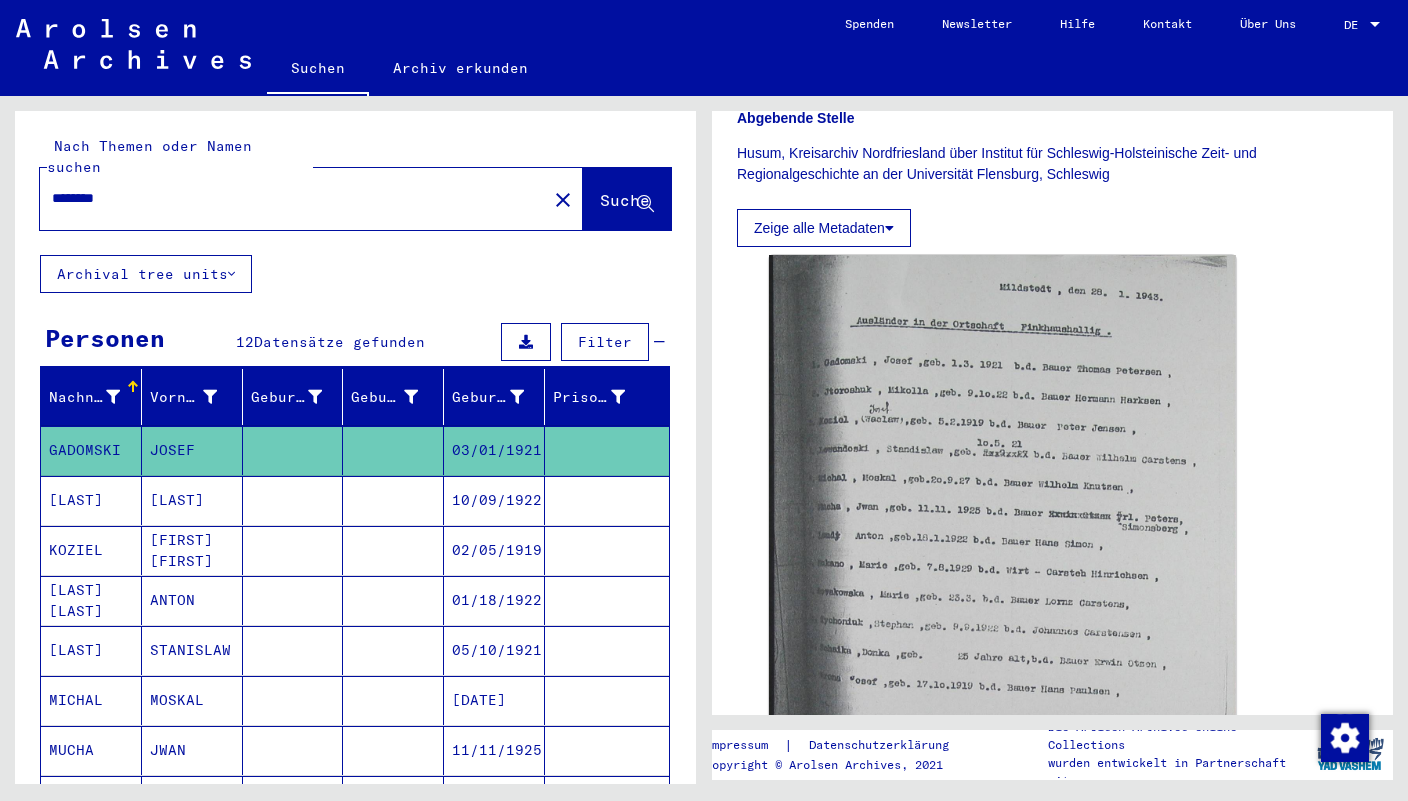 scroll, scrollTop: 529, scrollLeft: 0, axis: vertical 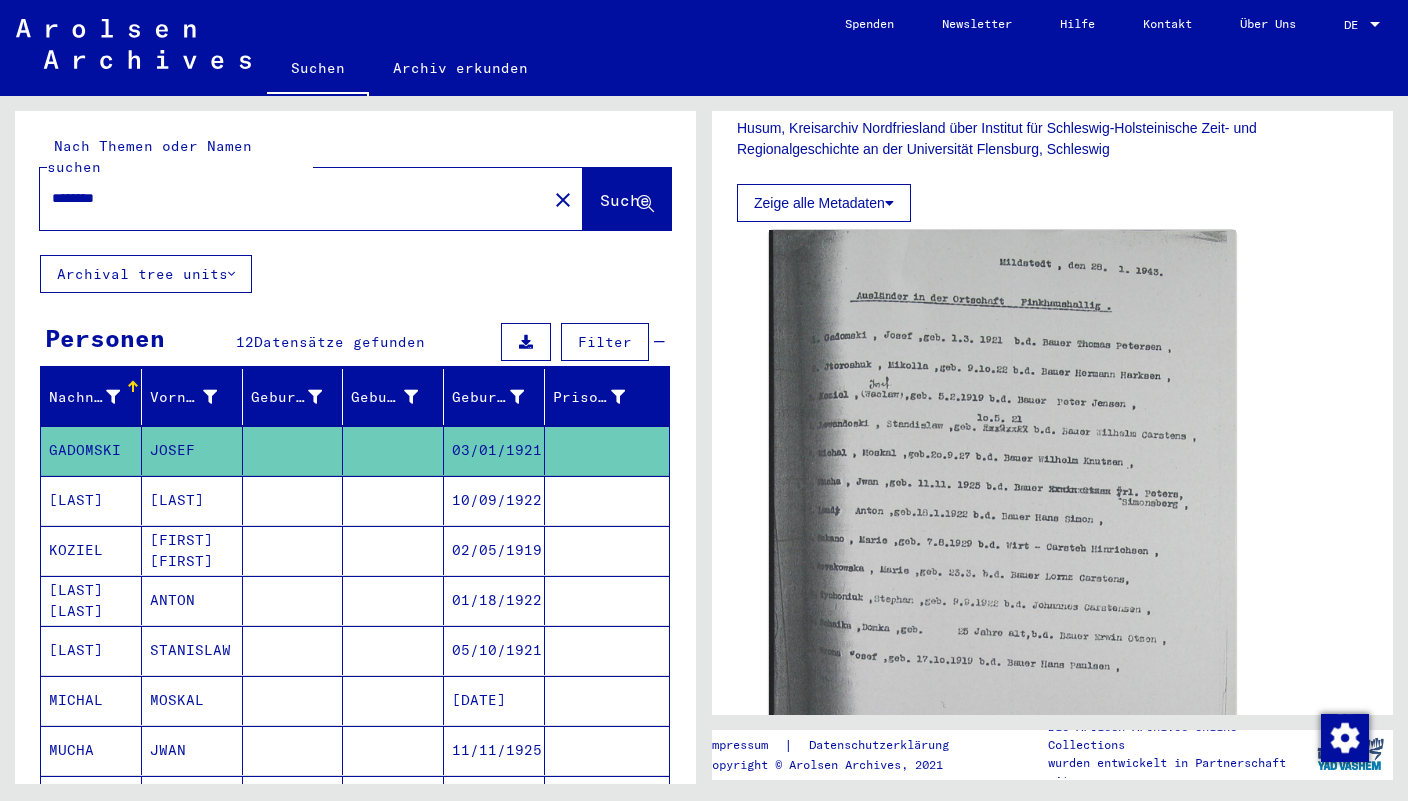 click 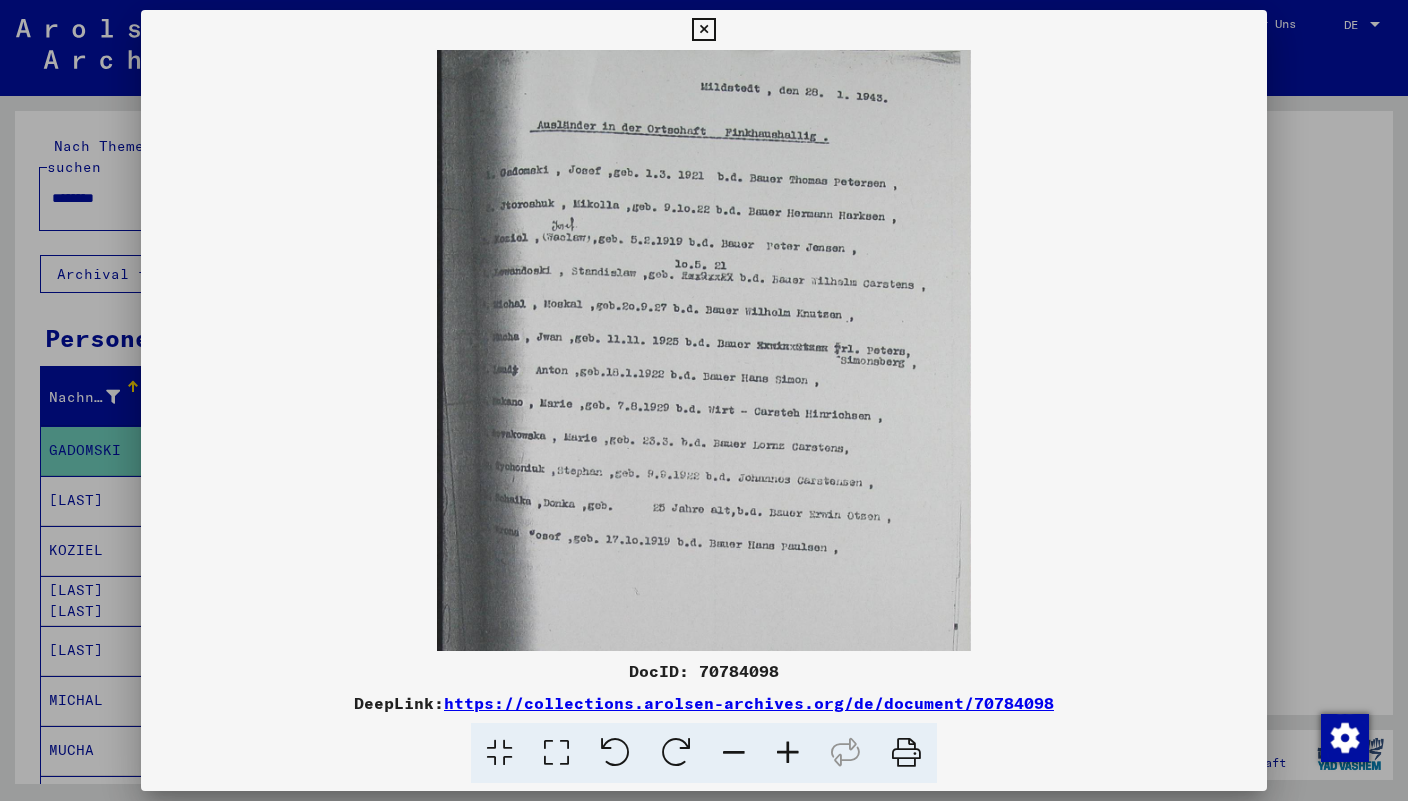 click on "DocID: 70784098" at bounding box center (704, 671) 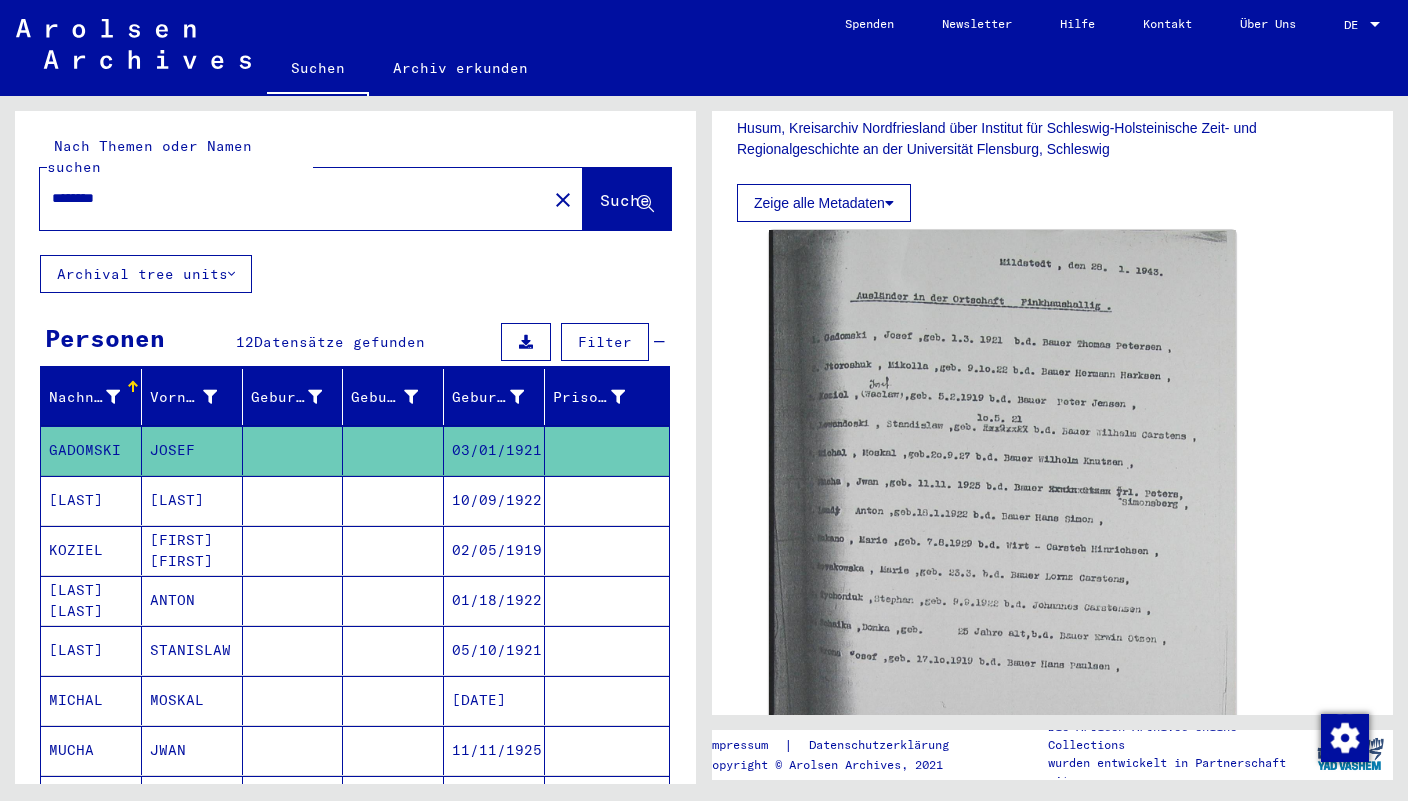 click on "********" at bounding box center (293, 198) 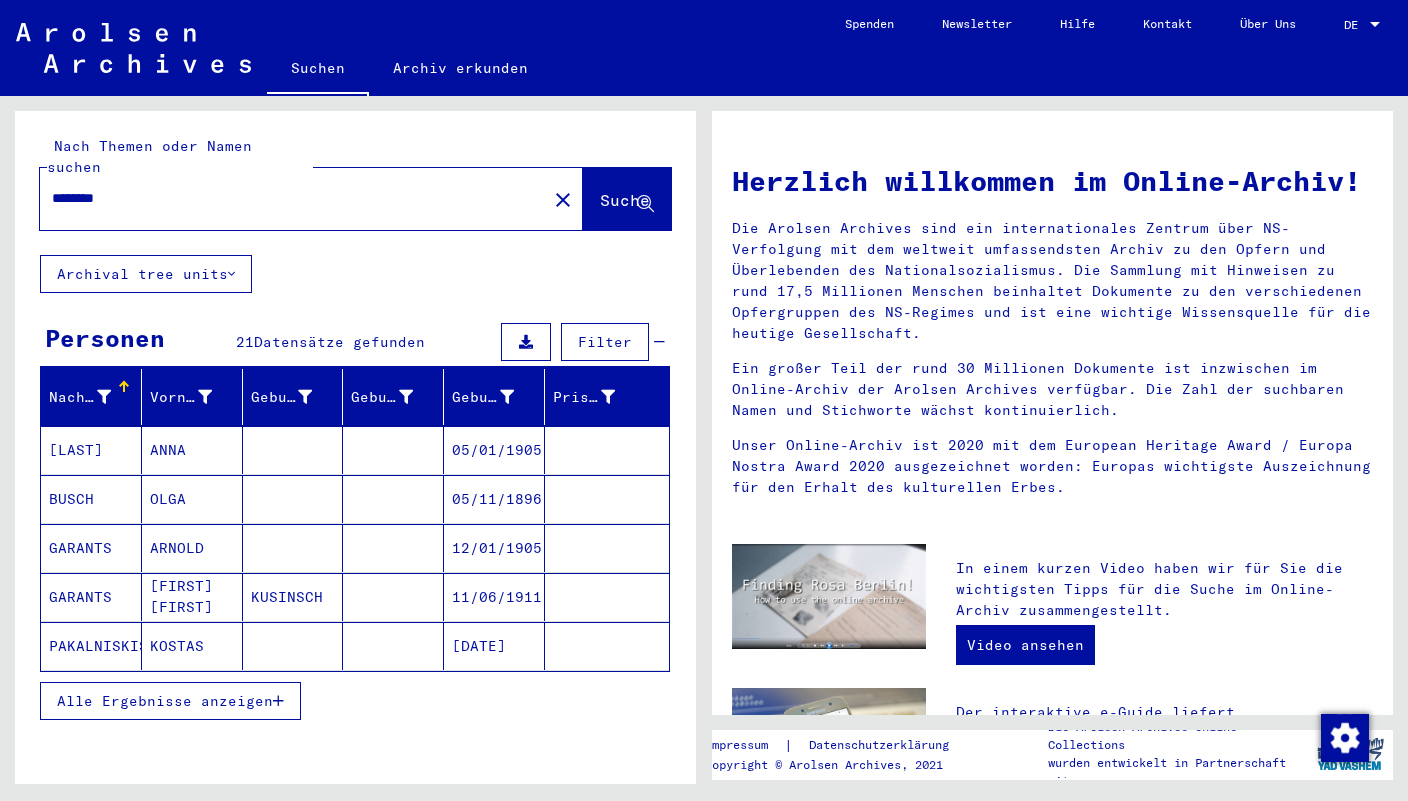 click on "[LAST]" at bounding box center (91, 499) 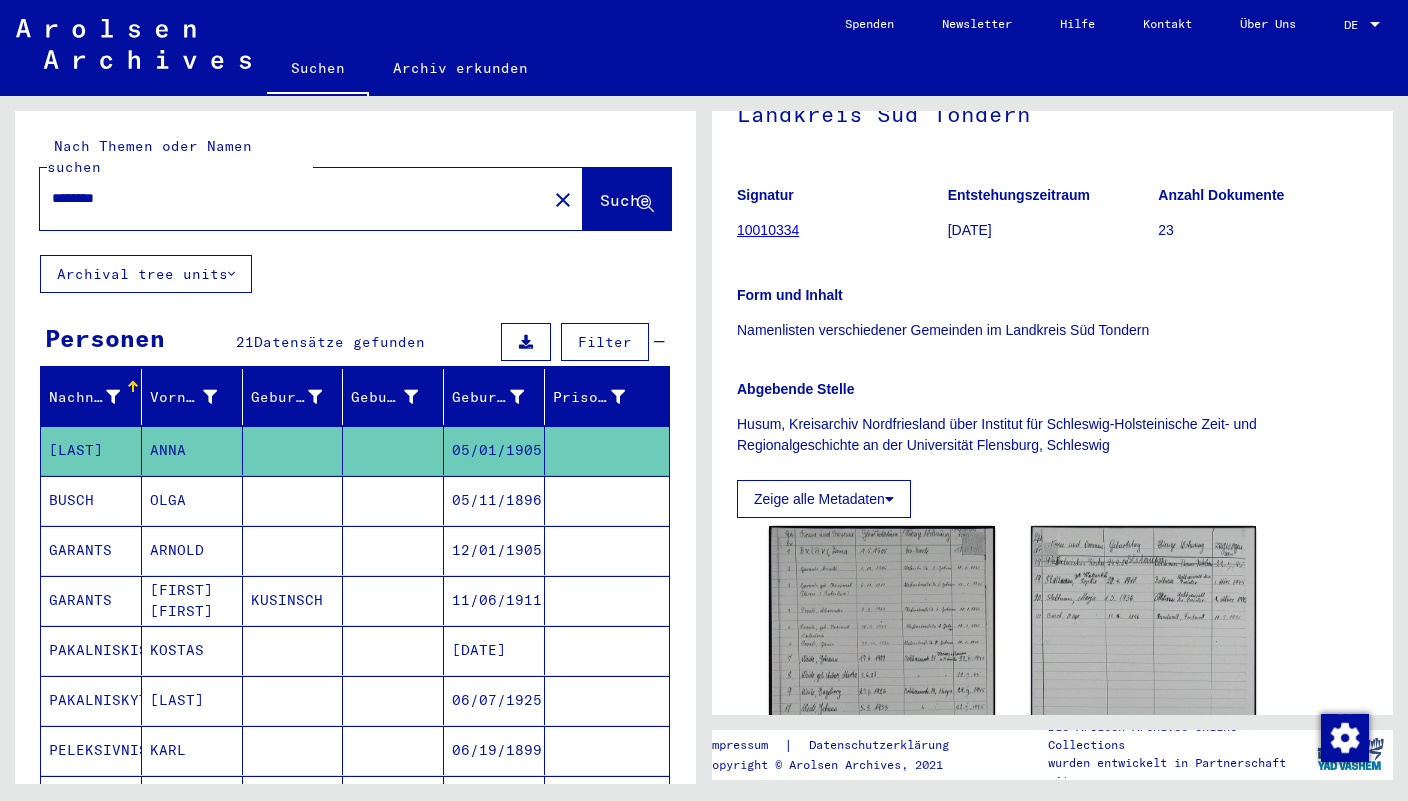 scroll, scrollTop: 508, scrollLeft: 0, axis: vertical 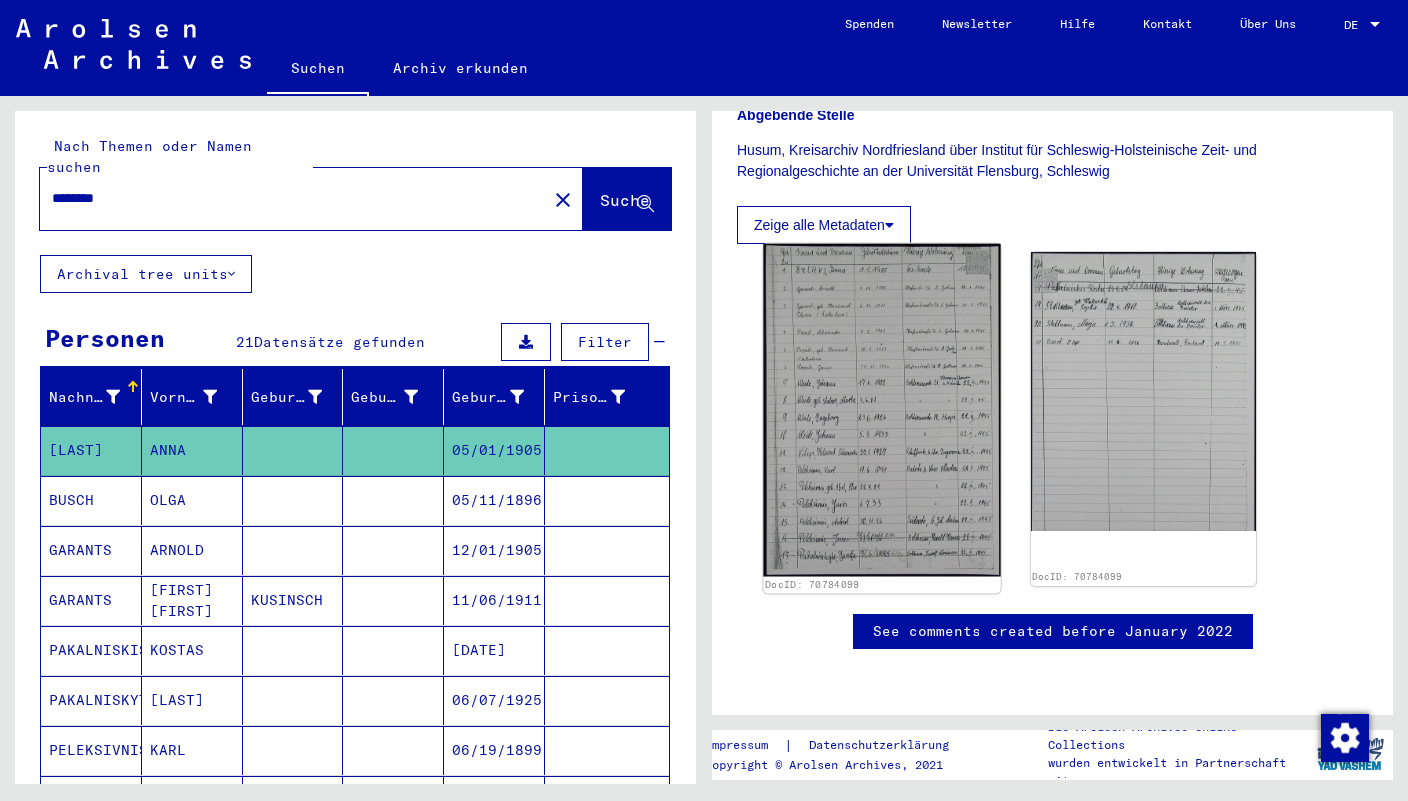 click 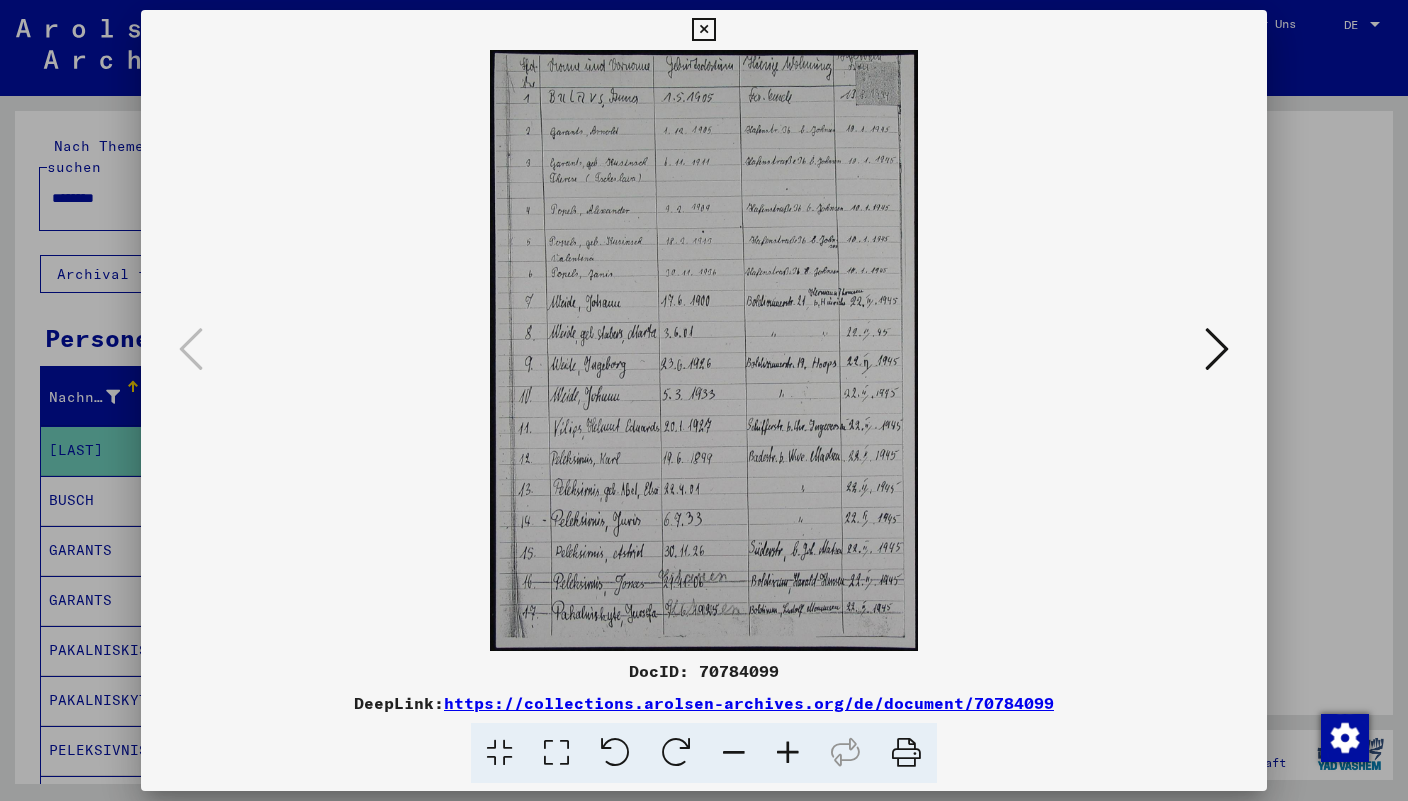 click on "DocID: 70784099" at bounding box center (704, 671) 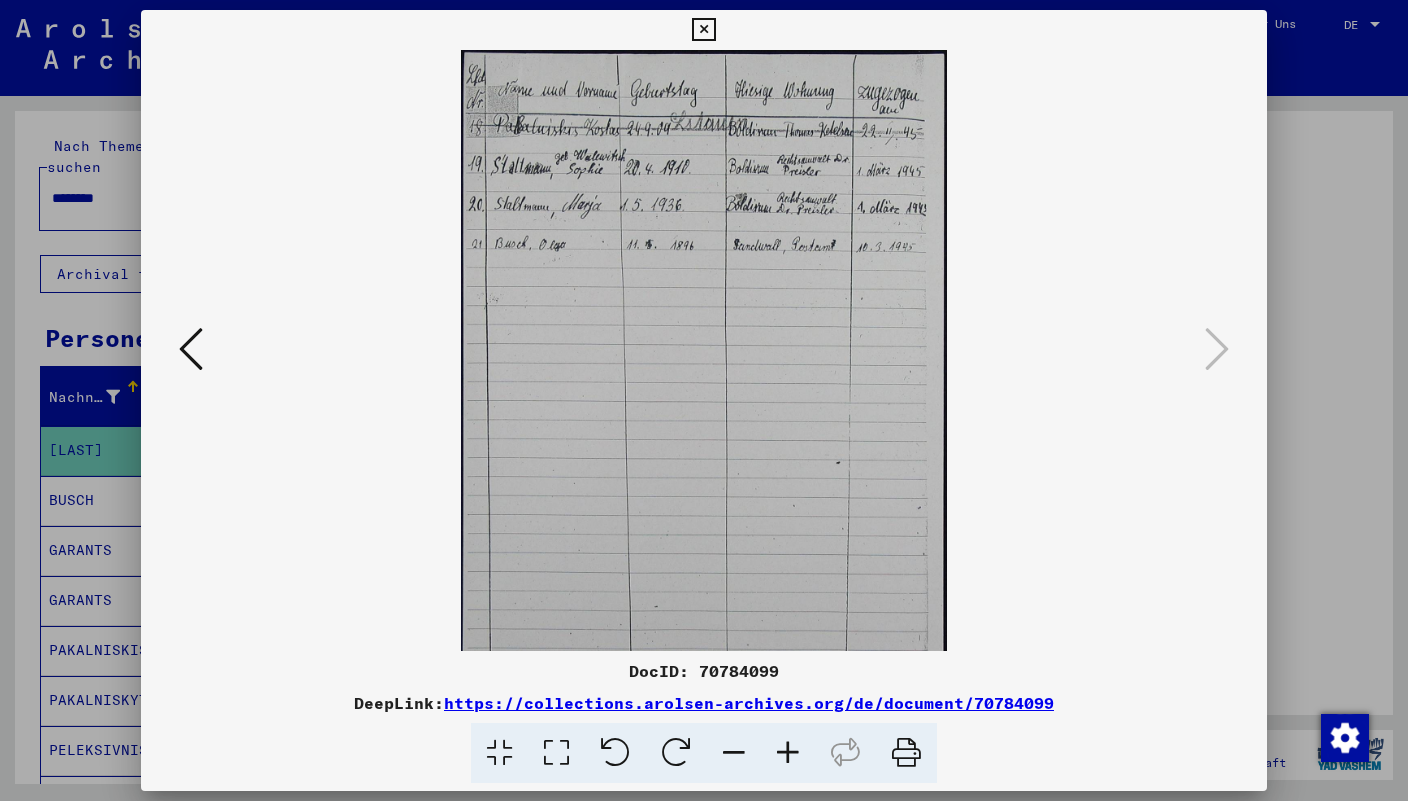 click at bounding box center (906, 753) 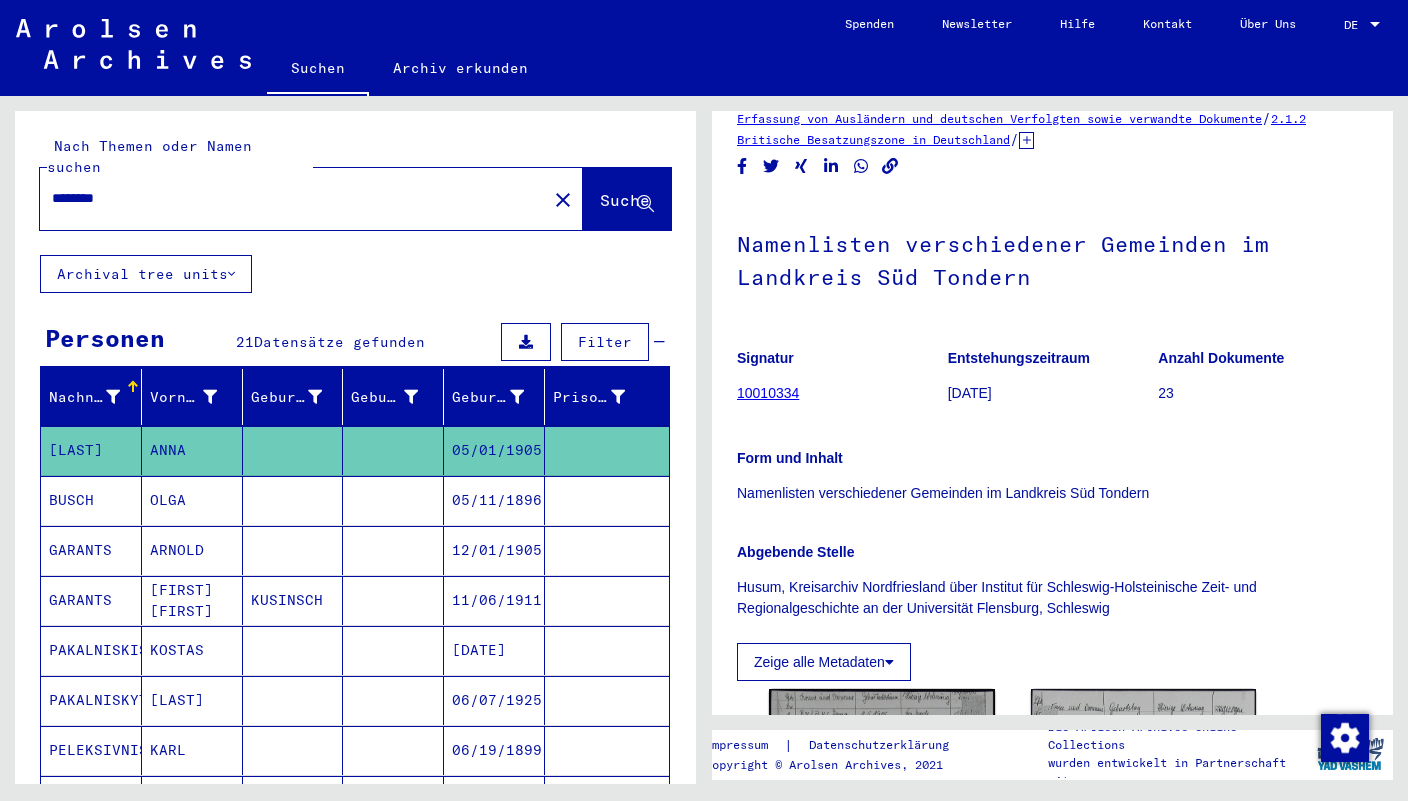 scroll, scrollTop: 53, scrollLeft: 0, axis: vertical 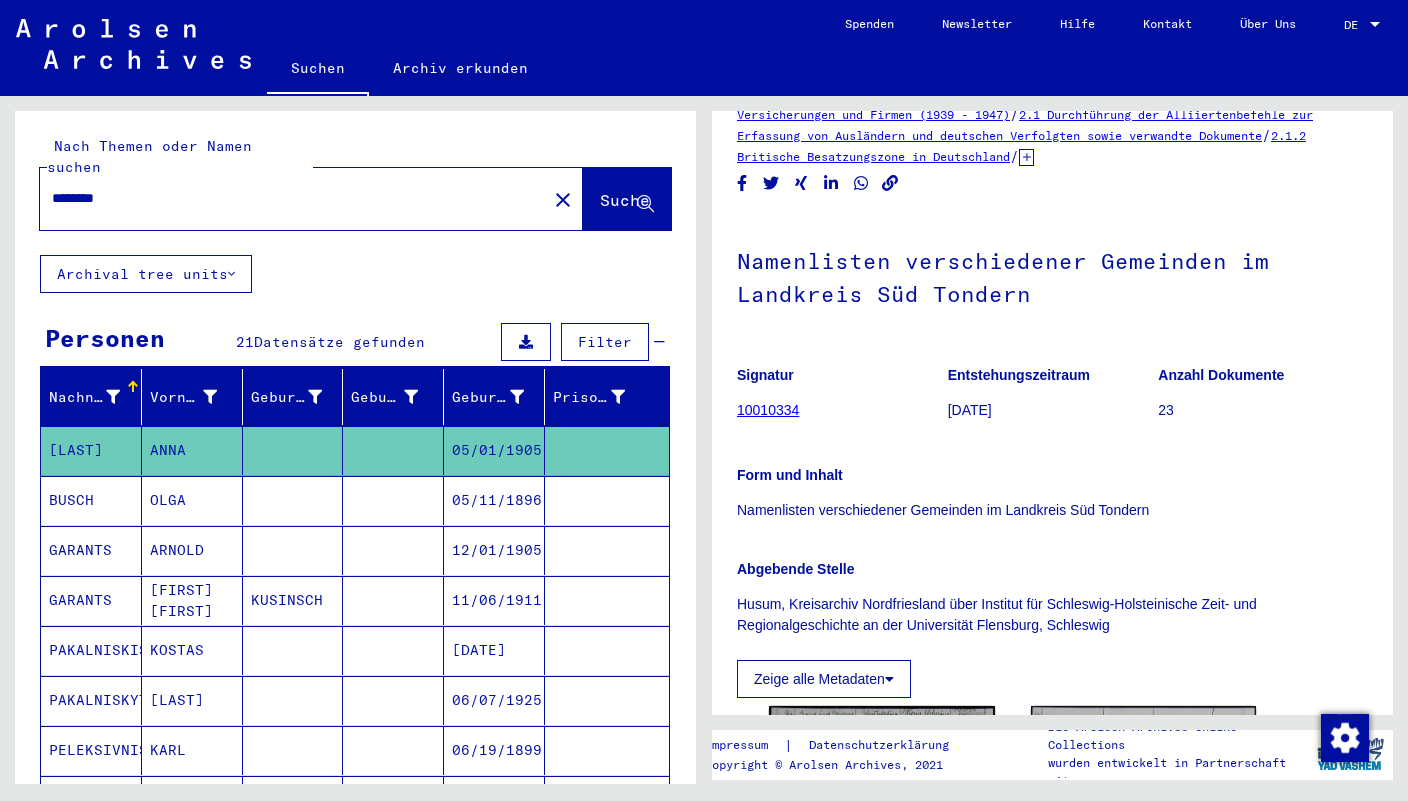 click 